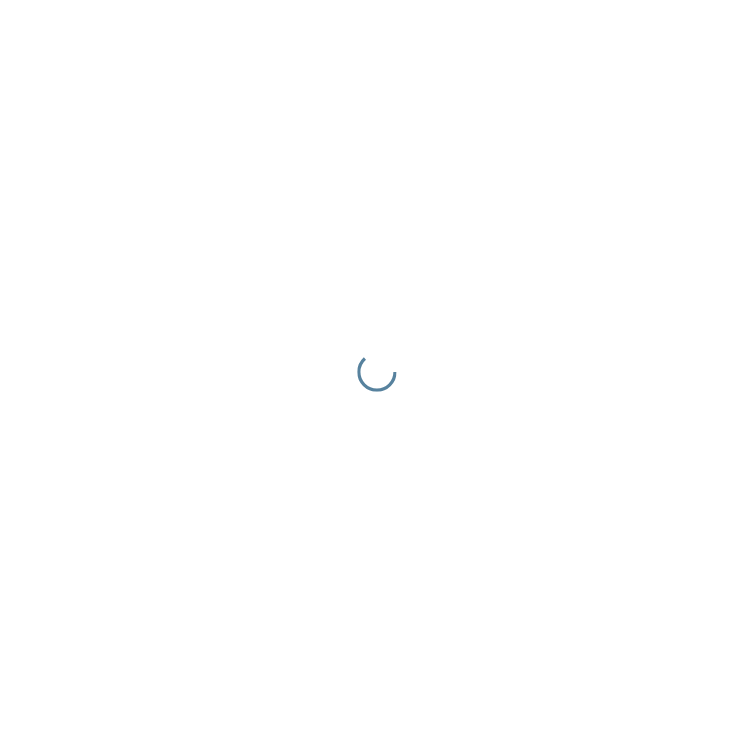 scroll, scrollTop: 0, scrollLeft: 0, axis: both 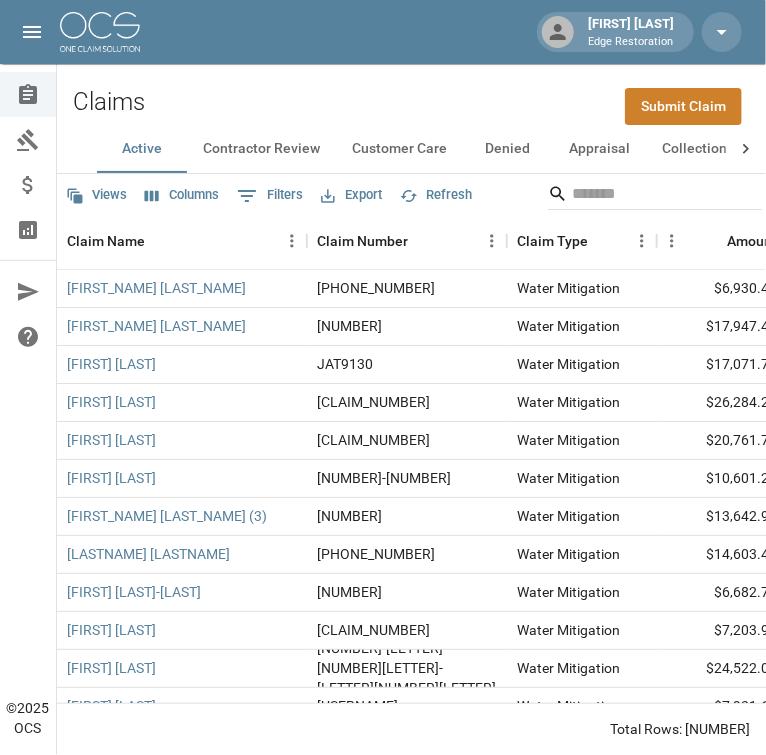 click on "Submit Claim" at bounding box center [683, 106] 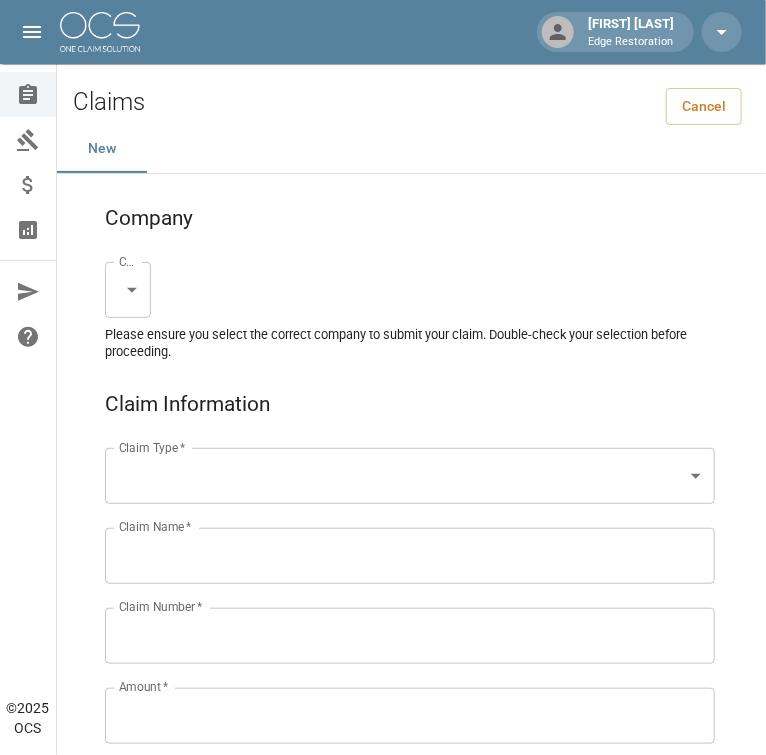 click on "[FIRST_NAME] [LAST_NAME] Edge Restoration Claims Collections Payment Tracking Analytics Contact Us Help Center © 2025 OCS Claims Cancel New Company Company * Company * Please ensure you select the correct company to submit your claim. Double-check your selection before proceeding. Claim Information Claim Type * Claim Type * Claim Name * Claim Name * Claim Number * Claim Number * Amount * Amount * Insurance * Insurance * Date of Loss * Date of Loss * Insured's Information Property Owner * Property Owner * Mailing Address * Mailing Address * Mailing City * Mailing City * Mailing State * Mailing State * Mailing Zip * Mailing Zip * Phone Number * Phone Number * Alt. Phone Number Alt. Phone Number Email Email Documentation Invoice (PDF)* Upload file(s) Invoice (PDF)* Work Authorization* Upload file(s) Work Authorization* Photo Link Photo Link Paperwork (dry logs, supporting documentation)" at bounding box center [383, 1309] 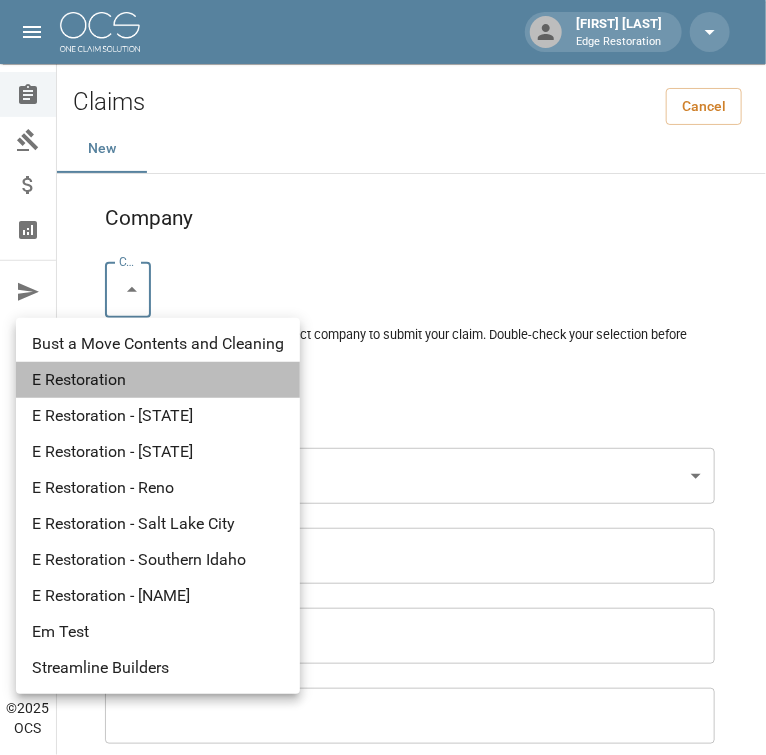 click on "E Restoration" at bounding box center (158, 380) 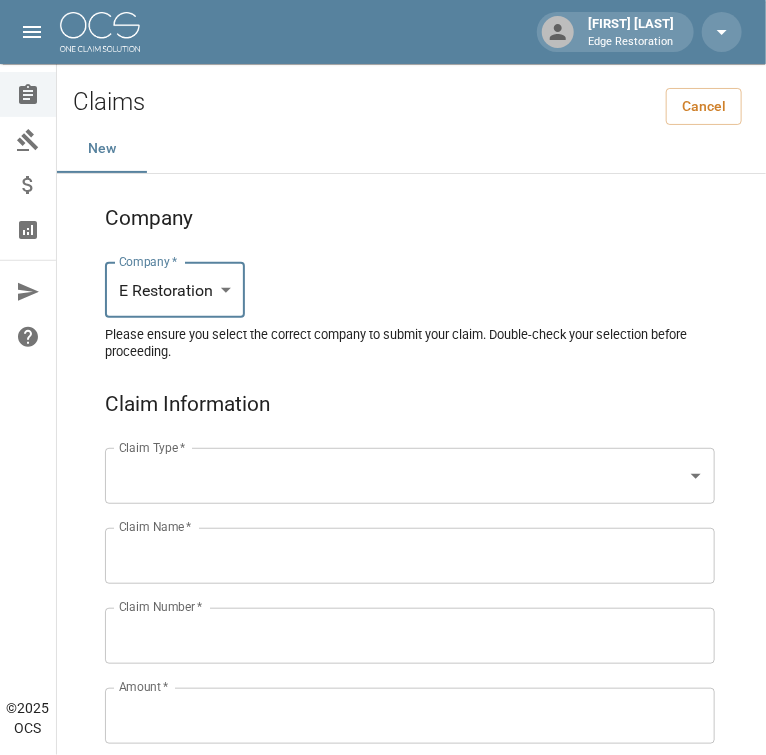 click on "[FIRST] [LAST] Edge Restoration Claims Collections Payment Tracking Analytics Contact Us Help Center ©  [YEAR] OCS Claims Cancel New Company Company   * E Restoration *** Company   * Please ensure you select the correct company to submit your claim. Double-check your selection before proceeding. Claim Information Claim Type   * ​ Claim Type   * Claim Name   * Claim Name   * Claim Number   * Claim Number   * Amount   * Amount   * Insurance   * Insurance   * Date of Loss   * Date of Loss   * Insured's Information Property Owner   * Property Owner   * Mailing Address   * Mailing Address   * Mailing City   * Mailing City   * Mailing State   * Mailing State   * Mailing Zip   * Mailing Zip   * Phone Number   * Phone Number   * Alt. Phone Number Alt. Phone Number Email Email Documentation Invoice (PDF)* ​ Upload file(s) Invoice (PDF)* Work Authorization* ​ Upload file(s) Work Authorization* Photo Link Photo Link ​ Upload file(s) Testing ​ ​ *" at bounding box center [383, 1309] 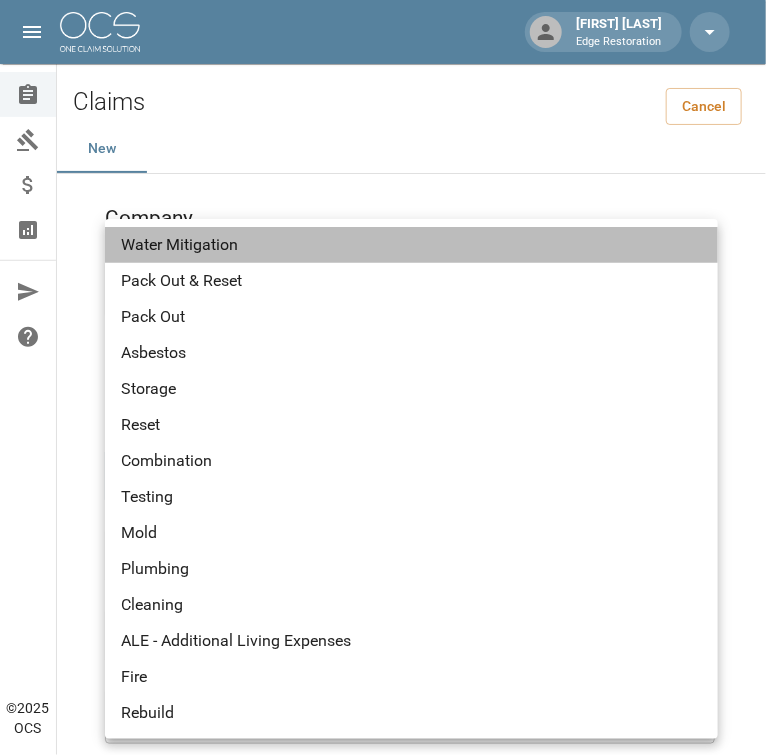click on "Water Mitigation" at bounding box center [411, 245] 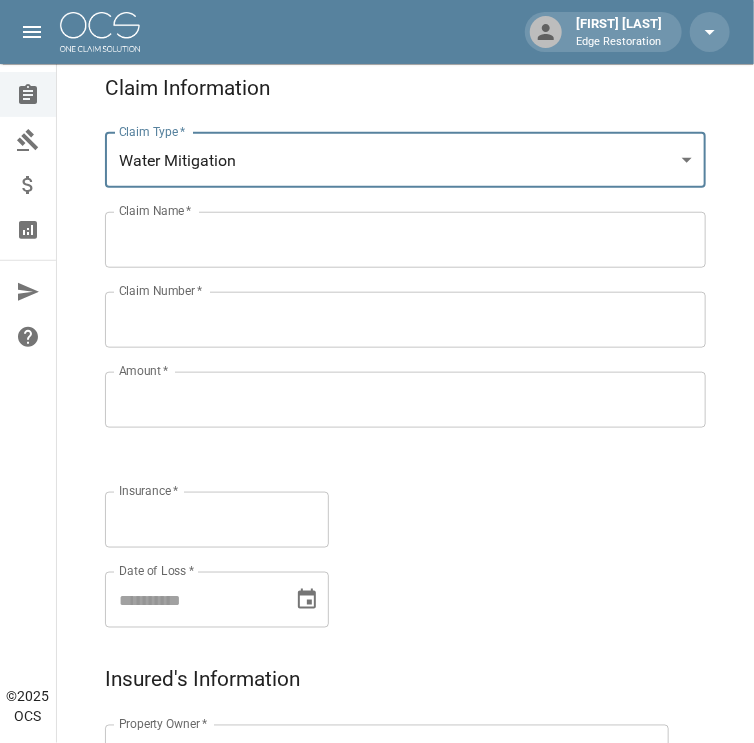 click on "Claim Name   *" at bounding box center (405, 240) 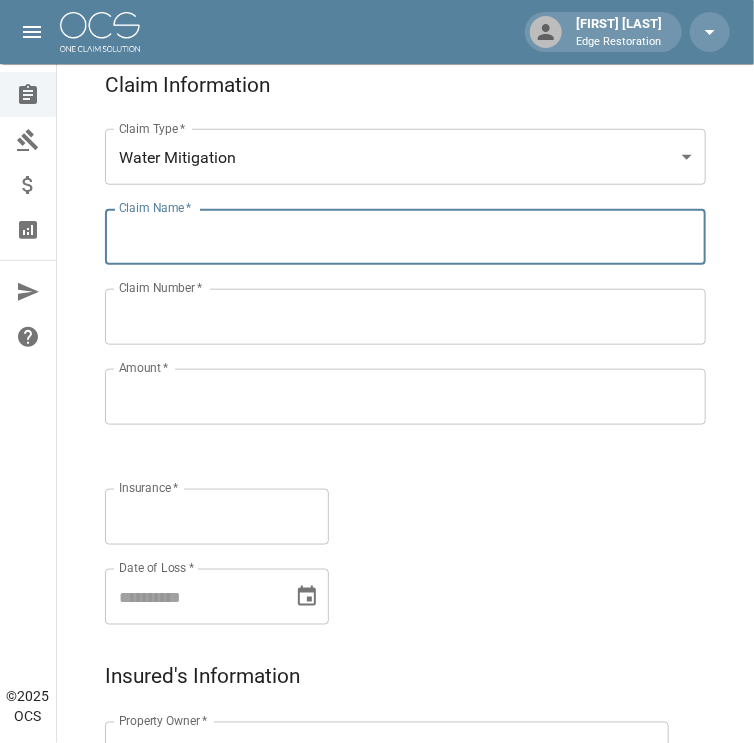 scroll, scrollTop: 320, scrollLeft: 0, axis: vertical 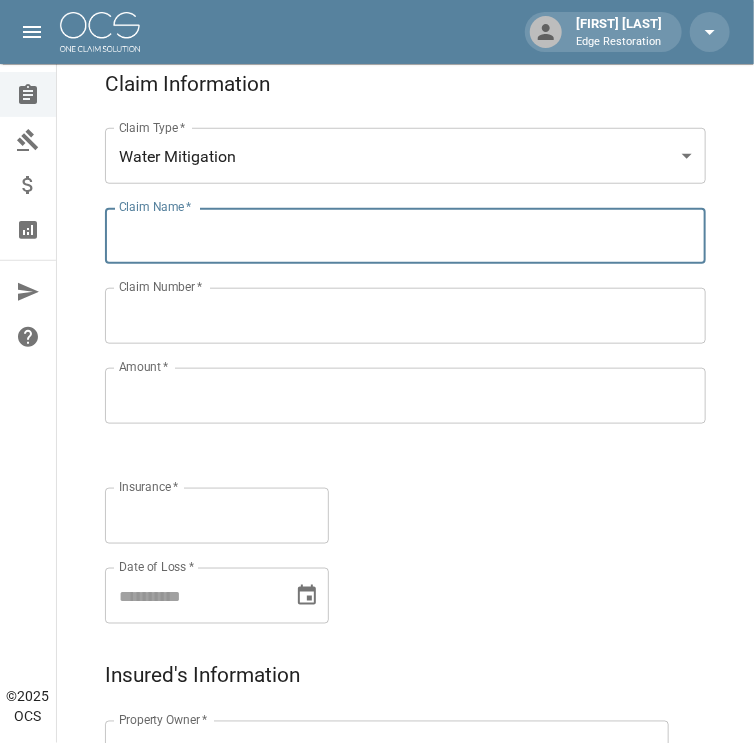 paste on "*******" 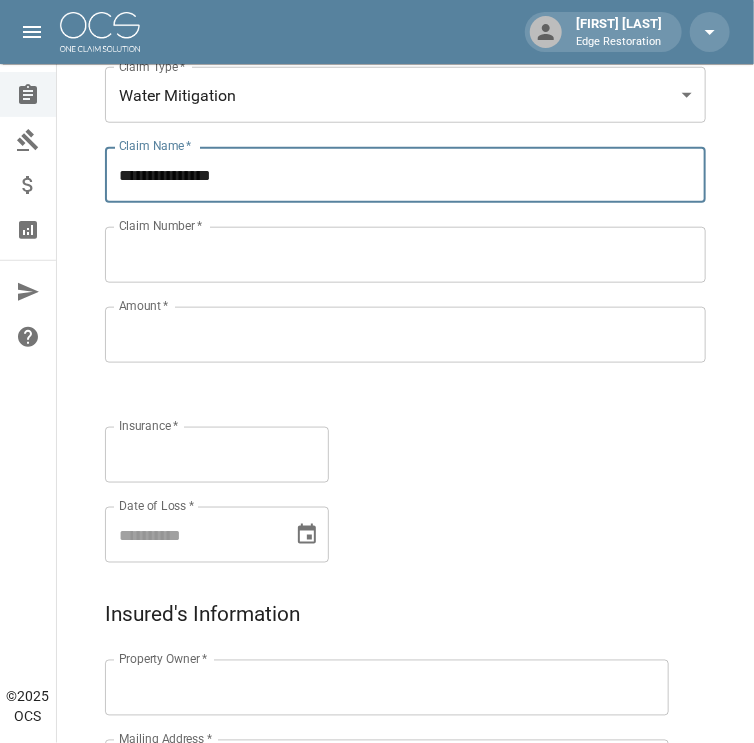 type on "**********" 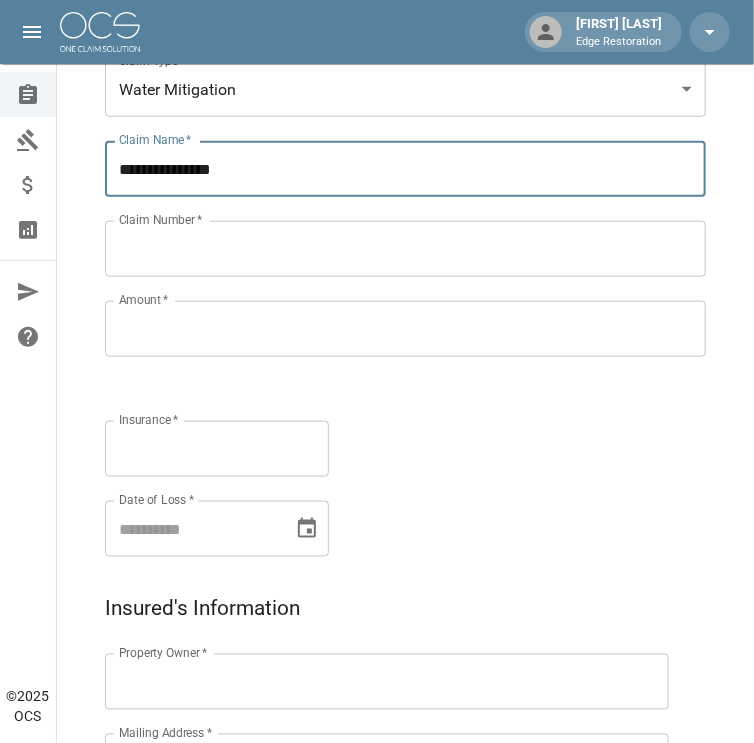 click on "Property Owner   *" at bounding box center [387, 682] 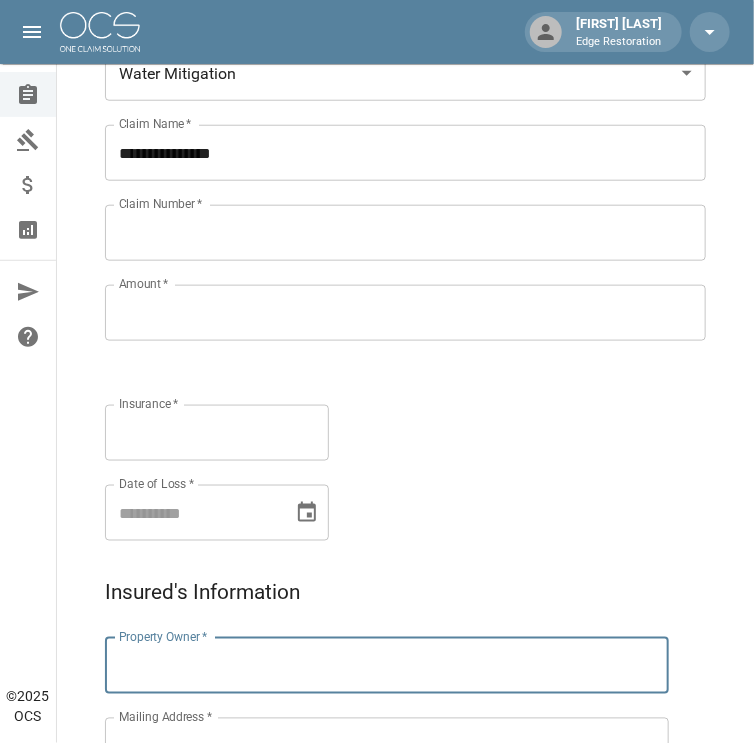 paste on "**********" 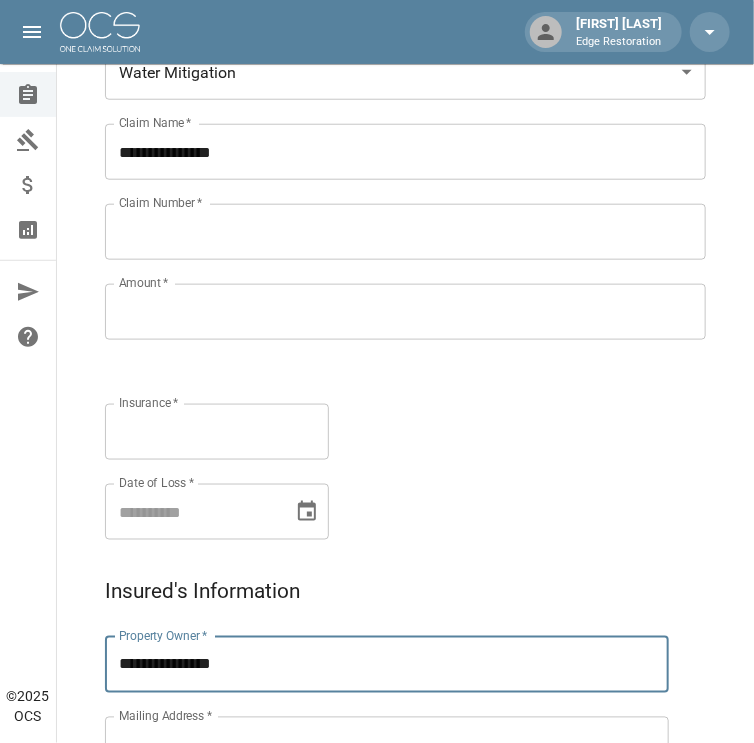 scroll, scrollTop: 405, scrollLeft: 0, axis: vertical 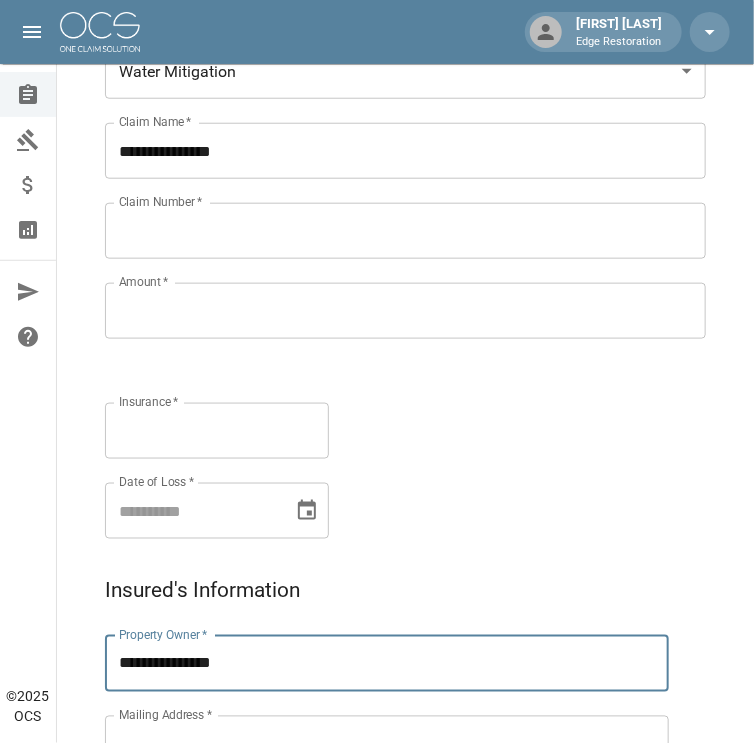 type on "**********" 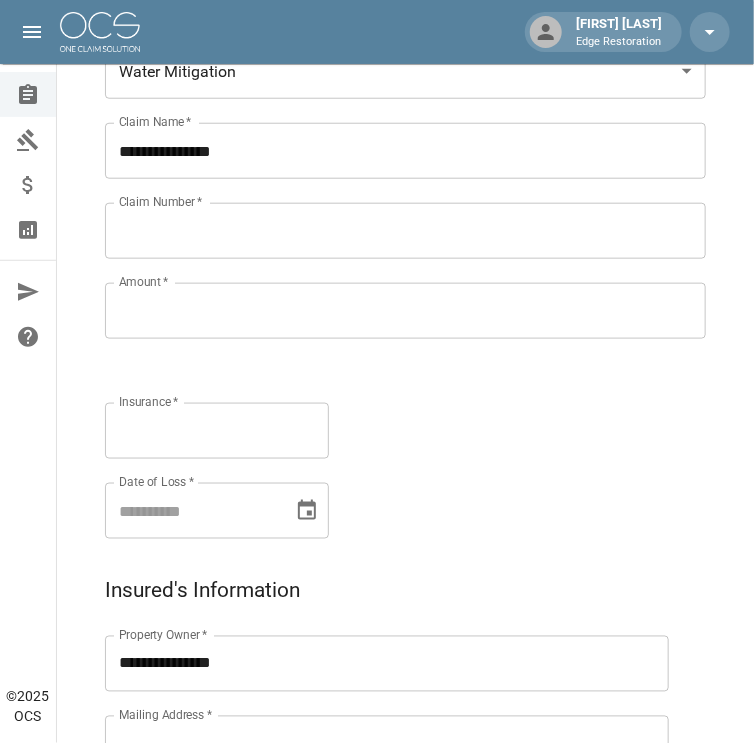 click on "Claim Number   *" at bounding box center (405, 231) 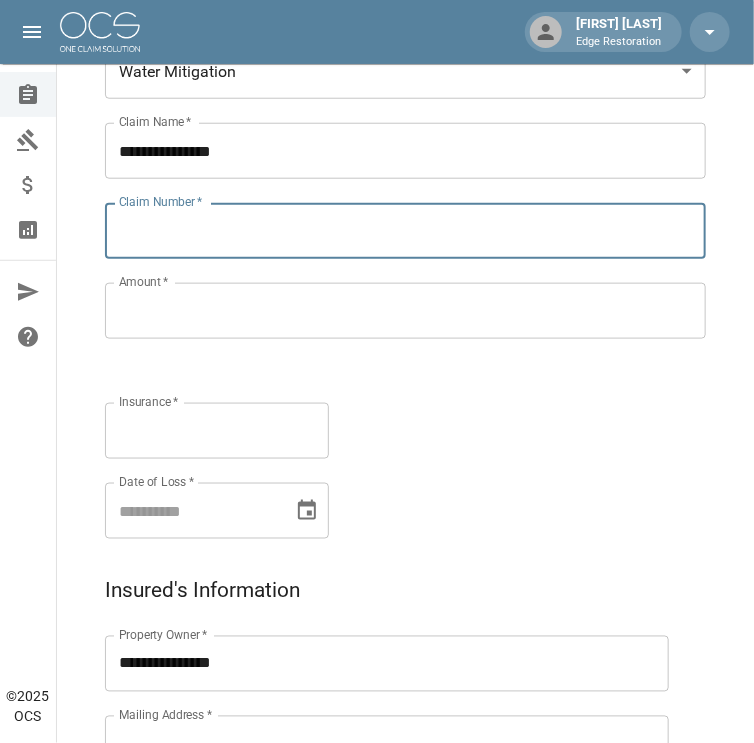 paste on "**********" 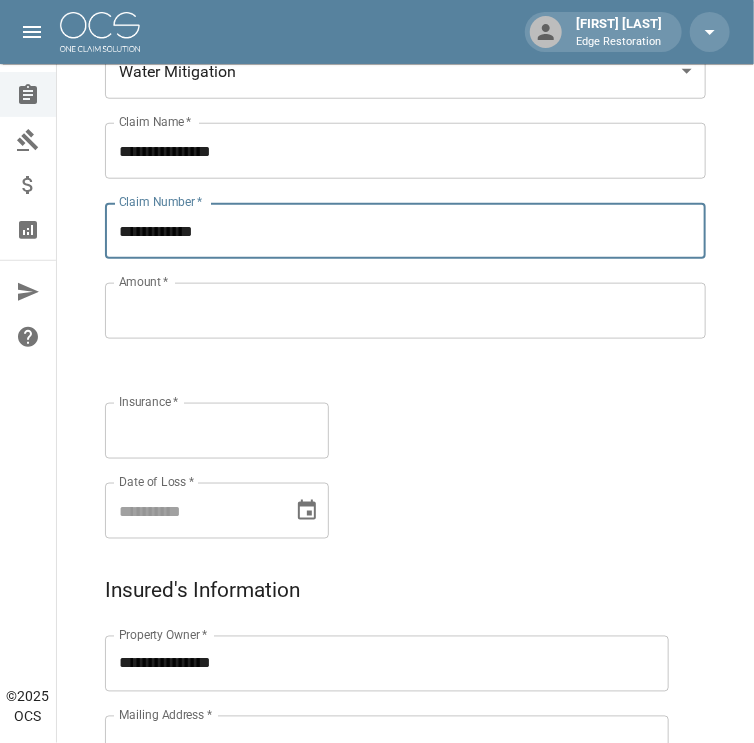 type on "**********" 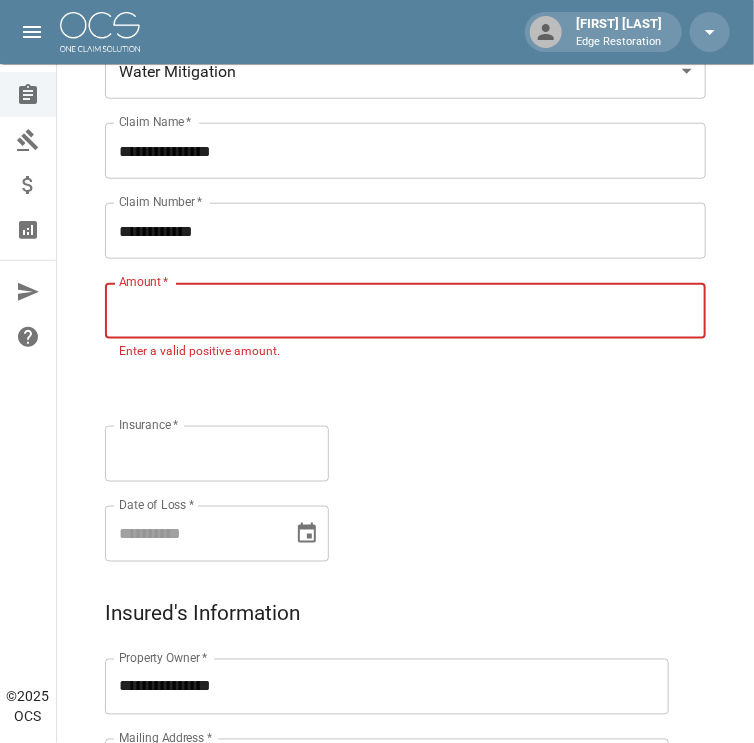 click on "Amount   *" at bounding box center (405, 311) 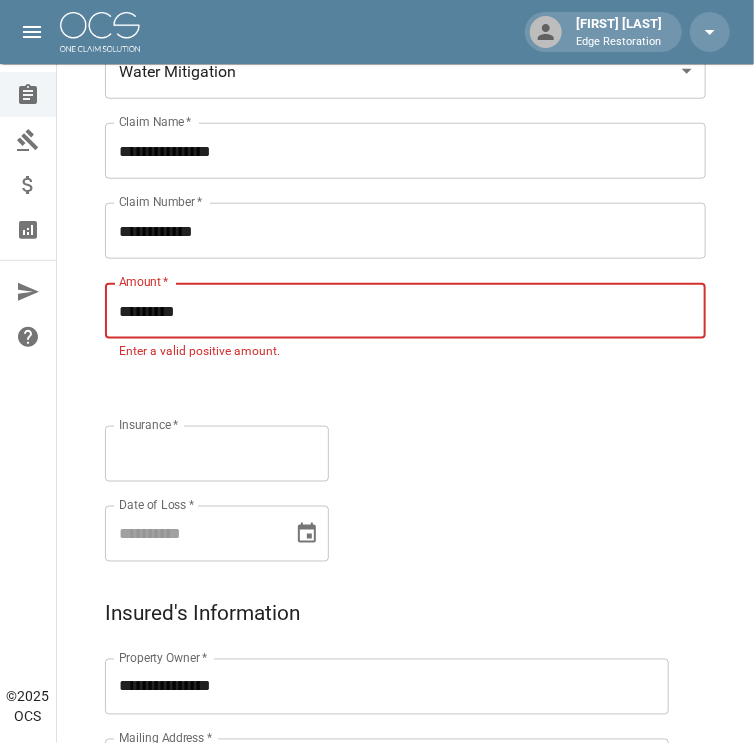 type on "*********" 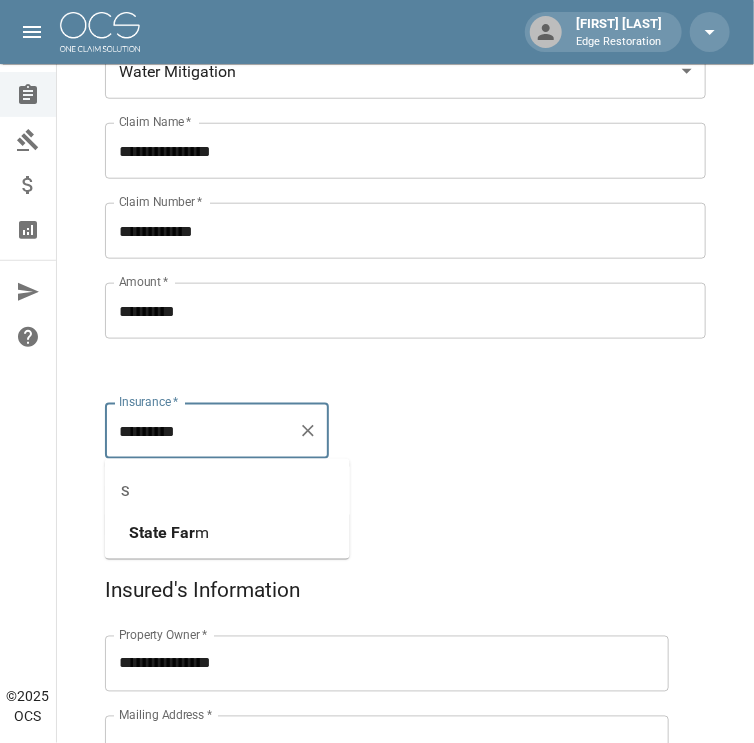 click on "State" at bounding box center [148, 532] 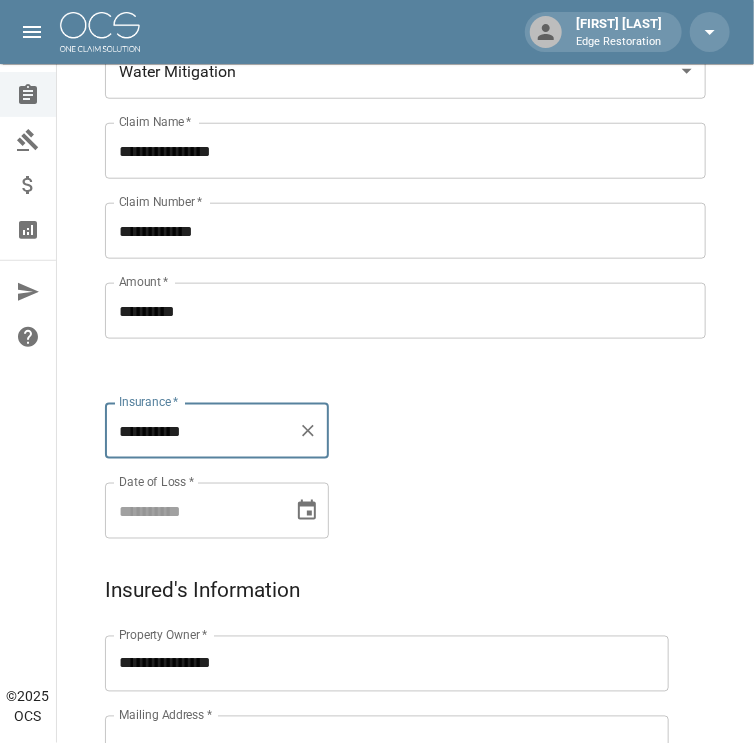 type on "**********" 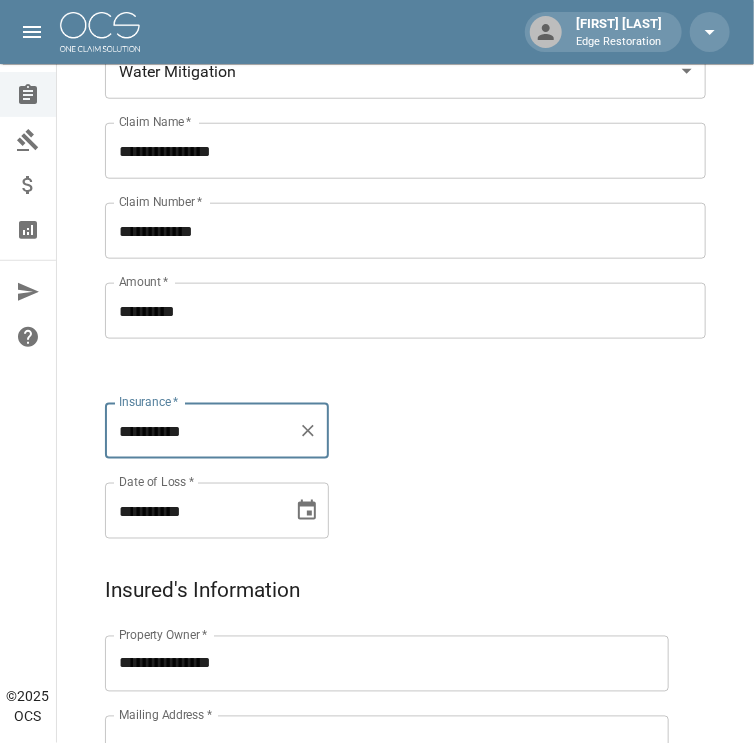 click on "**********" at bounding box center (192, 511) 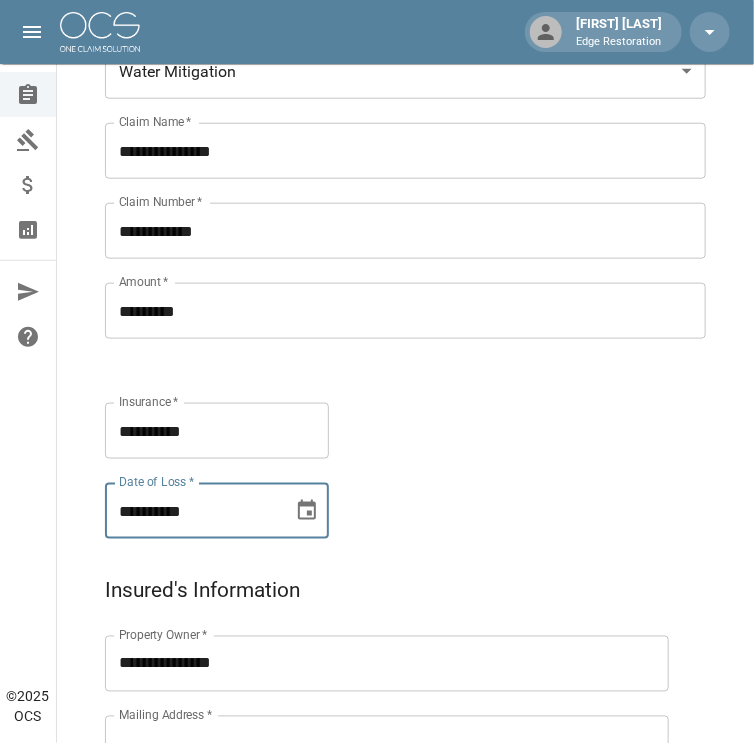 type on "**********" 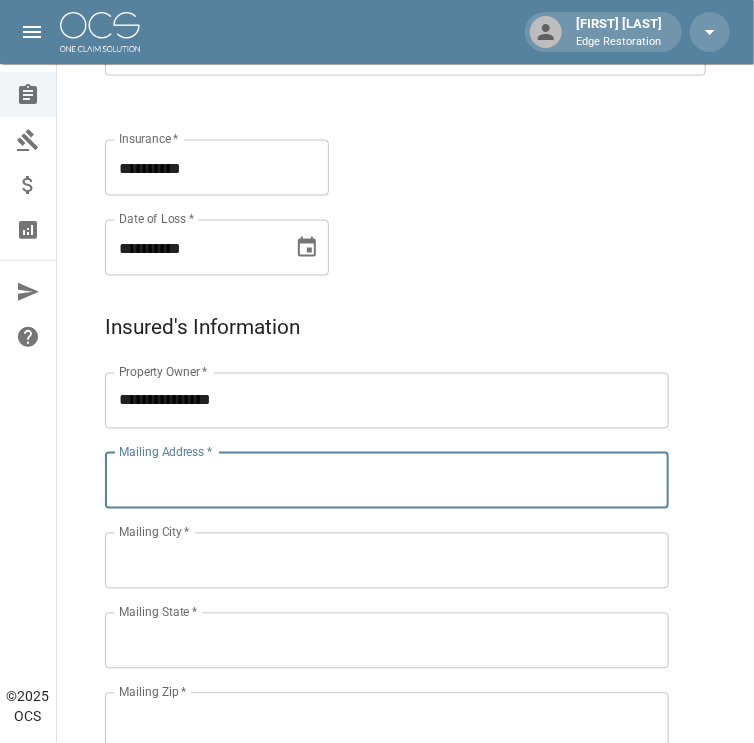 scroll, scrollTop: 670, scrollLeft: 0, axis: vertical 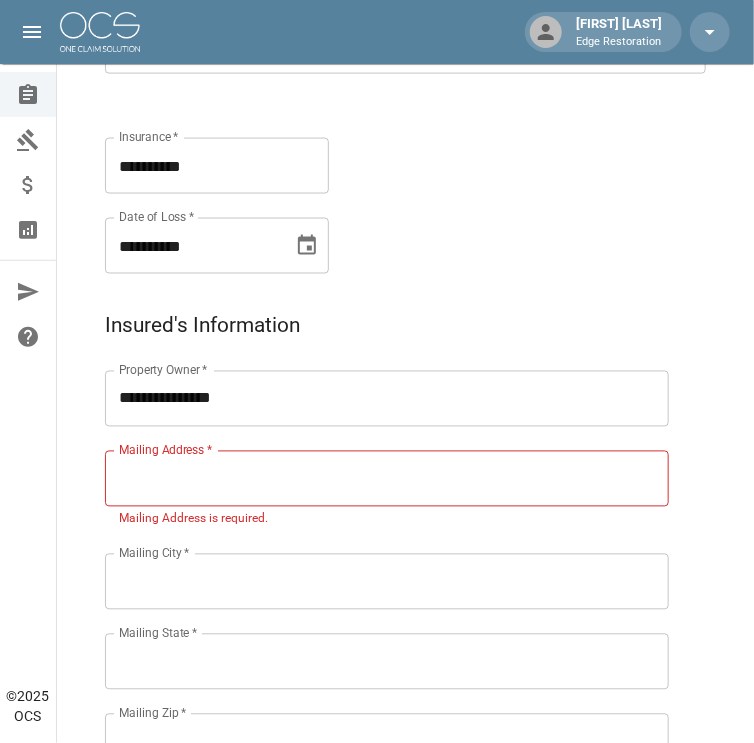 click on "Mailing Address   *" at bounding box center [387, 479] 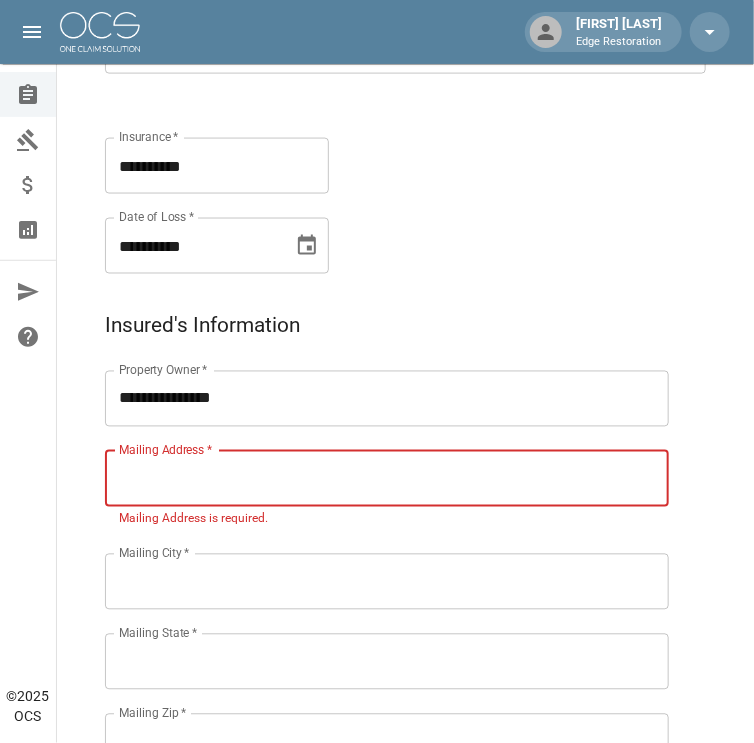 paste on "**********" 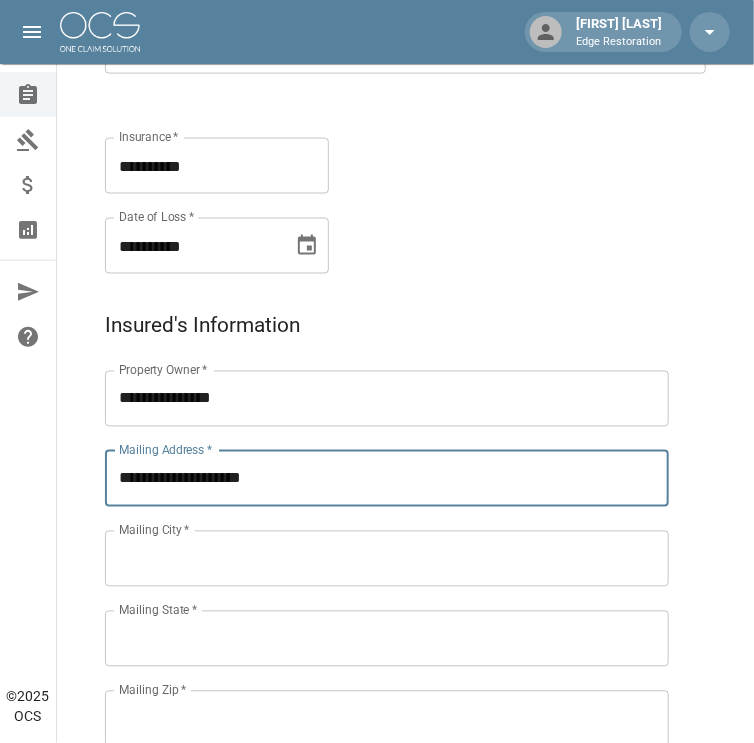 type on "**********" 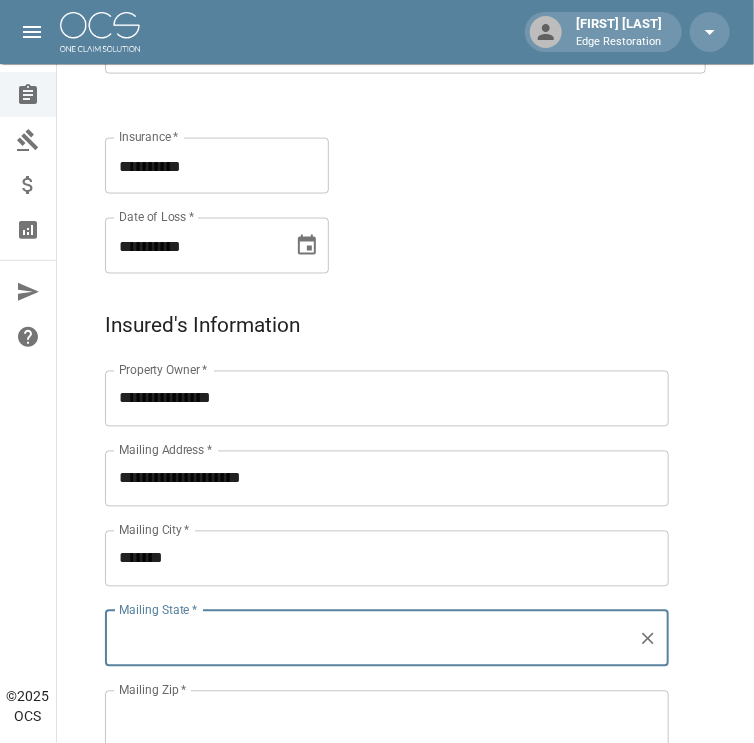click on "*******" at bounding box center [387, 559] 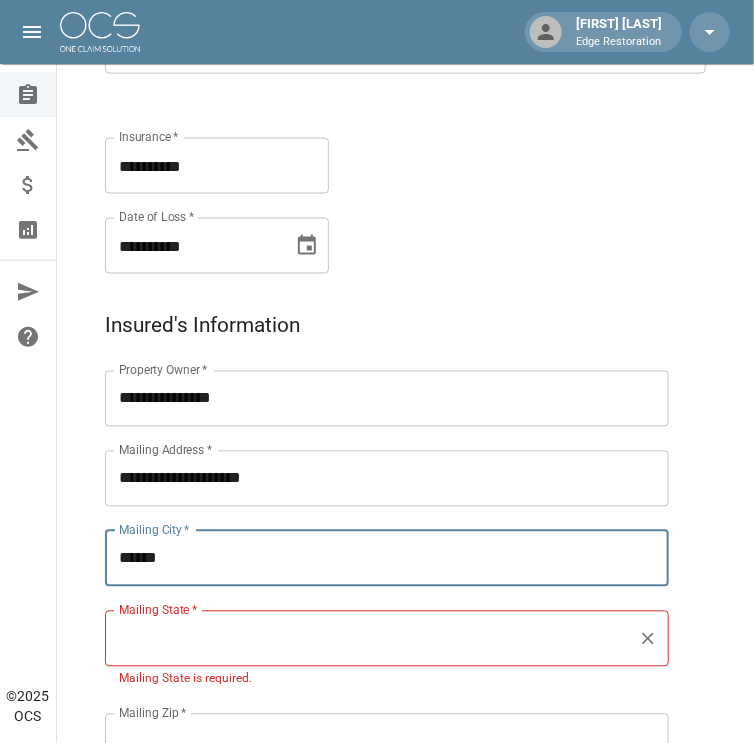 type on "******" 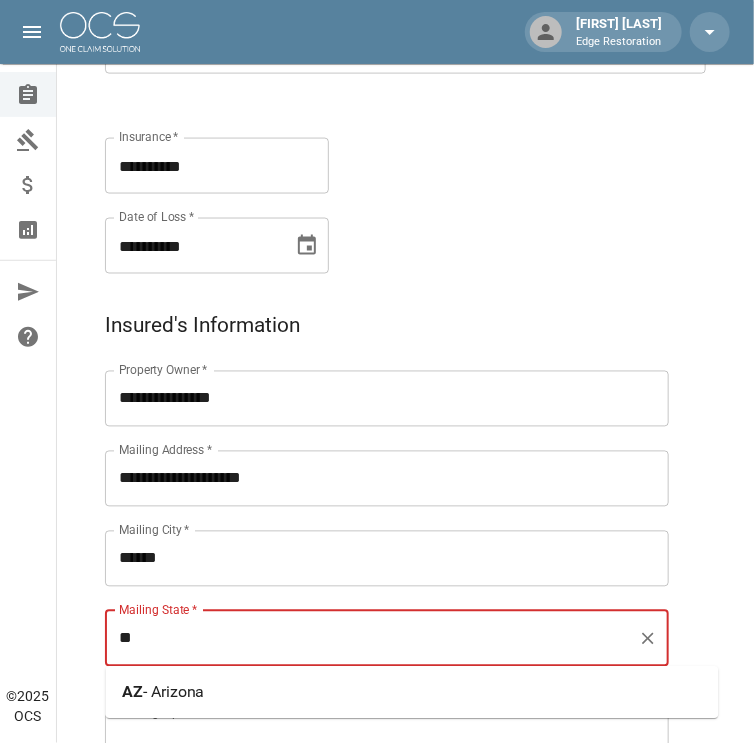 click on "[STATE] - Arizona" at bounding box center (412, 693) 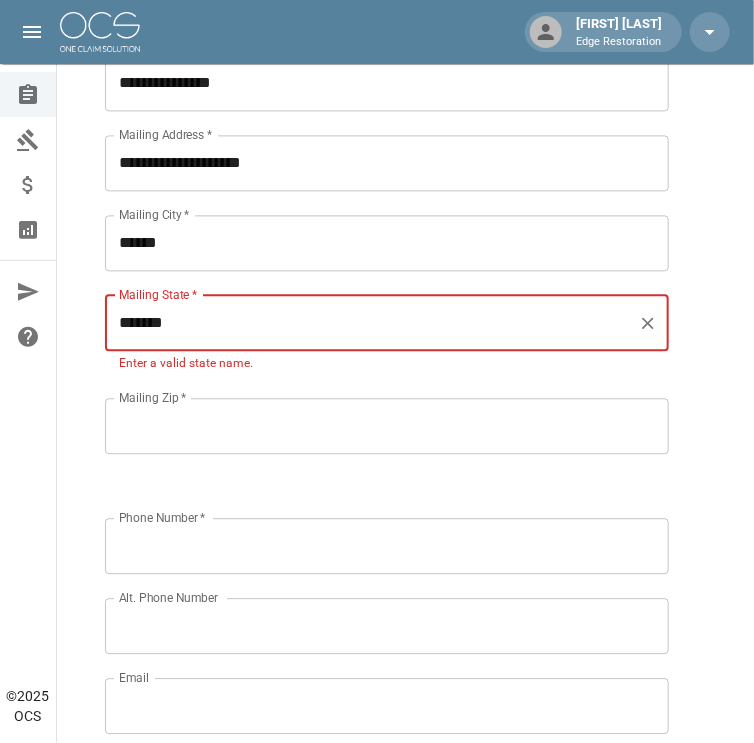 type on "*******" 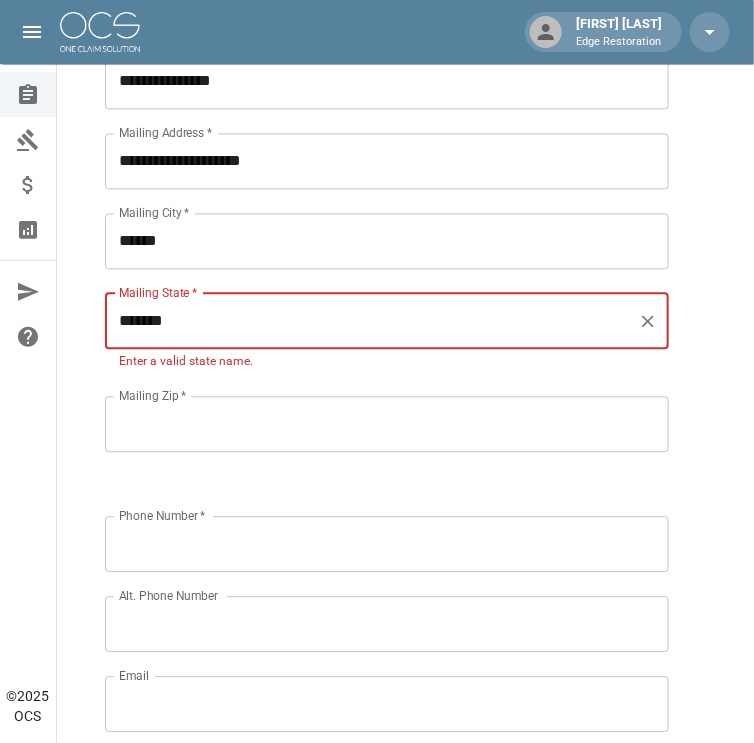 click on "Property Owner * Property Owner * Mailing Address * Mailing Address * Mailing City * Mailing City * Mailing State * Mailing State * Enter a valid state name. Mailing Zip * Mailing Zip *" at bounding box center (367, 228) 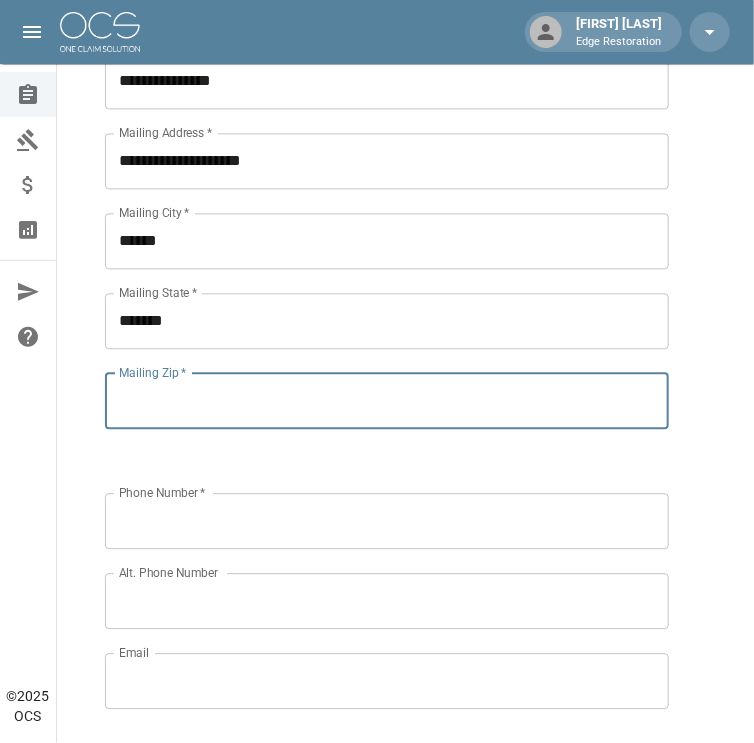 scroll, scrollTop: 989, scrollLeft: 0, axis: vertical 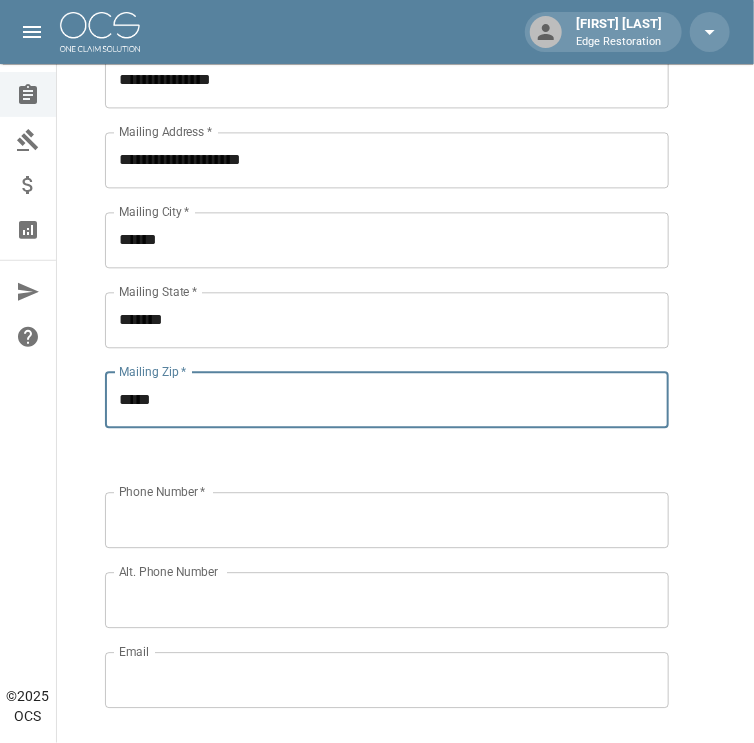 type on "*****" 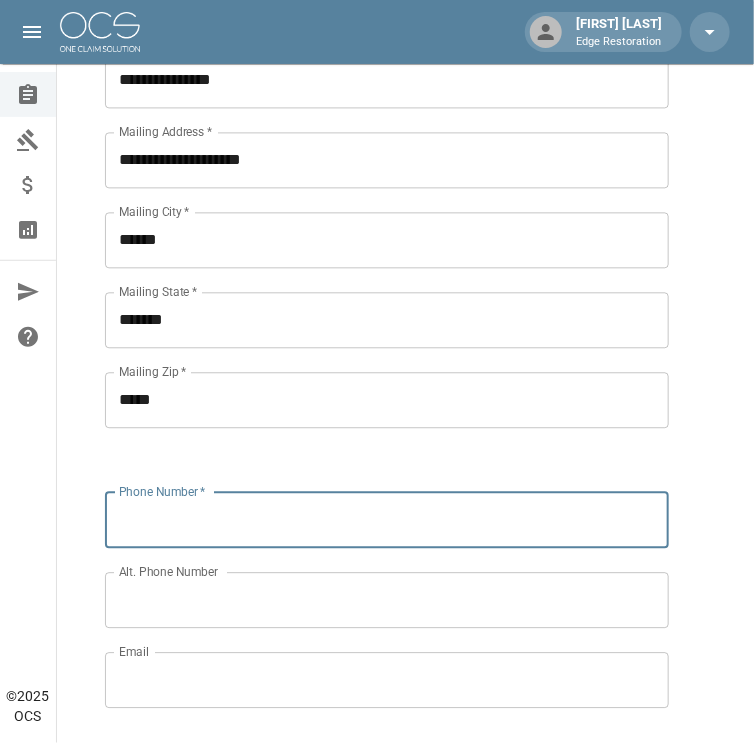 click on "Phone Number   *" at bounding box center (387, 520) 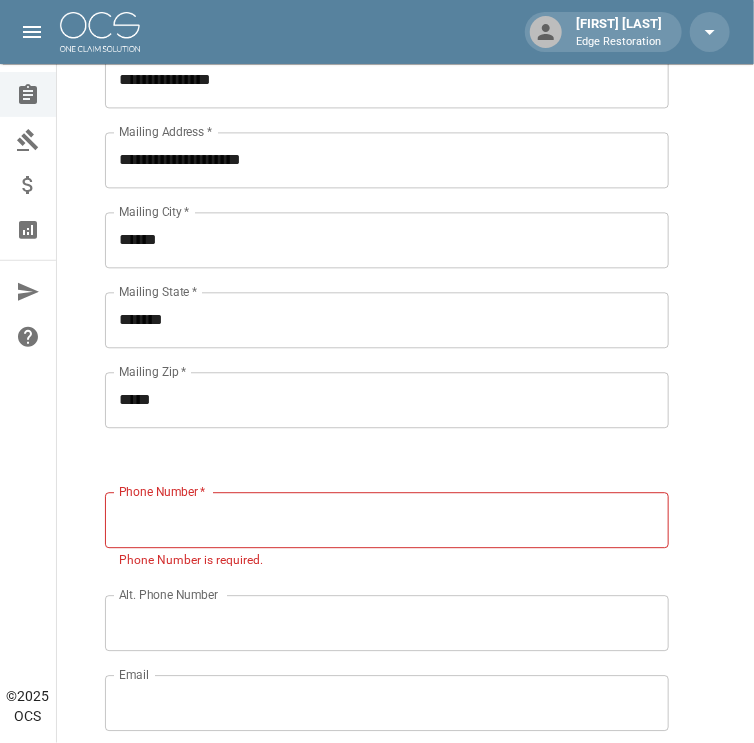 click on "Phone Number   *" at bounding box center [387, 520] 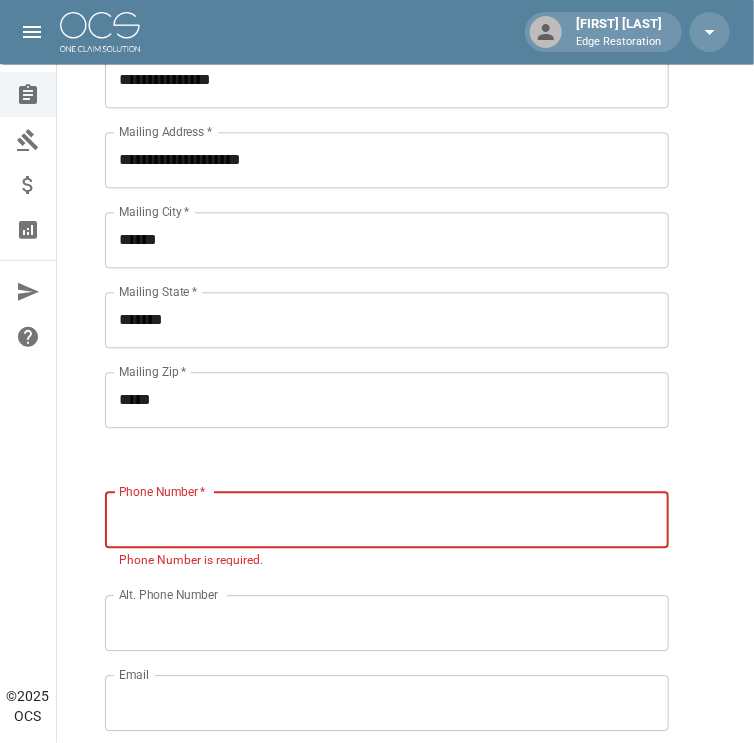 paste on "**********" 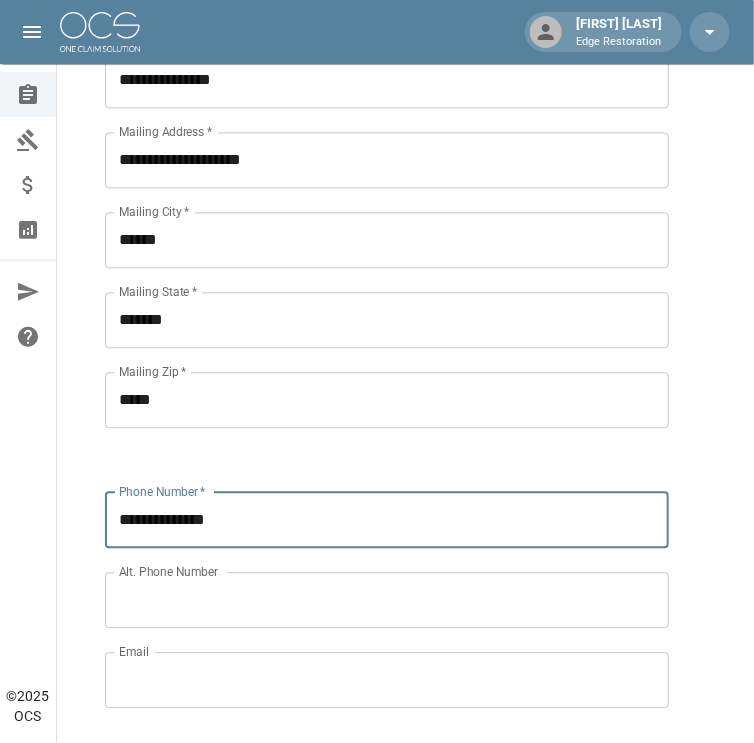 type on "**********" 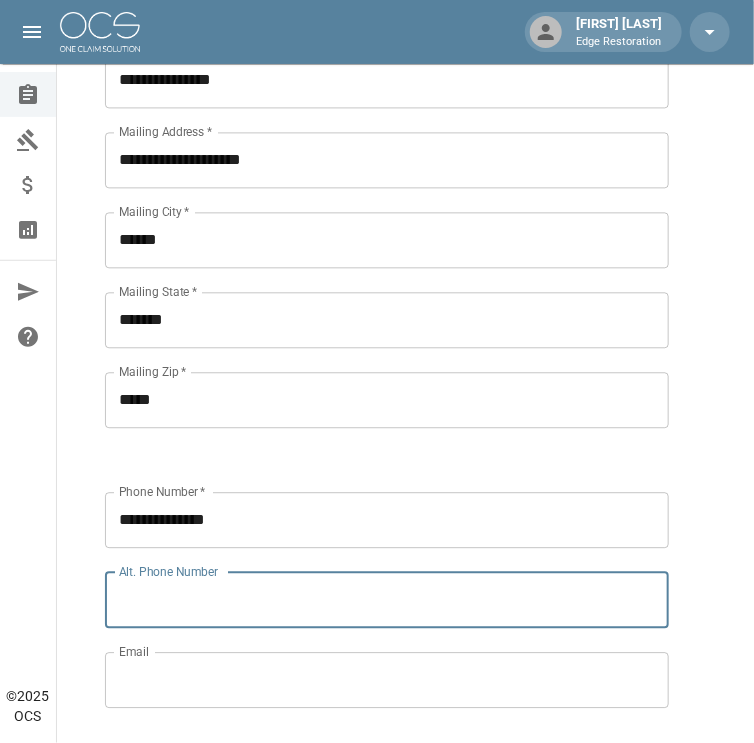click on "Alt. Phone Number" at bounding box center [387, 600] 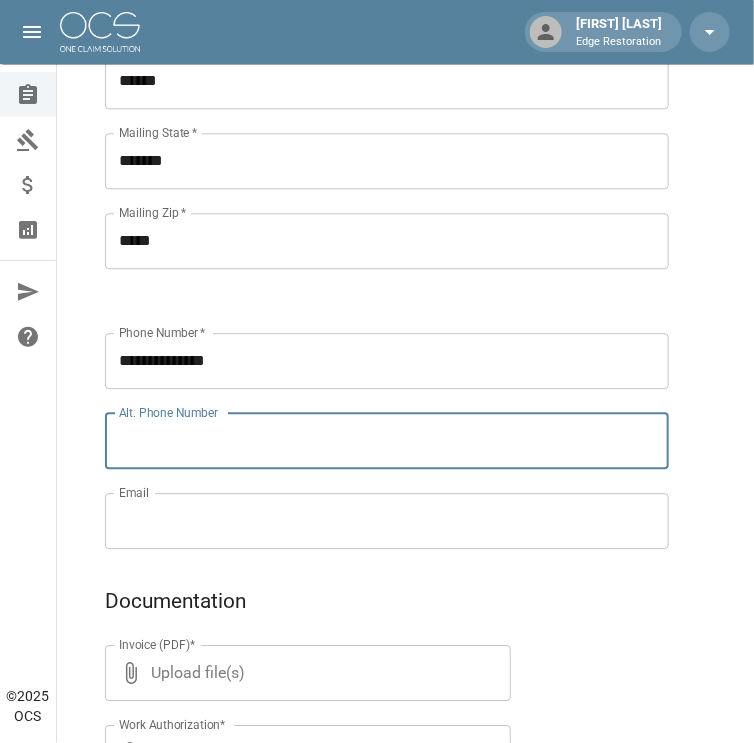 scroll, scrollTop: 1148, scrollLeft: 0, axis: vertical 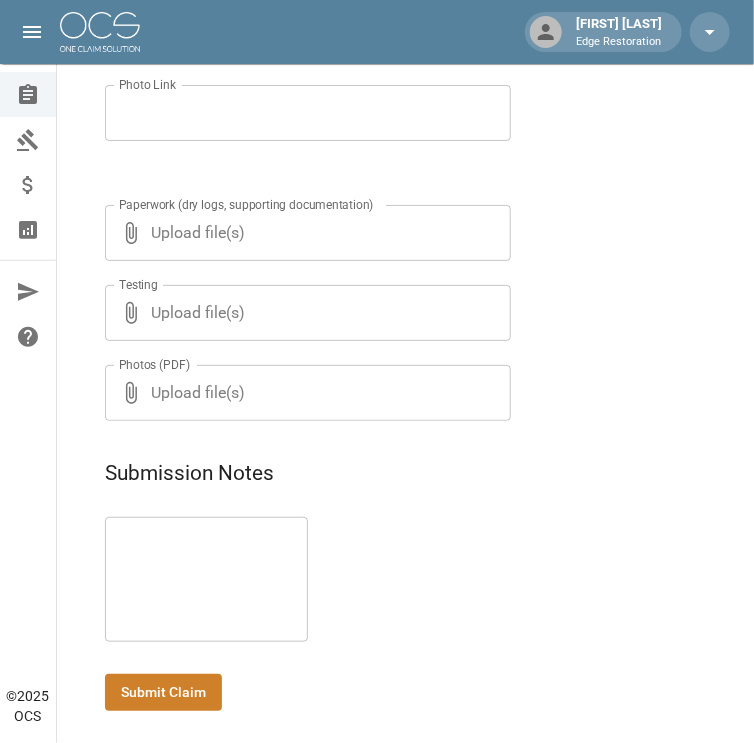 click at bounding box center [206, 580] 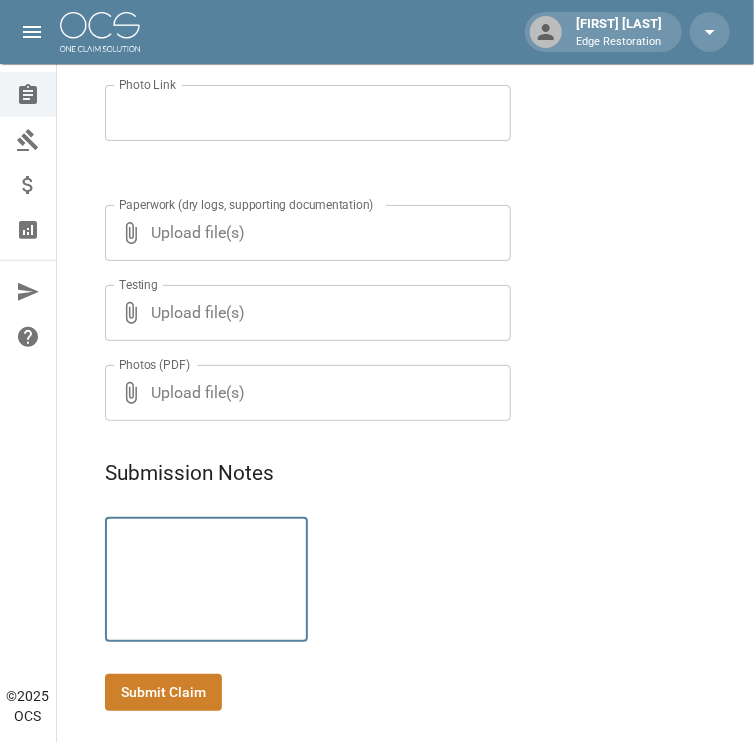 paste on "**********" 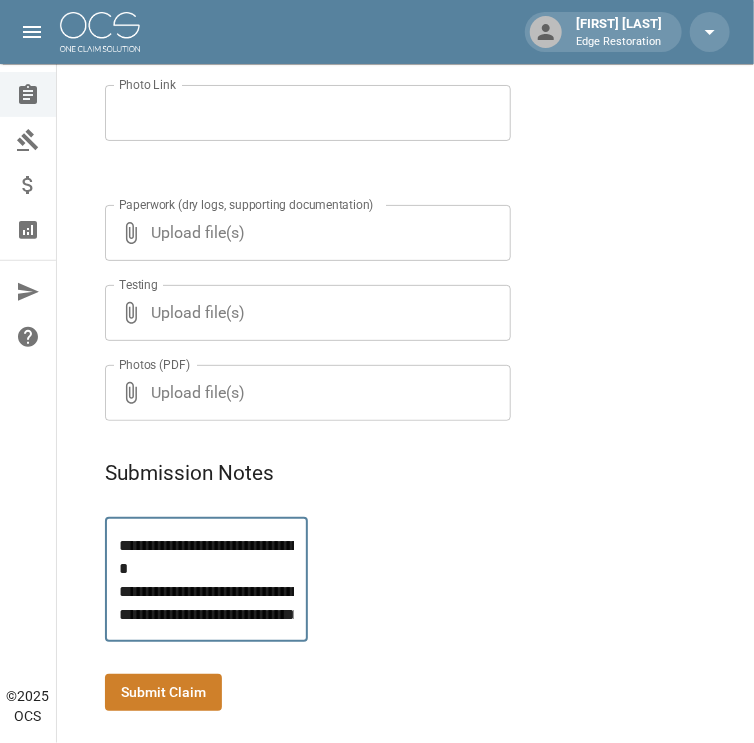 scroll, scrollTop: 91, scrollLeft: 0, axis: vertical 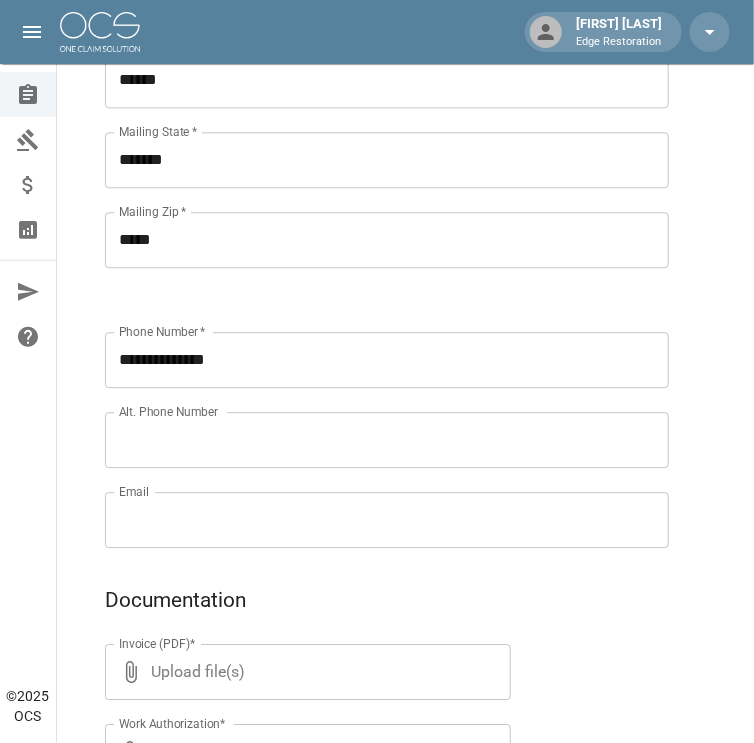type on "**********" 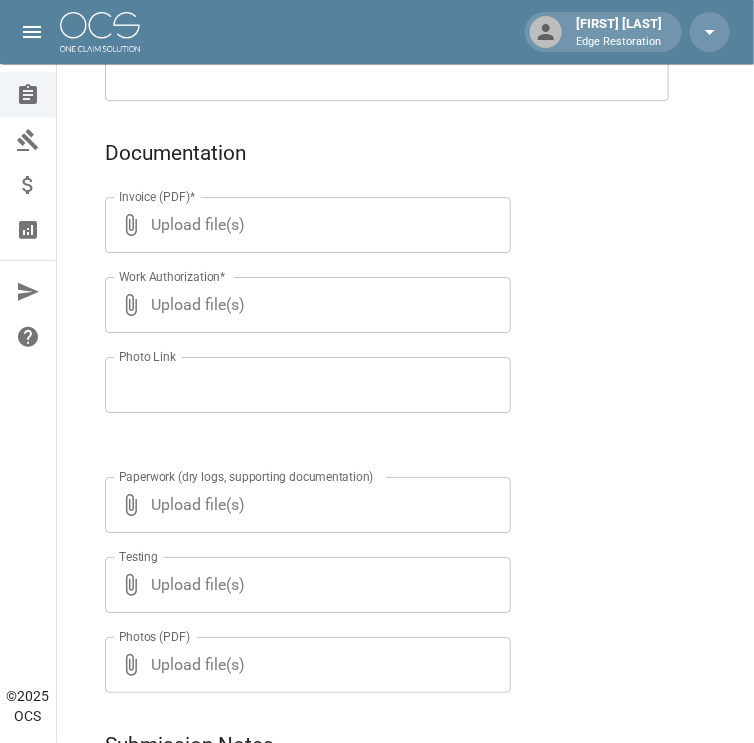 scroll, scrollTop: 1606, scrollLeft: 0, axis: vertical 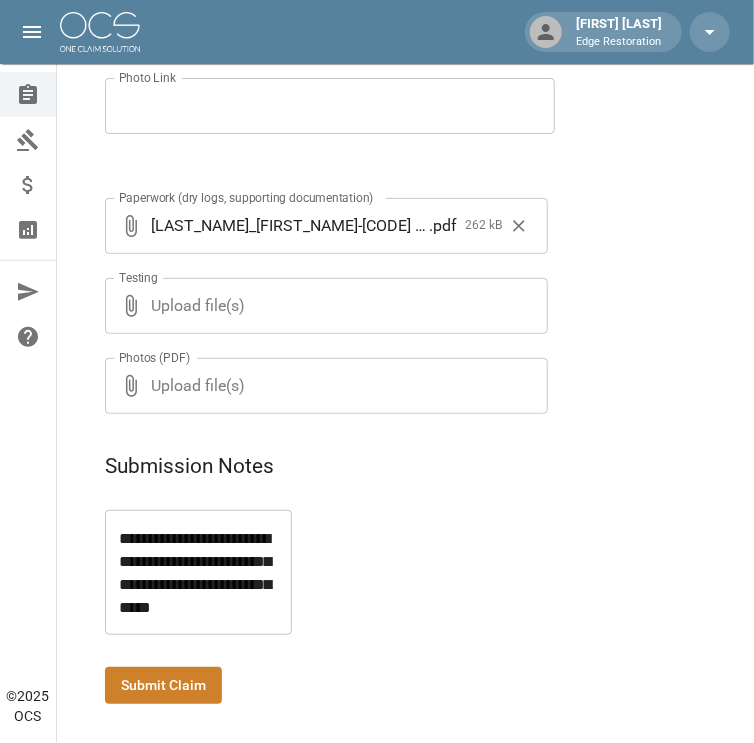 drag, startPoint x: 181, startPoint y: 691, endPoint x: 208, endPoint y: 684, distance: 27.89265 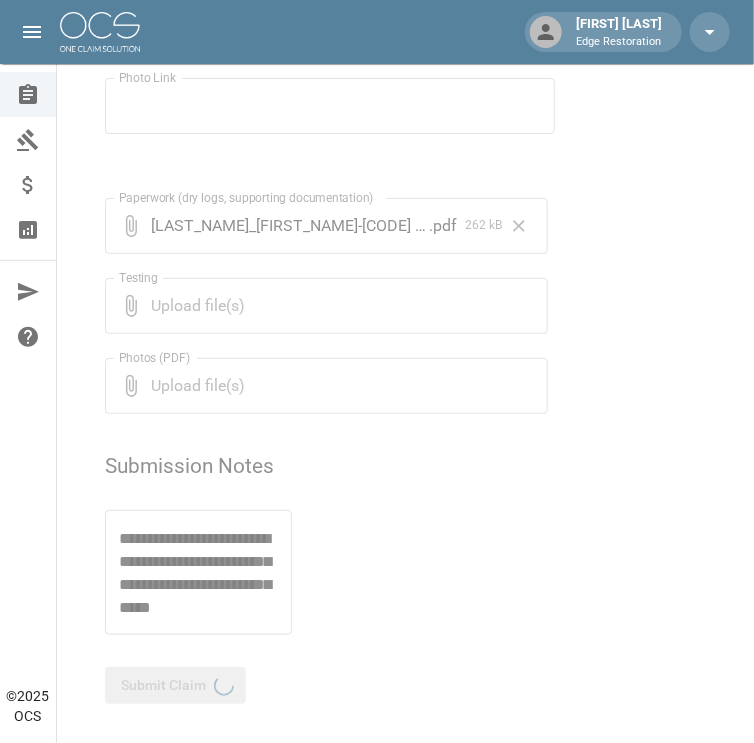 scroll, scrollTop: 0, scrollLeft: 0, axis: both 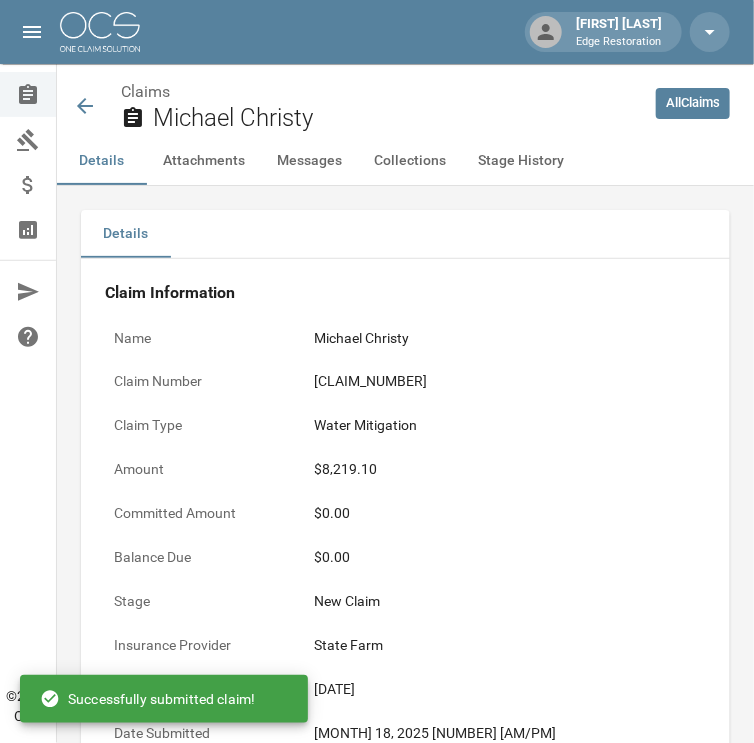 click at bounding box center (100, 32) 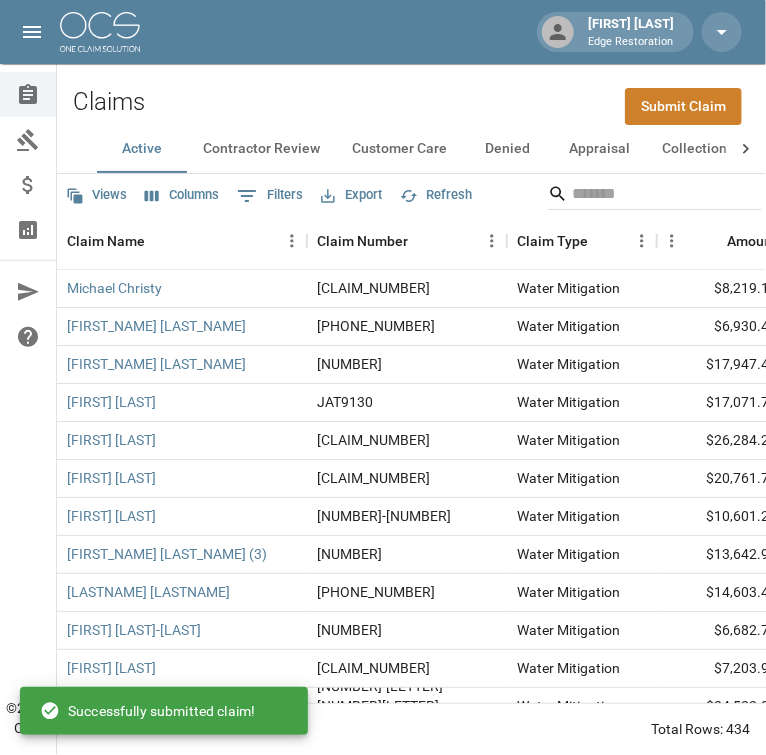 click on "Submit Claim" at bounding box center (683, 106) 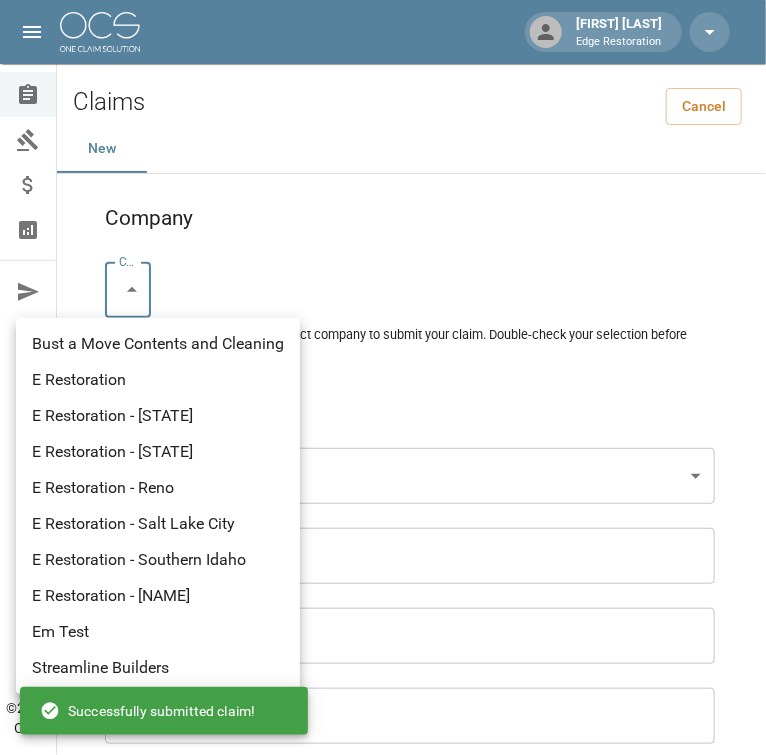 click on "[FIRST_NAME] [LAST_NAME] Edge Restoration Claims Collections Payment Tracking Analytics Contact Us Help Center © 2025 OCS Claims Cancel New Company Company * Company * Please ensure you select the correct company to submit your claim. Double-check your selection before proceeding. Claim Information Claim Type * Claim Type * Claim Name * Claim Name * Claim Number * Claim Number * Amount * Amount * Insurance * Insurance * Date of Loss * Date of Loss * Insured's Information Property Owner * Property Owner * Mailing Address * Mailing Address * Mailing City * Mailing City * Mailing State * Mailing State * Mailing Zip * Mailing Zip * Phone Number * Phone Number * Alt. Phone Number Alt. Phone Number Email Email Documentation Invoice (PDF)* Upload file(s) Invoice (PDF)* Work Authorization* Upload file(s) Work Authorization* Photo Link Photo Link Paperwork (dry logs, supporting documentation)" at bounding box center (383, 1309) 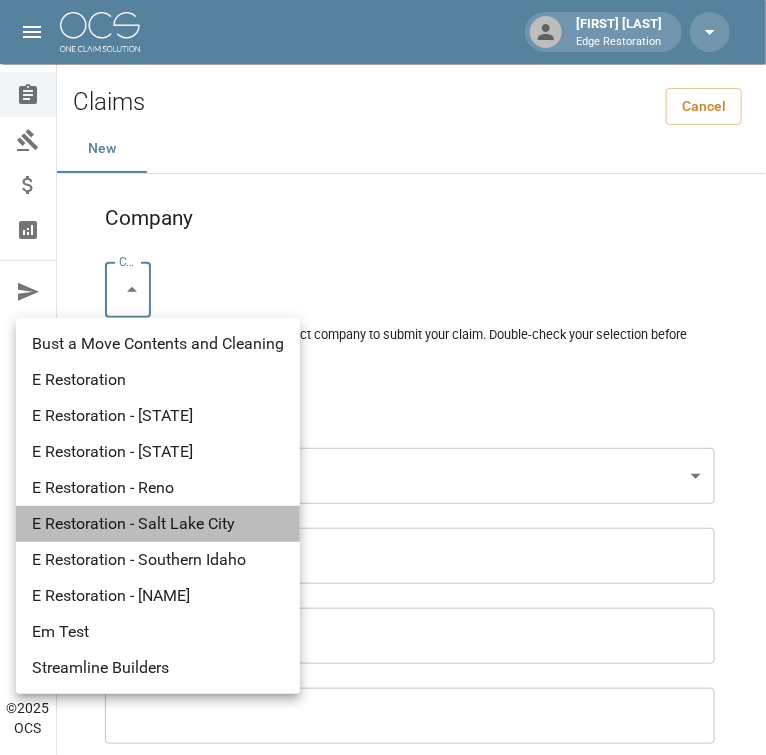 click on "E Restoration - Salt Lake City" at bounding box center (158, 524) 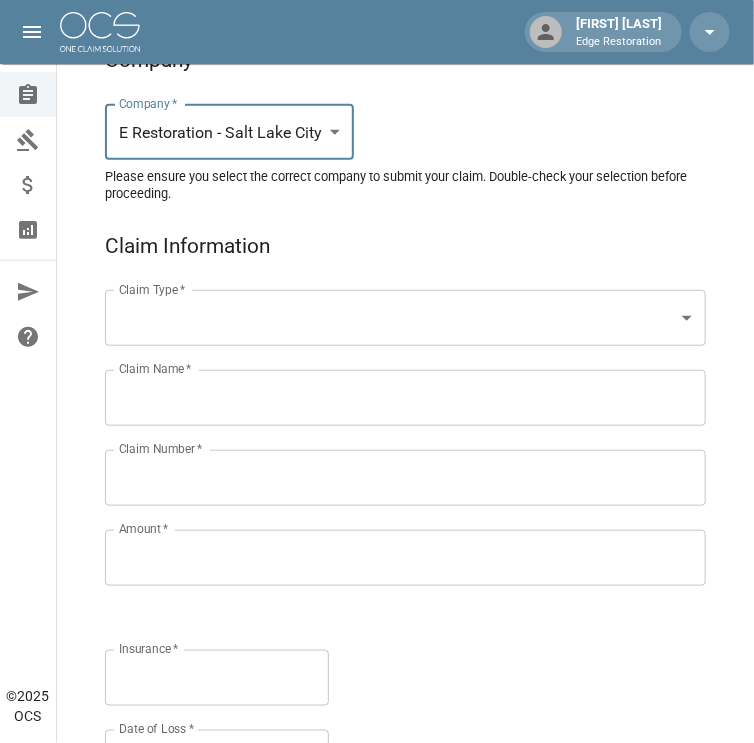 scroll, scrollTop: 159, scrollLeft: 0, axis: vertical 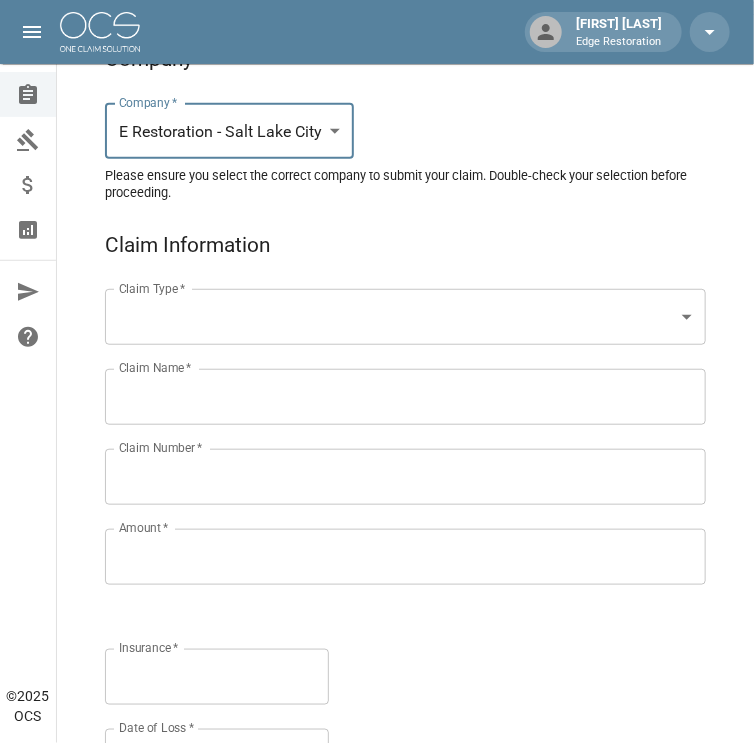 click on "Chelsie Akers Edge Restoration Claims Collections Payment Tracking Analytics Contact Us Help Center ©  2025 OCS Claims Cancel New Company Company   * E Restoration - Salt Lake City ******* Company   * Please ensure you select the correct company to submit your claim. Double-check your selection before proceeding. Claim Information Claim Type   * ​ Claim Type   * Claim Name   * Claim Name   * Claim Number   * Claim Number   * Amount   * Amount   * Insurance   * Insurance   * Date of Loss   * Date of Loss   * Insured's Information Property Owner   * Property Owner   * Mailing Address   * Mailing Address   * Mailing City   * Mailing City   * Mailing State   * Mailing State   * Mailing Zip   * Mailing Zip   * Phone Number   * Phone Number   * Alt. Phone Number Alt. Phone Number Email Email Documentation Invoice (PDF)* ​ Upload file(s) Invoice (PDF)* Work Authorization* ​ Upload file(s) Work Authorization* Photo Link Photo Link ​ Testing ​" at bounding box center [377, 1150] 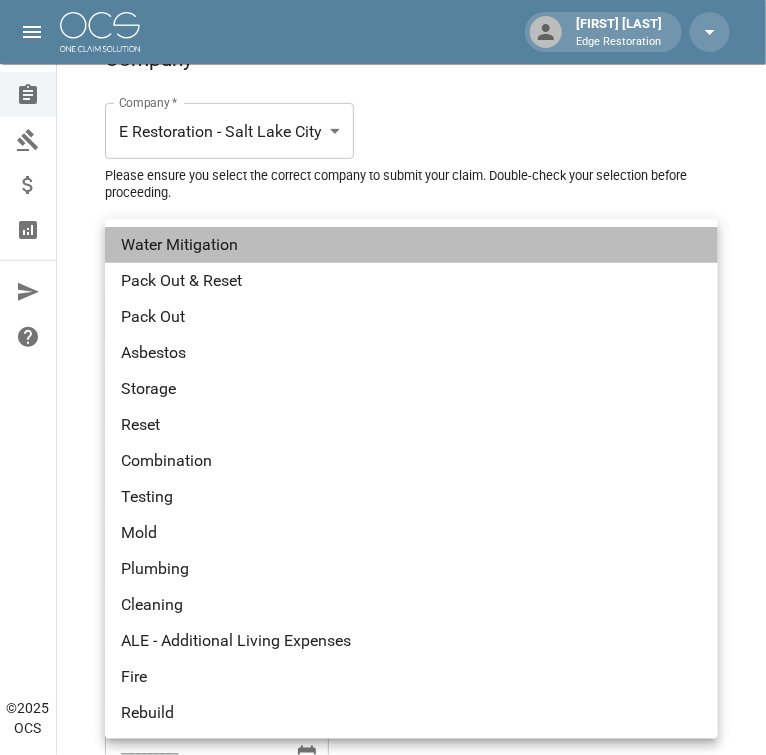 click on "Water Mitigation" at bounding box center (411, 245) 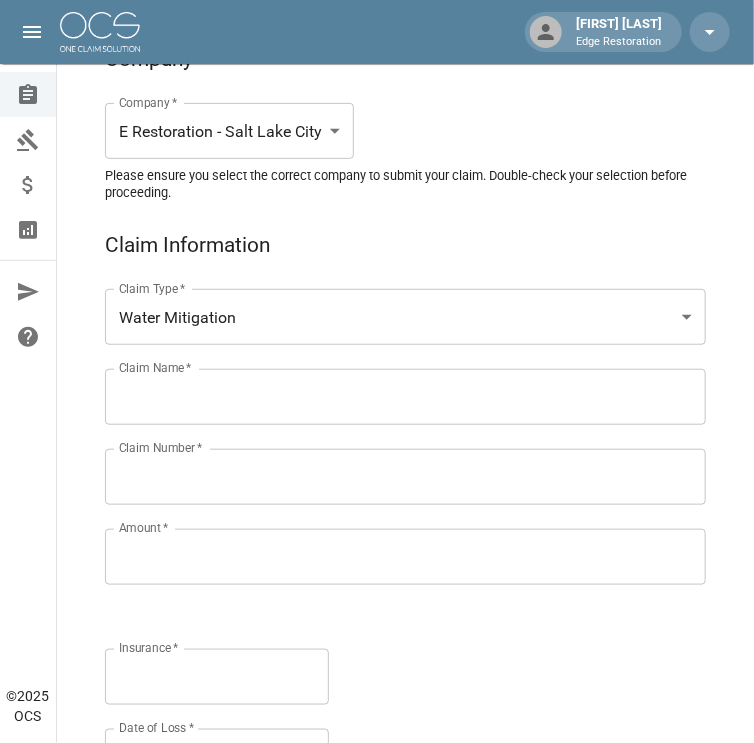 drag, startPoint x: 148, startPoint y: 438, endPoint x: 167, endPoint y: 394, distance: 47.92703 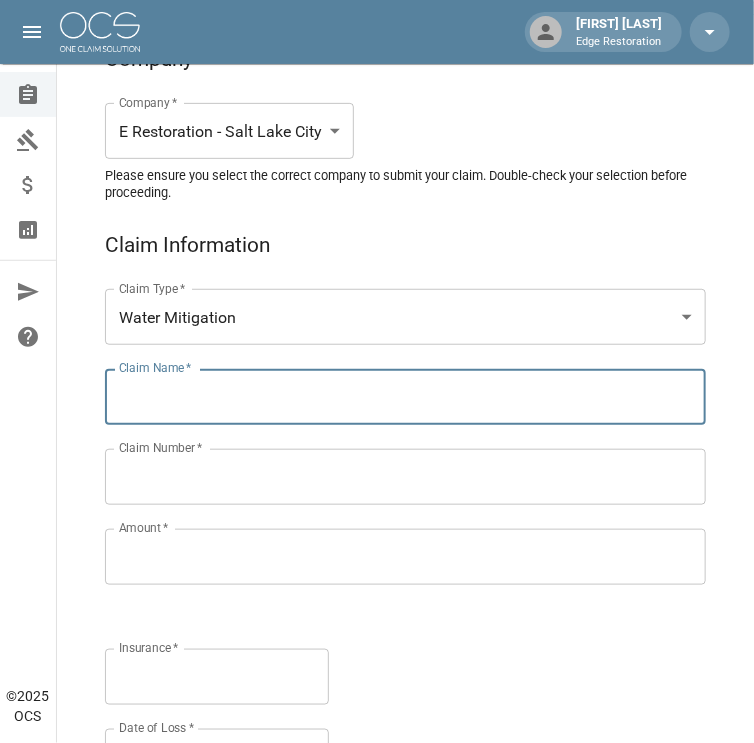 paste on "*******" 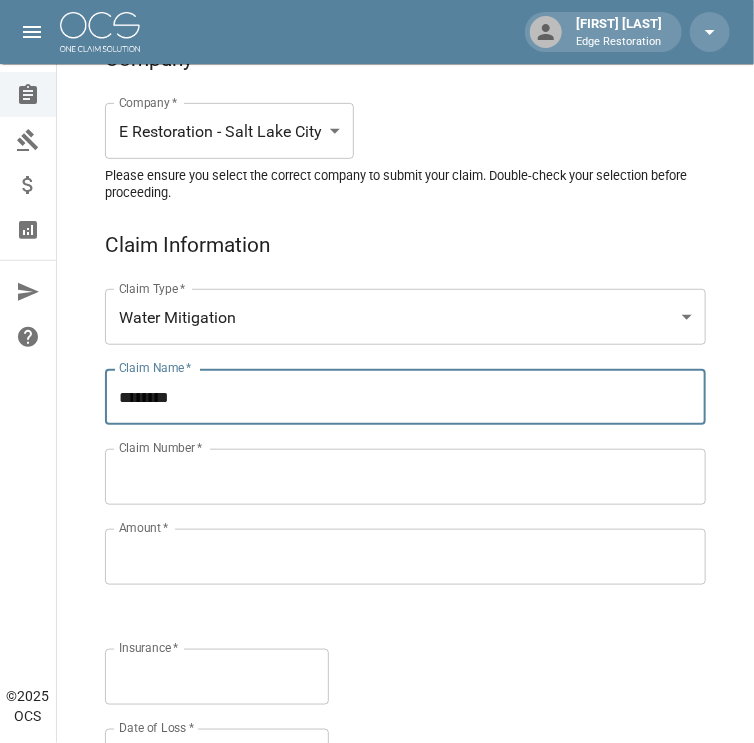 click on "*******" at bounding box center [405, 397] 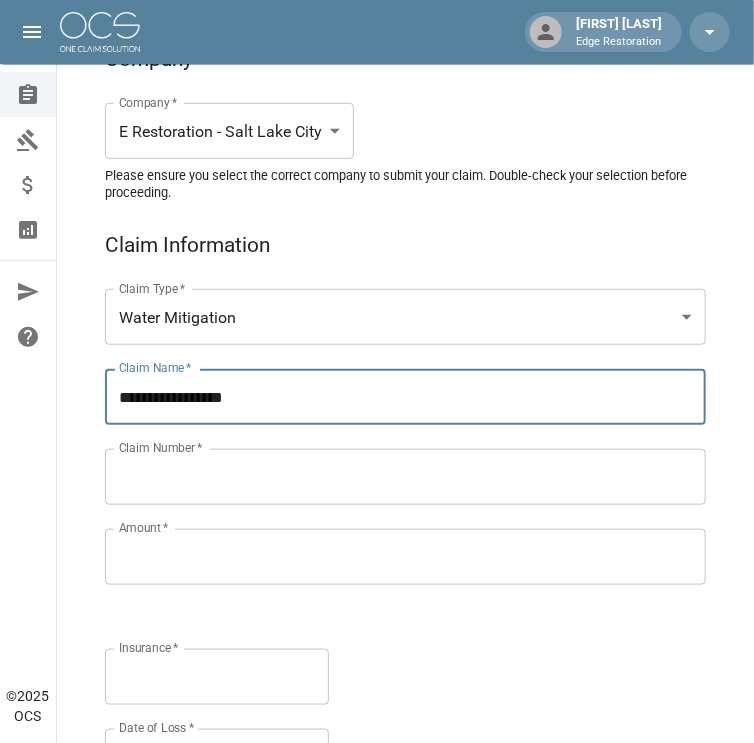 type on "**********" 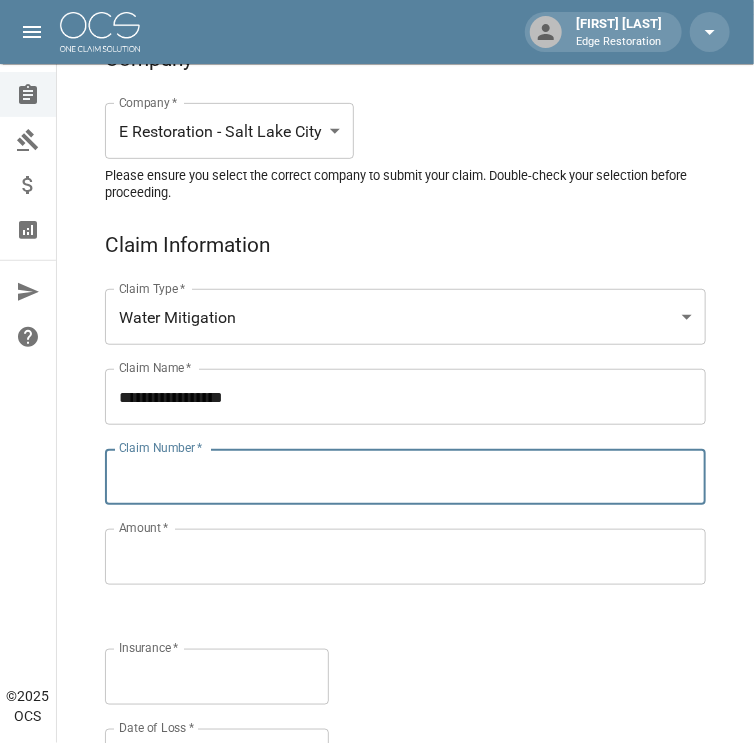 click on "Claim Number   *" at bounding box center [405, 477] 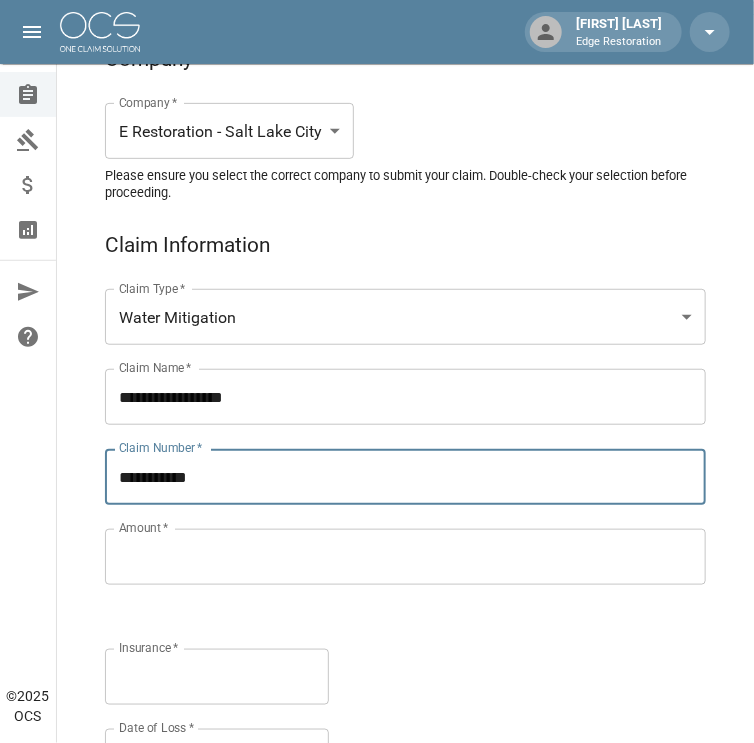 type on "**********" 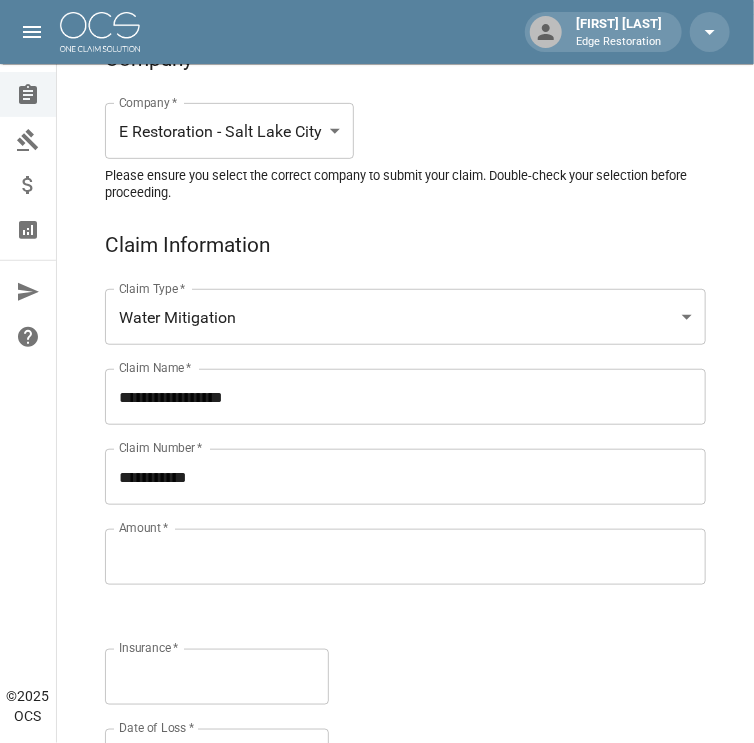 drag, startPoint x: 224, startPoint y: 548, endPoint x: 217, endPoint y: 532, distance: 17.464249 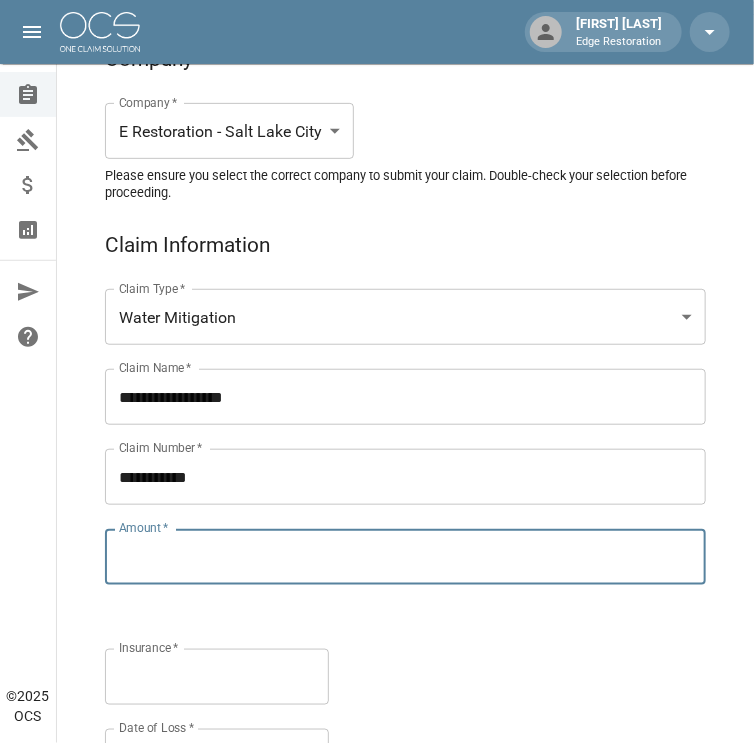 paste on "*********" 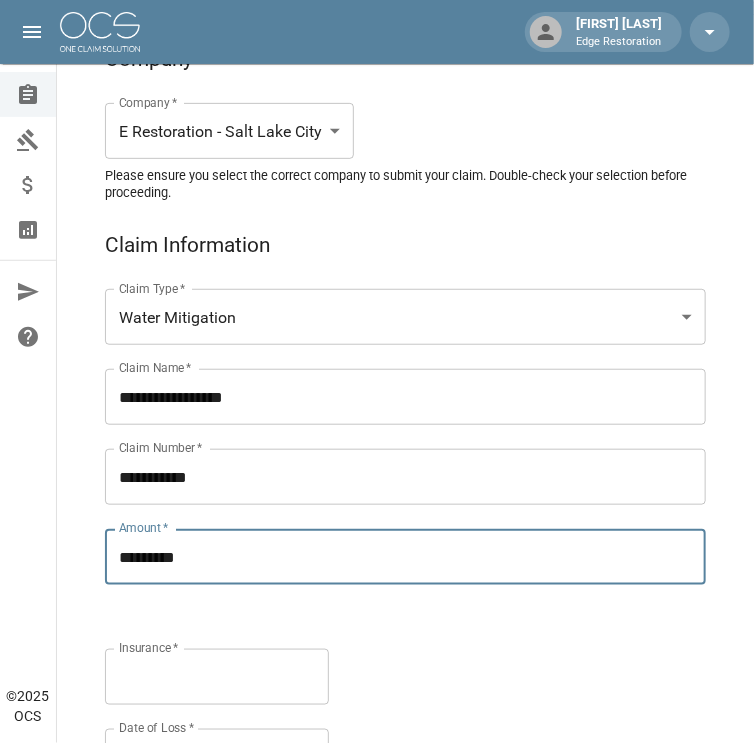 type on "*********" 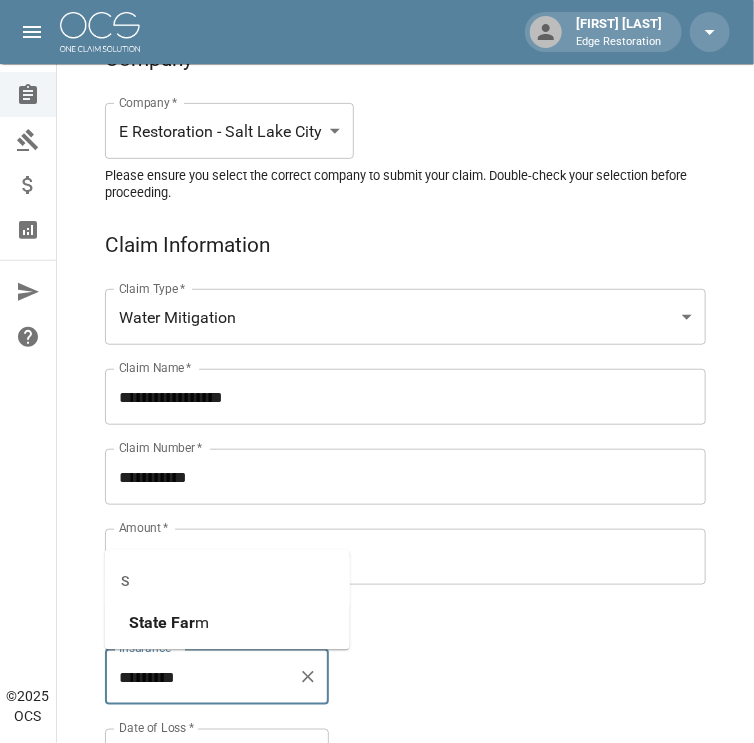 drag, startPoint x: 164, startPoint y: 633, endPoint x: 169, endPoint y: 622, distance: 12.083046 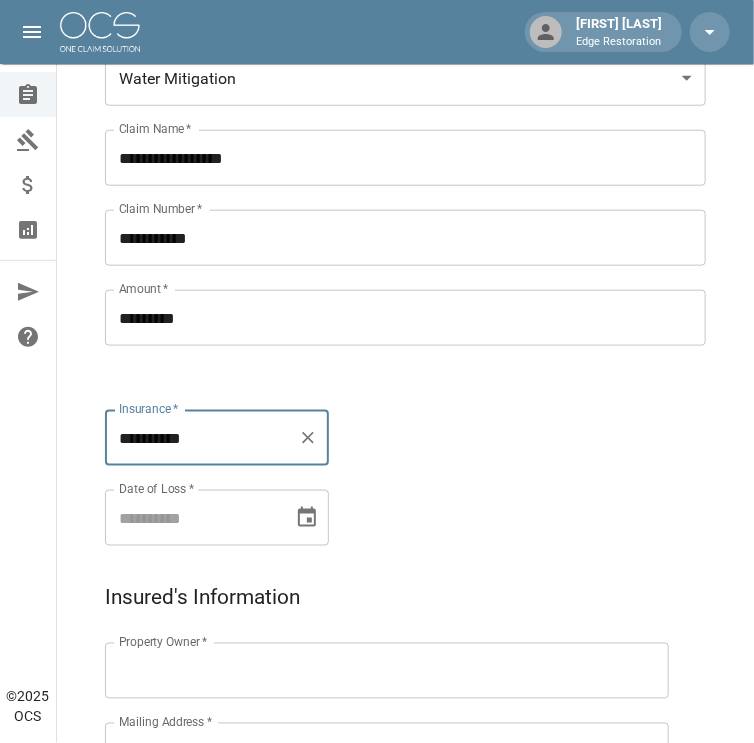 type on "**********" 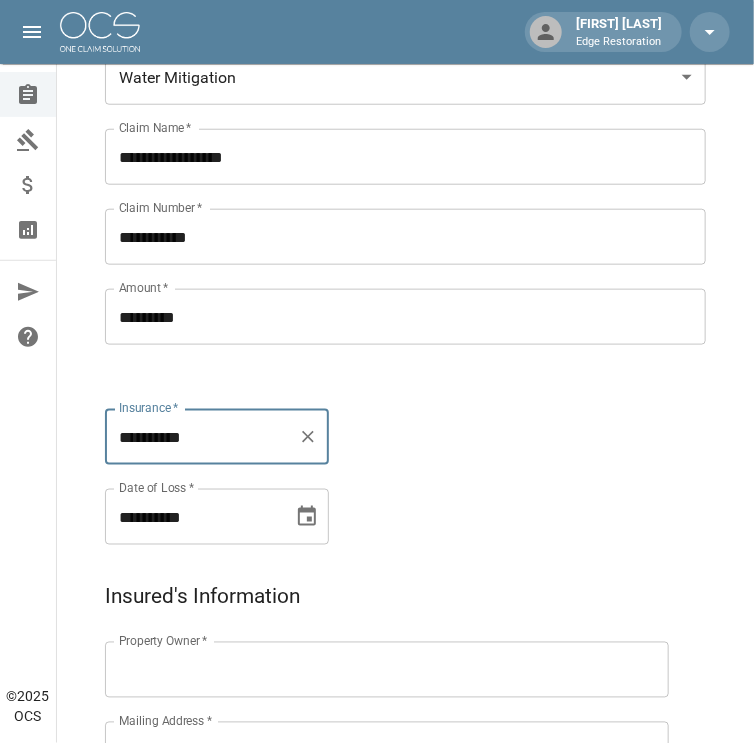 click on "**********" at bounding box center [192, 517] 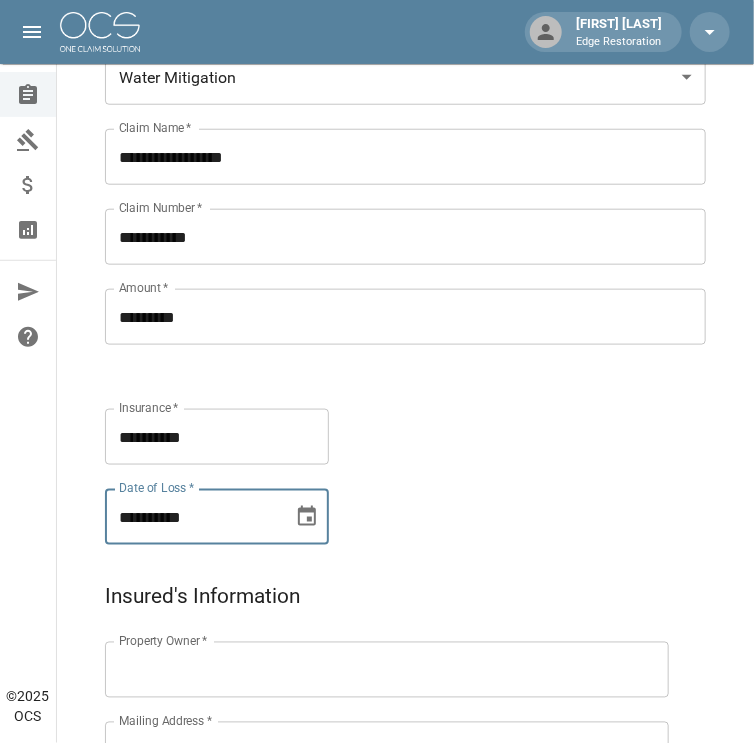 type on "**********" 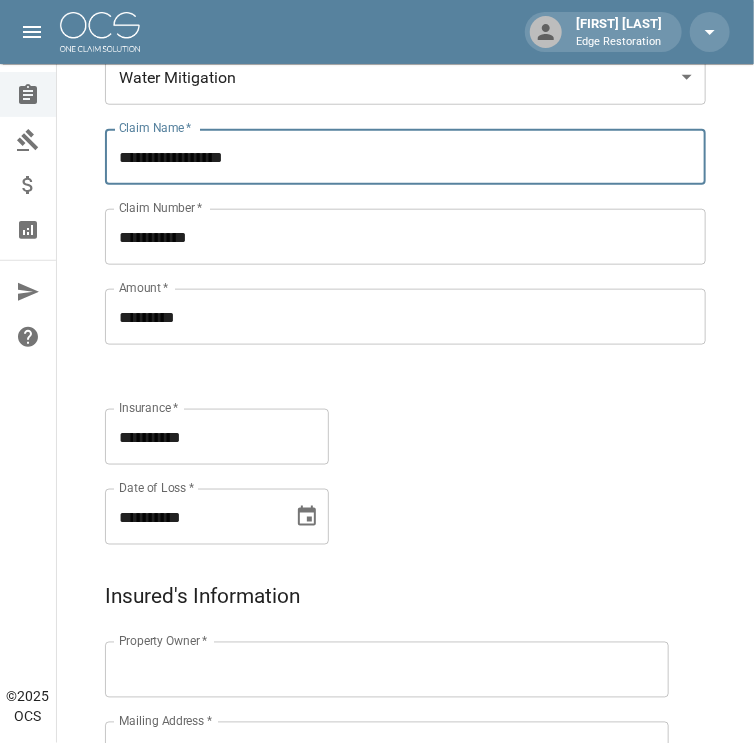 drag, startPoint x: 260, startPoint y: 161, endPoint x: 104, endPoint y: 151, distance: 156.32019 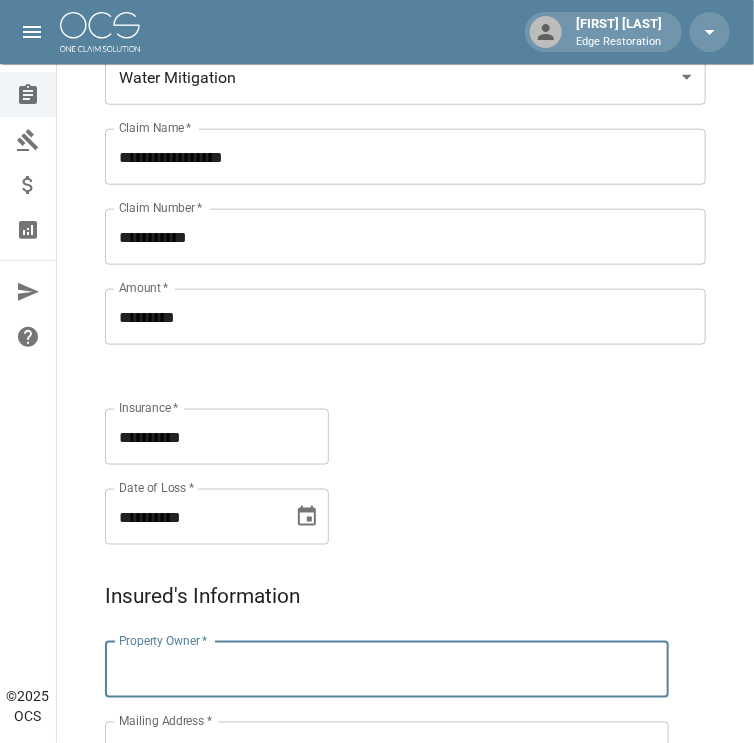 click on "Property Owner   *" at bounding box center (387, 670) 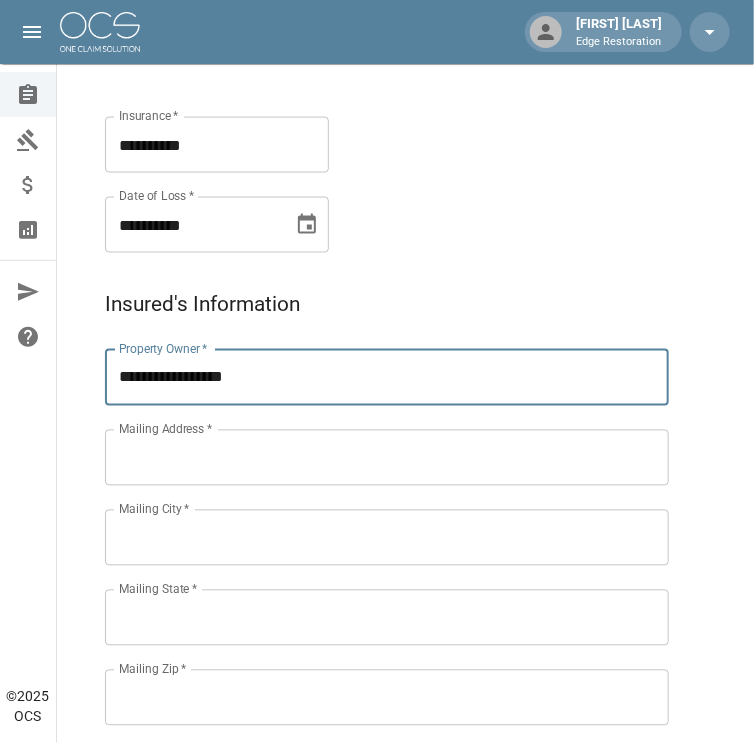scroll, scrollTop: 708, scrollLeft: 0, axis: vertical 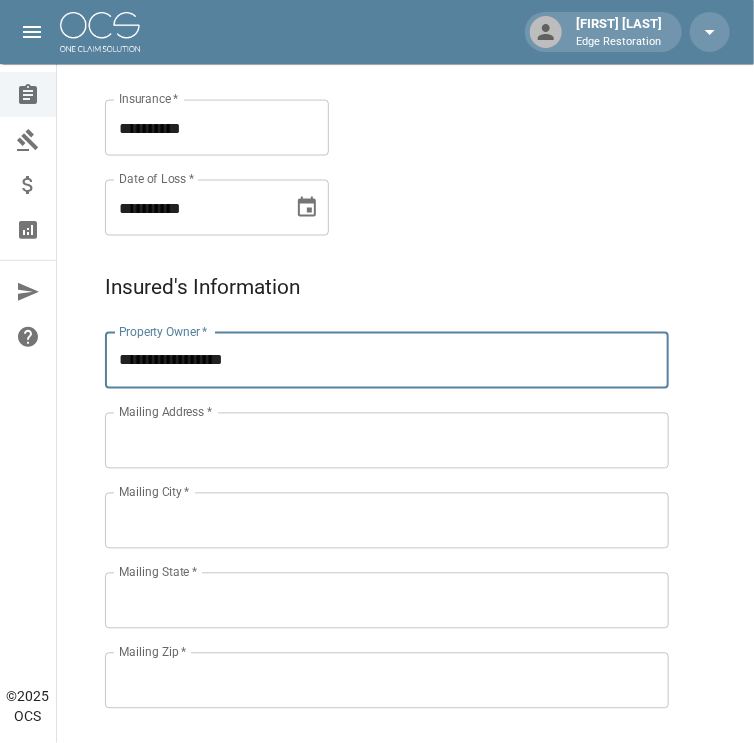 type on "**********" 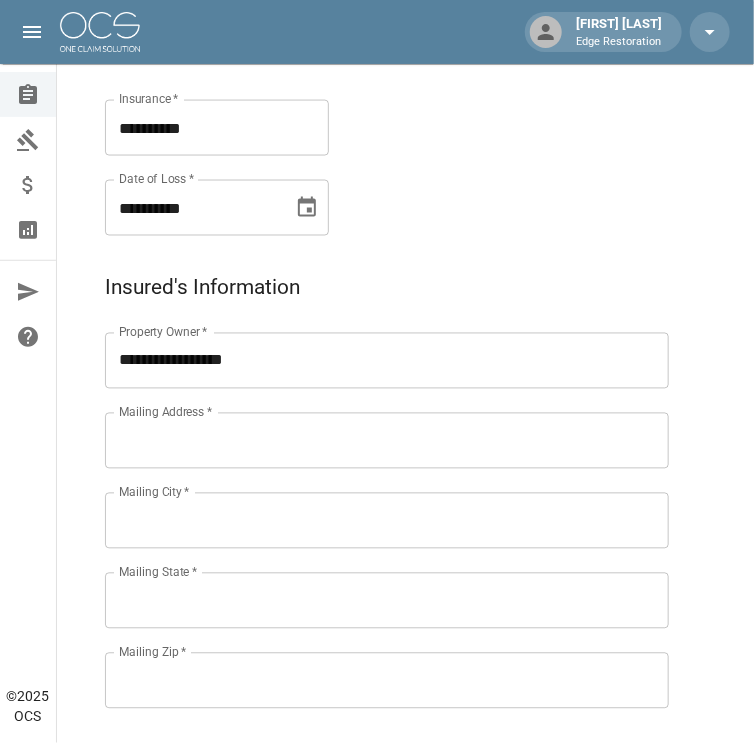 click on "Mailing Address   *" at bounding box center (387, 441) 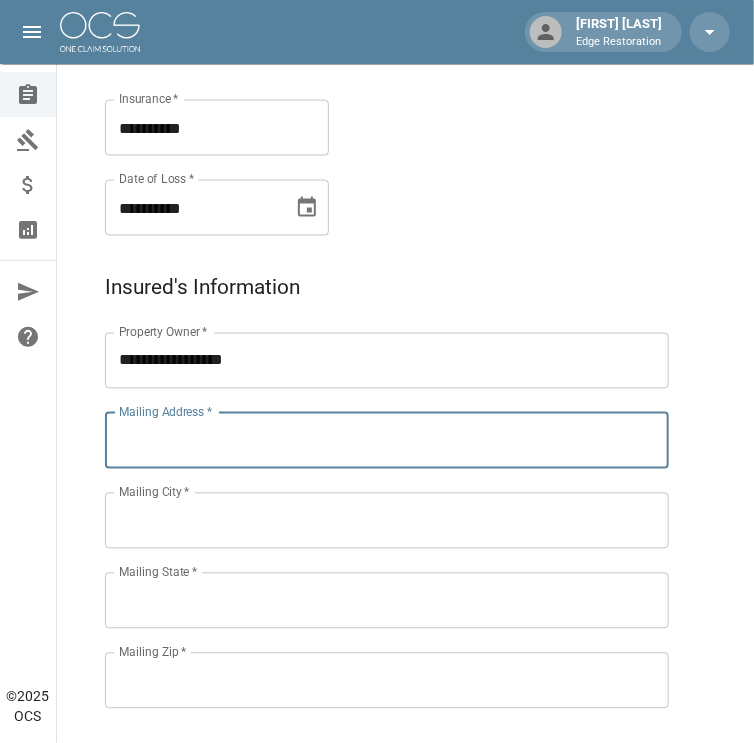 paste on "**********" 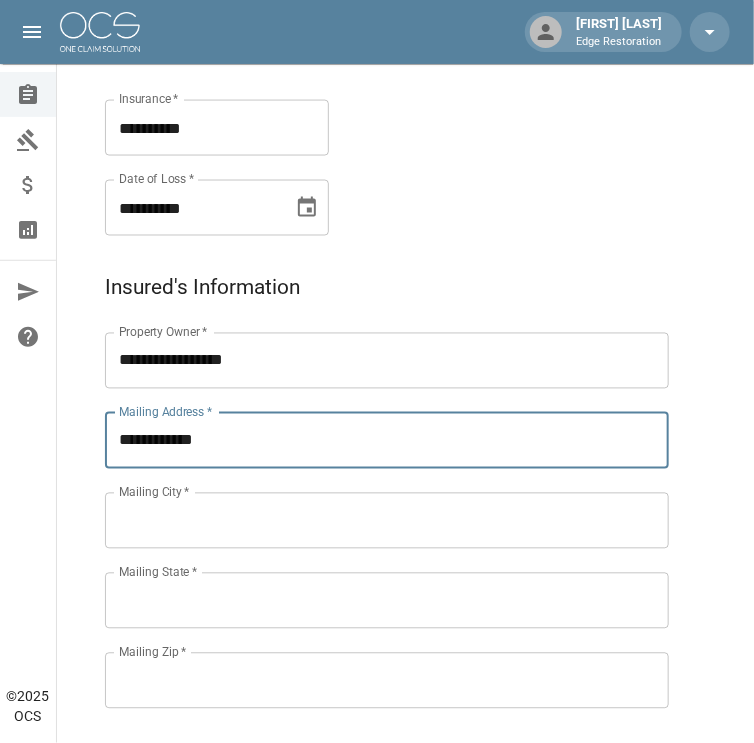 type on "**********" 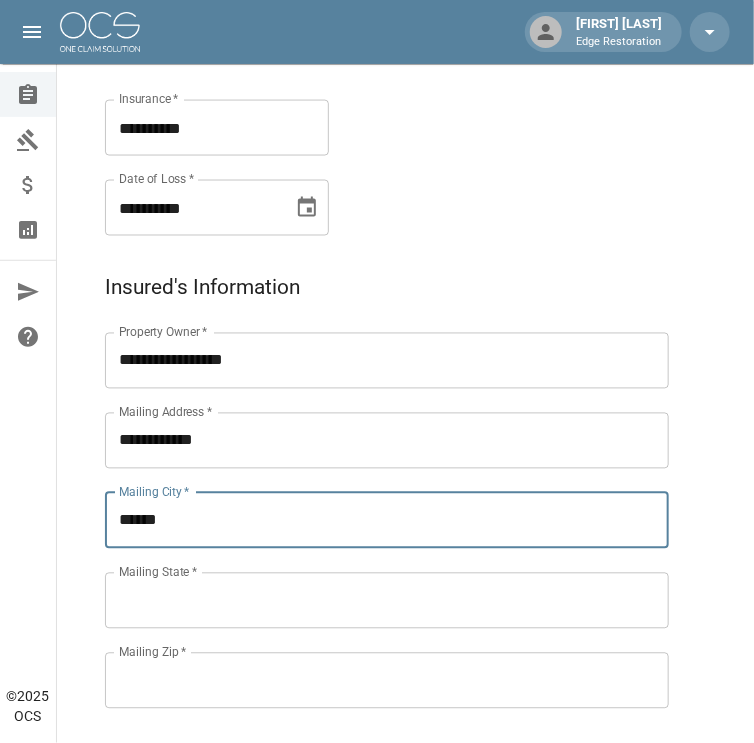 type on "******" 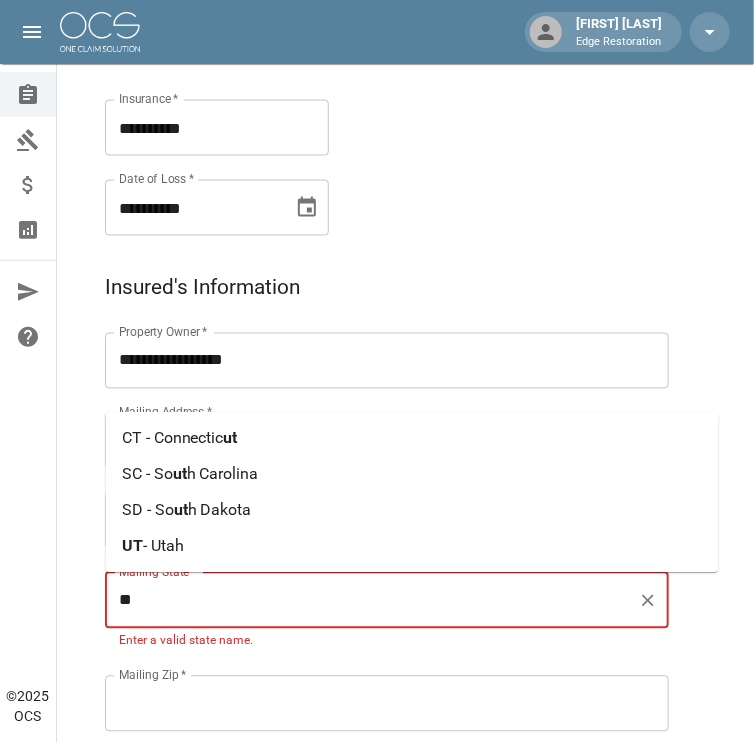 click on "[STATE]  - [STATE]" at bounding box center (412, 547) 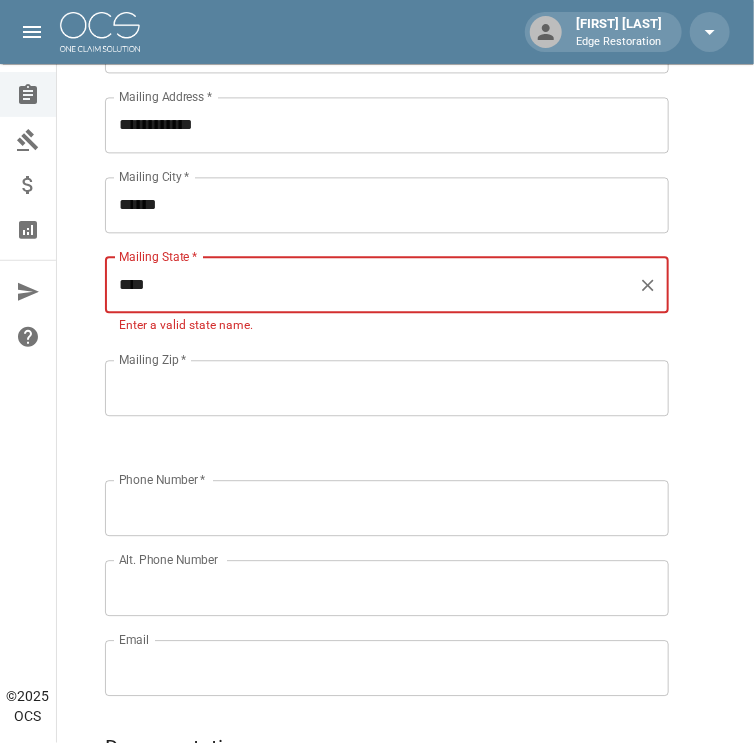 scroll, scrollTop: 1028, scrollLeft: 0, axis: vertical 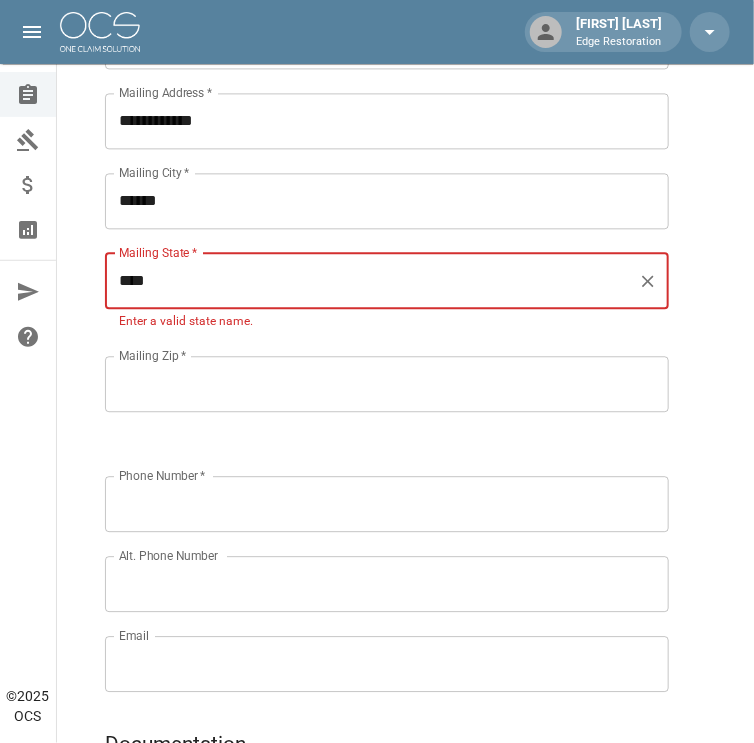 type on "****" 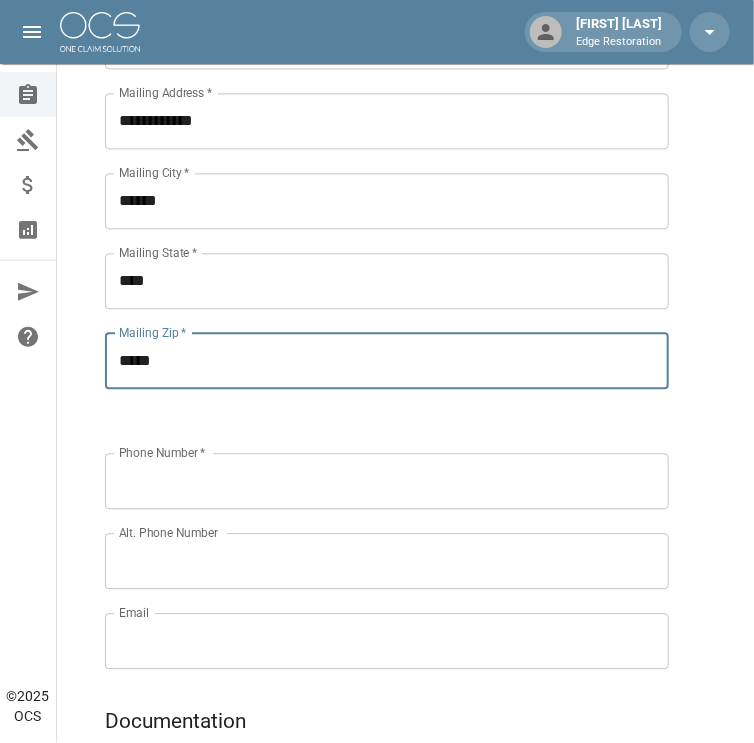 type on "*****" 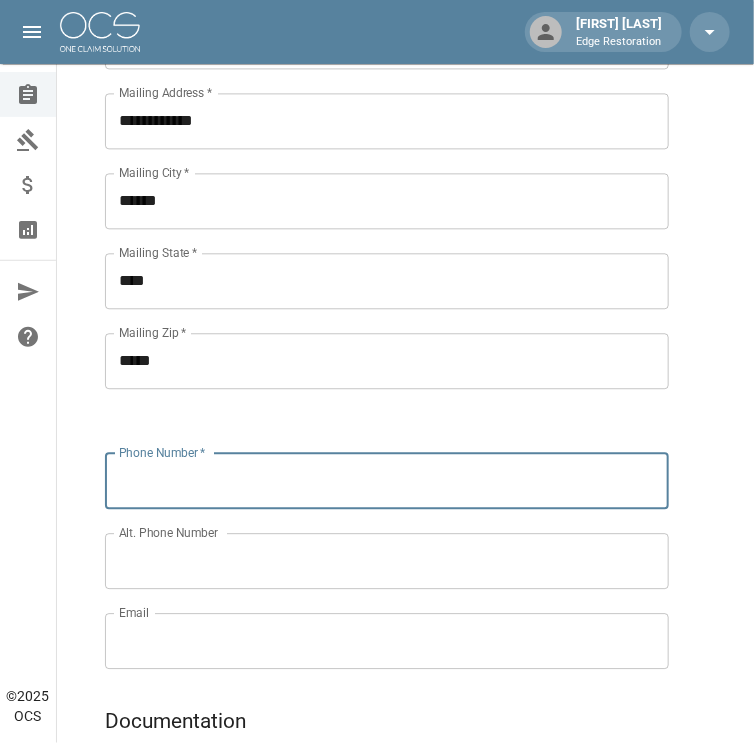 drag, startPoint x: 216, startPoint y: 478, endPoint x: 80, endPoint y: 473, distance: 136.09187 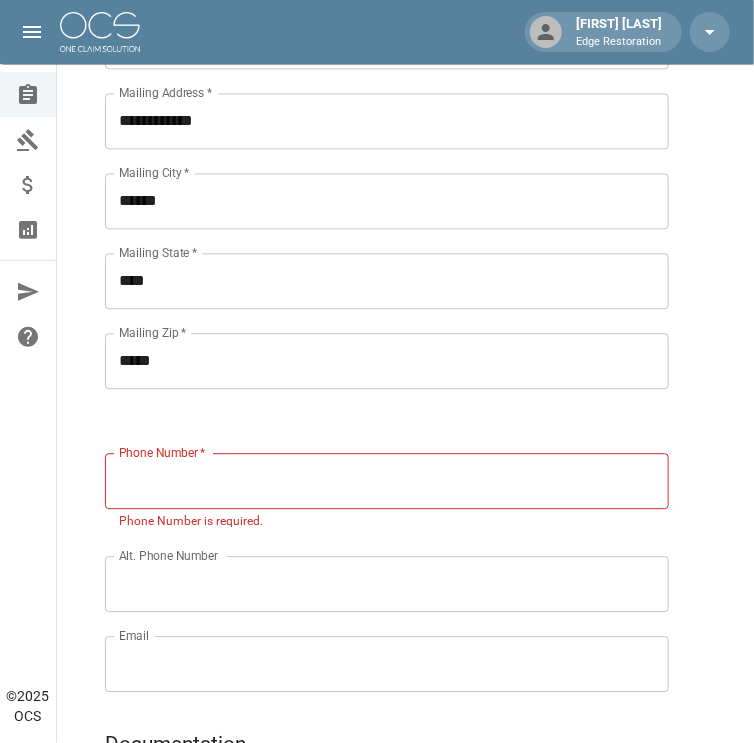 click on "Phone Number   *" at bounding box center (387, 481) 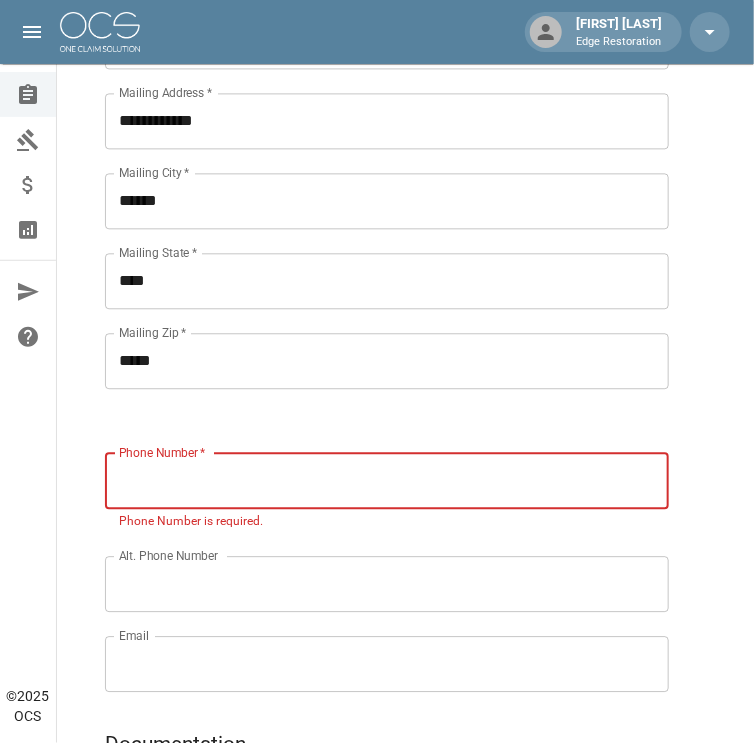 paste on "**********" 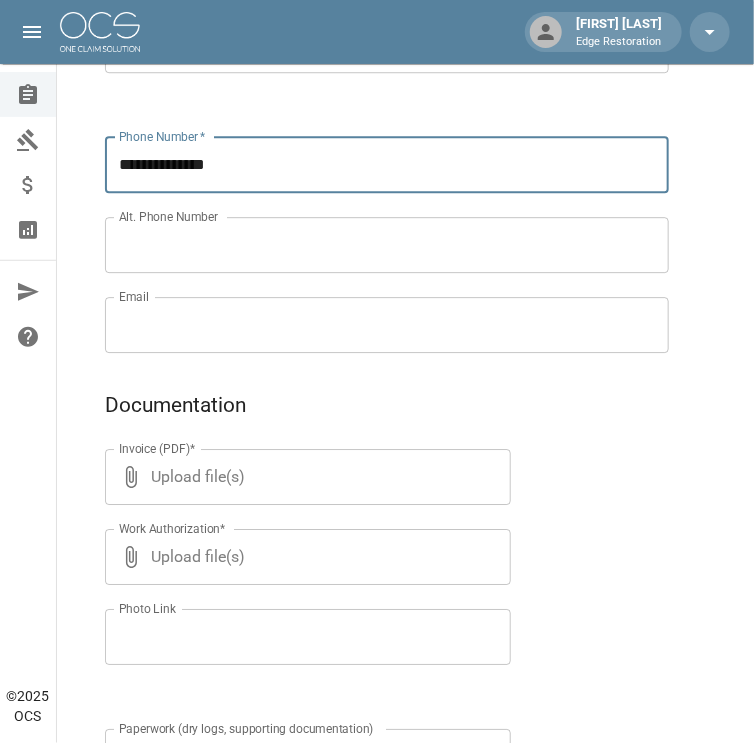 scroll, scrollTop: 1348, scrollLeft: 0, axis: vertical 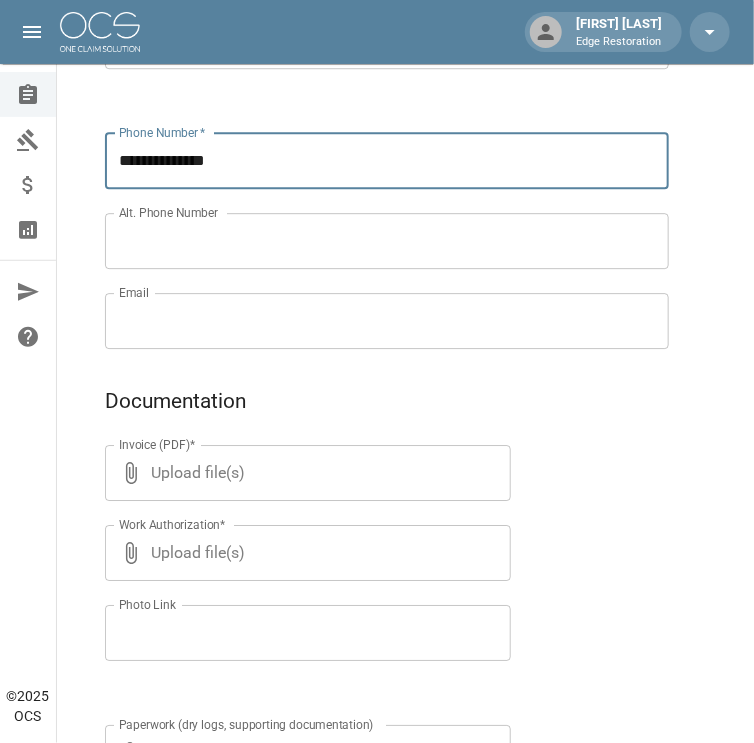type on "**********" 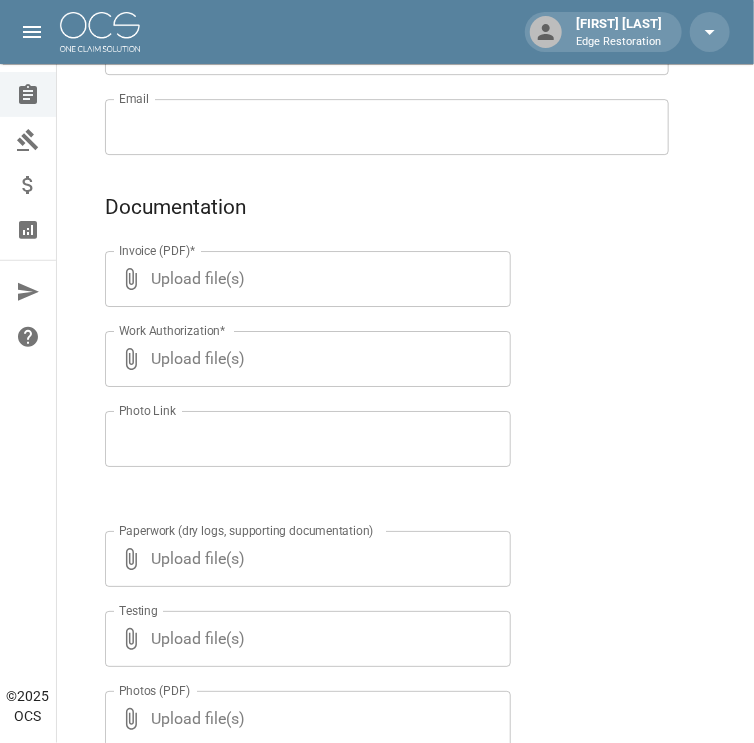 scroll, scrollTop: 1569, scrollLeft: 0, axis: vertical 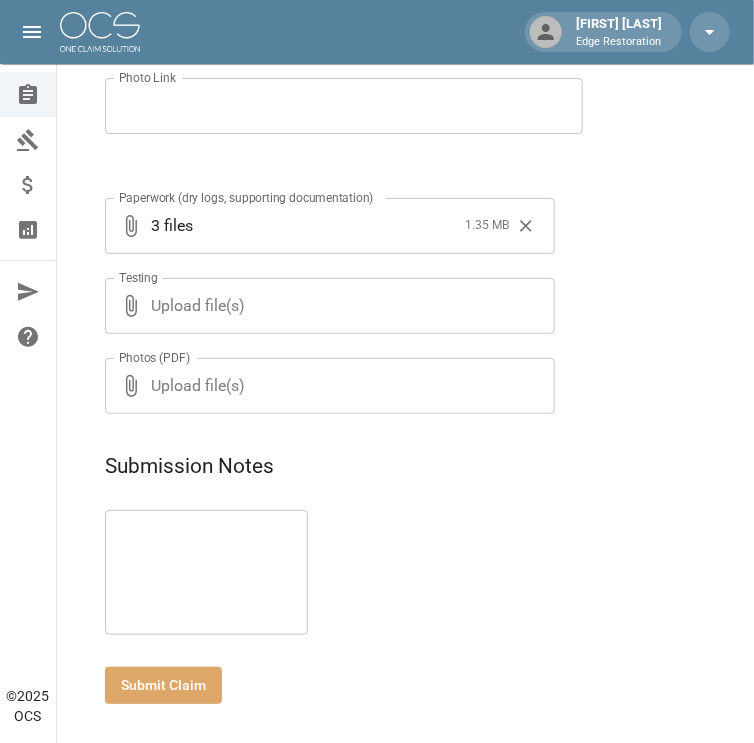 drag, startPoint x: 186, startPoint y: 684, endPoint x: 224, endPoint y: 674, distance: 39.293766 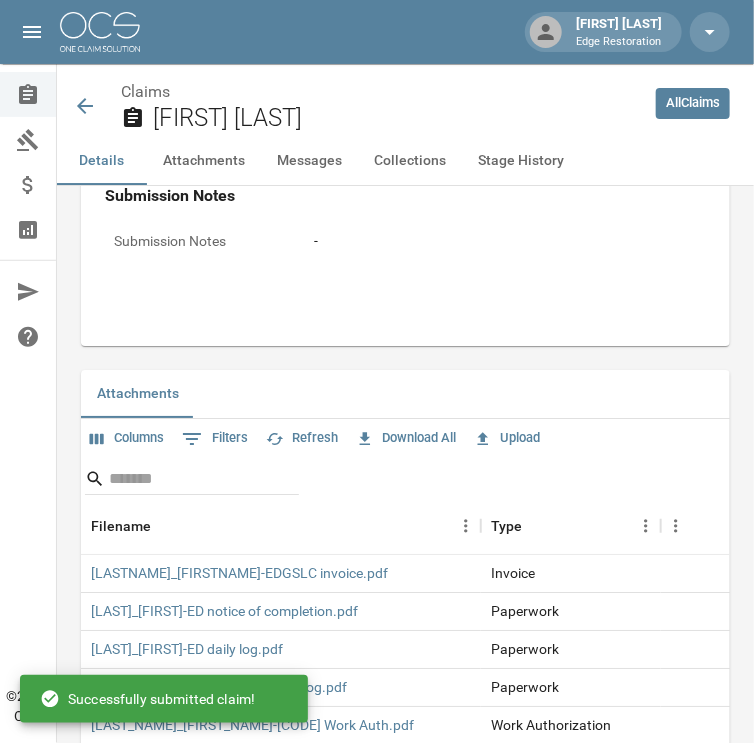 scroll, scrollTop: 1619, scrollLeft: 0, axis: vertical 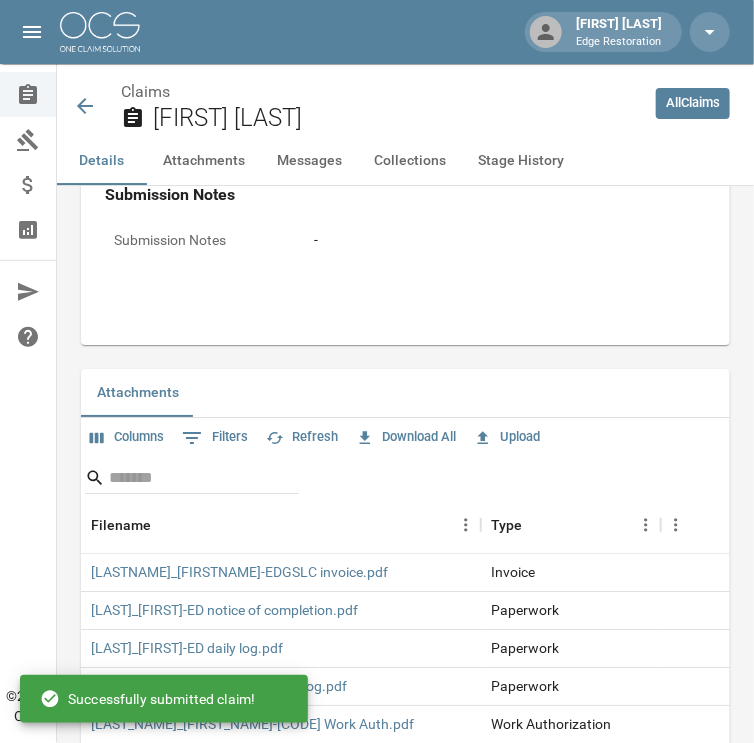 click at bounding box center [100, 32] 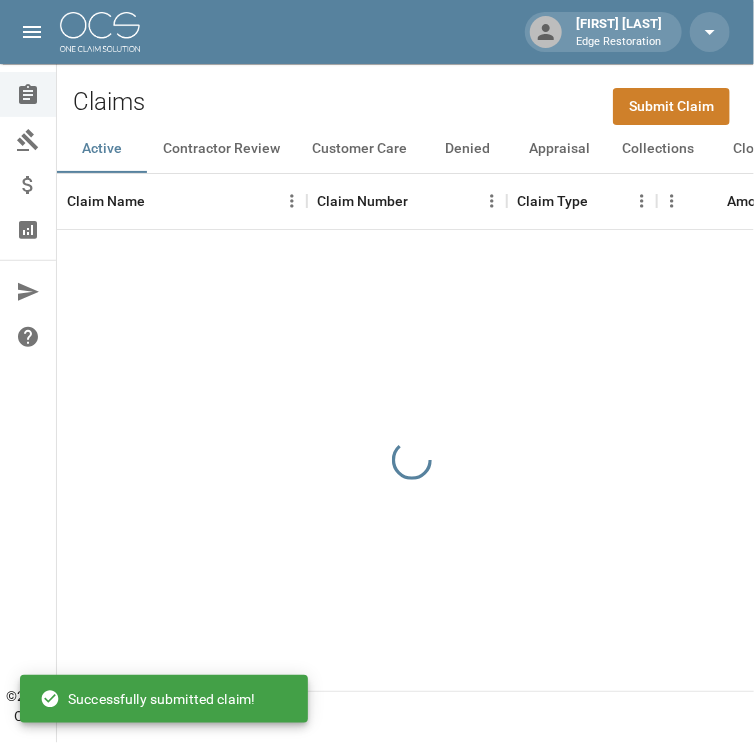 scroll, scrollTop: 0, scrollLeft: 0, axis: both 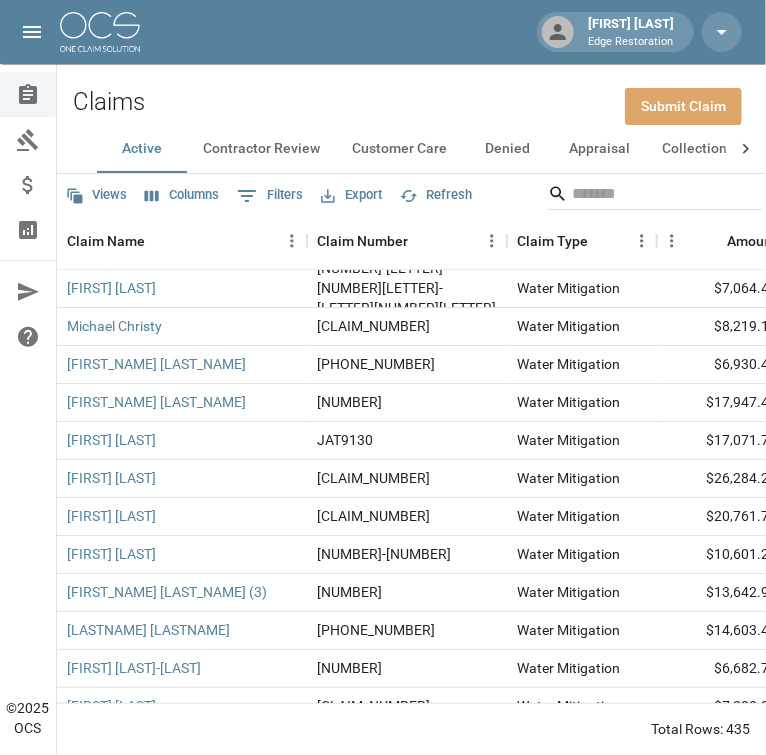 click on "Submit Claim" at bounding box center [683, 106] 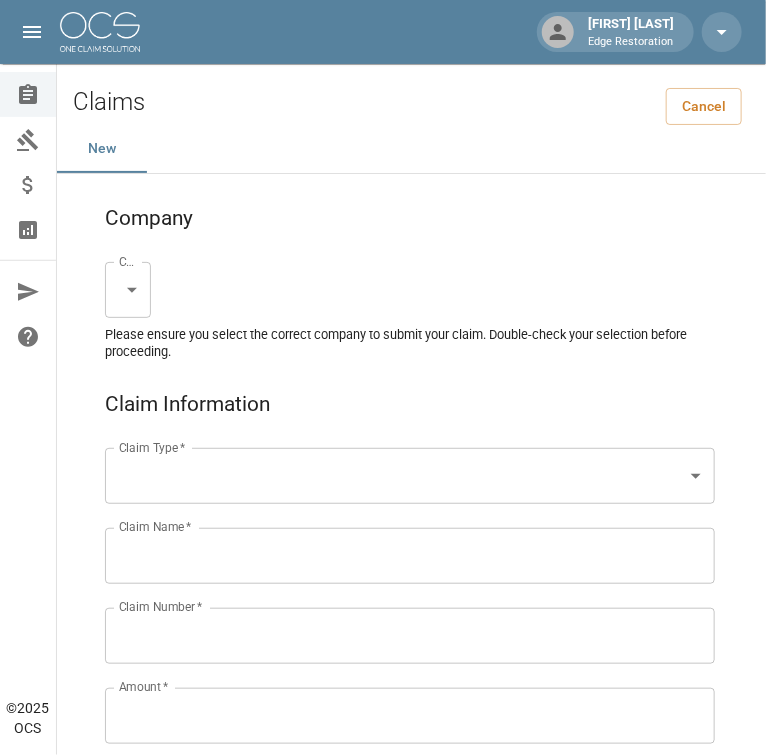 click on "[FIRST_NAME] [LAST_NAME] Edge Restoration Claims Collections Payment Tracking Analytics Contact Us Help Center © 2025 OCS Claims Cancel New Company Company * Company * Please ensure you select the correct company to submit your claim. Double-check your selection before proceeding. Claim Information Claim Type * Claim Type * Claim Name * Claim Name * Claim Number * Claim Number * Amount * Amount * Insurance * Insurance * Date of Loss * Date of Loss * Insured's Information Property Owner * Property Owner * Mailing Address * Mailing Address * Mailing City * Mailing City * Mailing State * Mailing State * Mailing Zip * Mailing Zip * Phone Number * Phone Number * Alt. Phone Number Alt. Phone Number Email Email Documentation Invoice (PDF)* Upload file(s) Invoice (PDF)* Work Authorization* Upload file(s) Work Authorization* Photo Link Photo Link Paperwork (dry logs, supporting documentation)" at bounding box center (383, 1309) 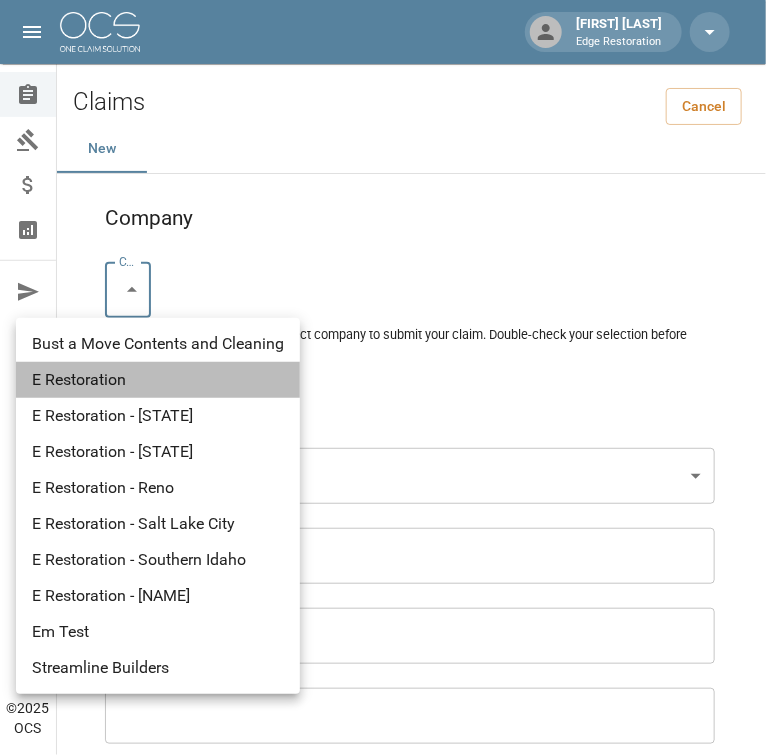 click on "E Restoration" at bounding box center [158, 380] 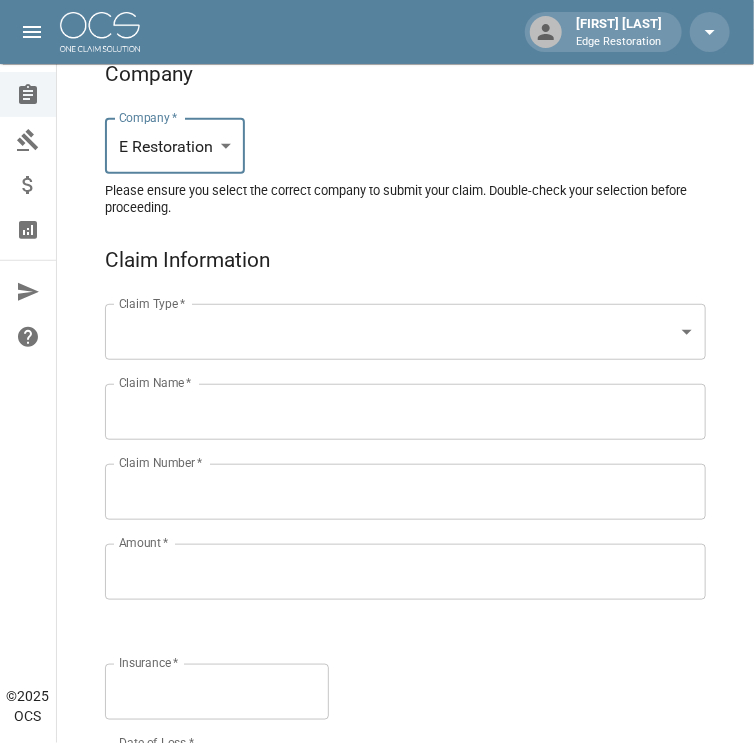 drag, startPoint x: 157, startPoint y: 360, endPoint x: 159, endPoint y: 338, distance: 22.090721 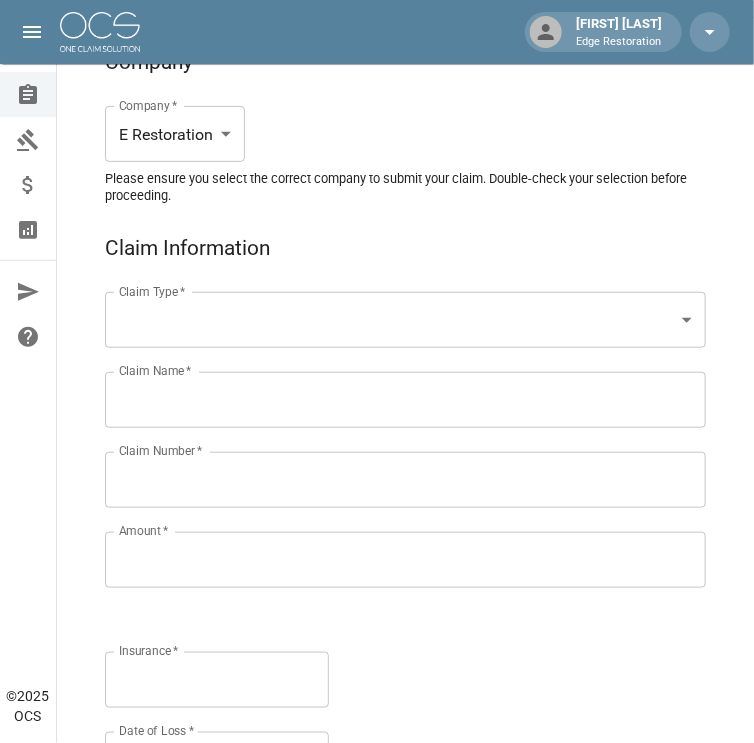 scroll, scrollTop: 158, scrollLeft: 0, axis: vertical 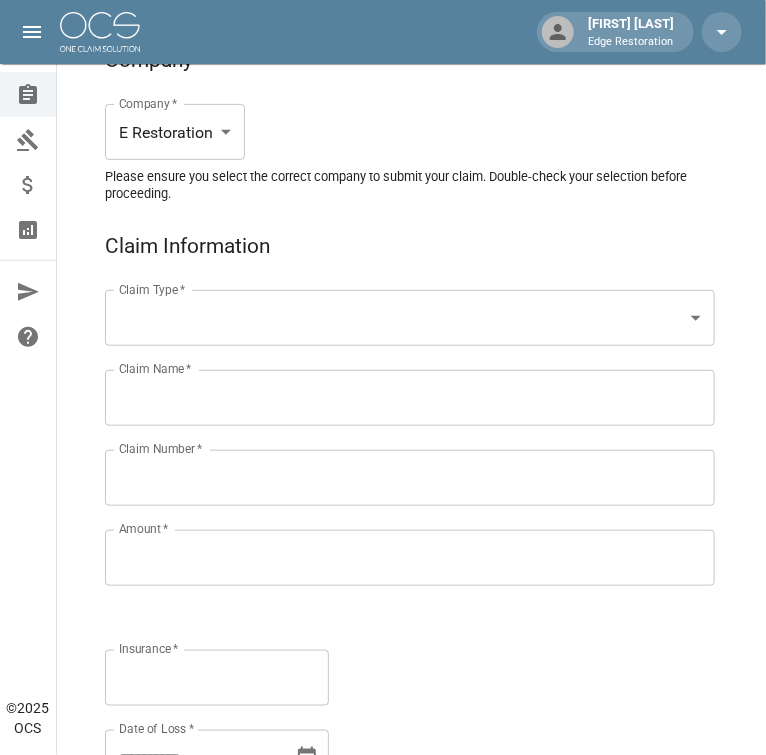 click on "[FIRST] [LAST] Edge Restoration Claims Collections Payment Tracking Analytics Contact Us Help Center ©  [YEAR] OCS Claims Cancel New Company Company   * E Restoration *** Company   * Please ensure you select the correct company to submit your claim. Double-check your selection before proceeding. Claim Information Claim Type   * ​ Claim Type   * Claim Name   * Claim Name   * Claim Number   * Claim Number   * Amount   * Amount   * Insurance   * Insurance   * Date of Loss   * Date of Loss   * Insured's Information Property Owner   * Property Owner   * Mailing Address   * Mailing Address   * Mailing City   * Mailing City   * Mailing State   * Mailing State   * Mailing Zip   * Mailing Zip   * Phone Number   * Phone Number   * Alt. Phone Number Alt. Phone Number Email Email Documentation Invoice (PDF)* ​ Upload file(s) Invoice (PDF)* Work Authorization* ​ Upload file(s) Work Authorization* Photo Link Photo Link ​ Upload file(s) Testing ​ ​ *" at bounding box center (383, 1151) 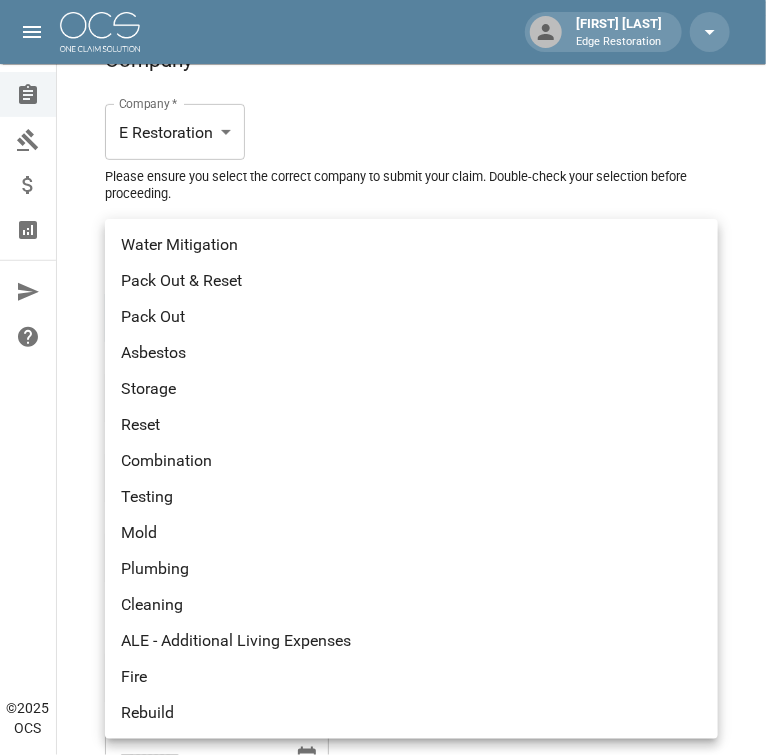 click on "Water Mitigation" at bounding box center [411, 245] 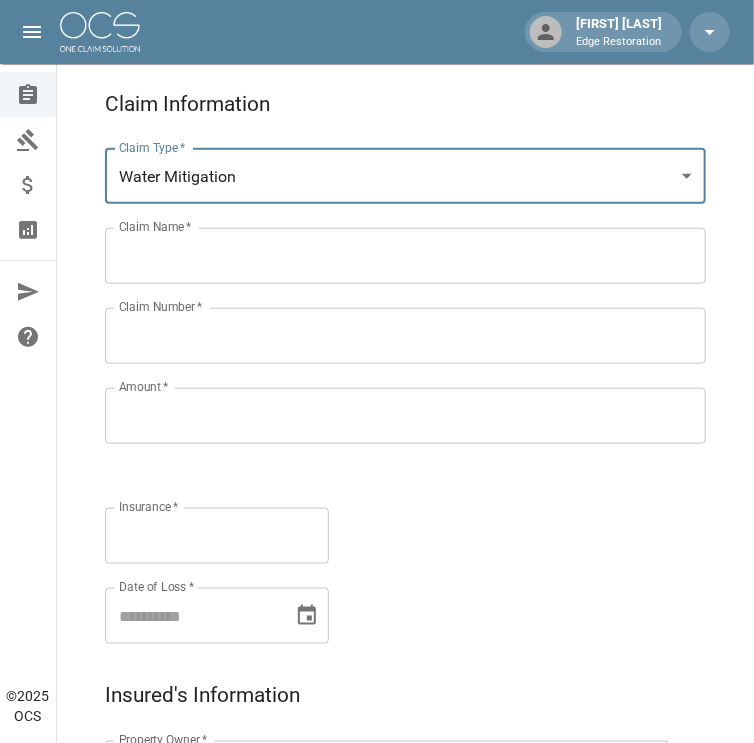 scroll, scrollTop: 302, scrollLeft: 0, axis: vertical 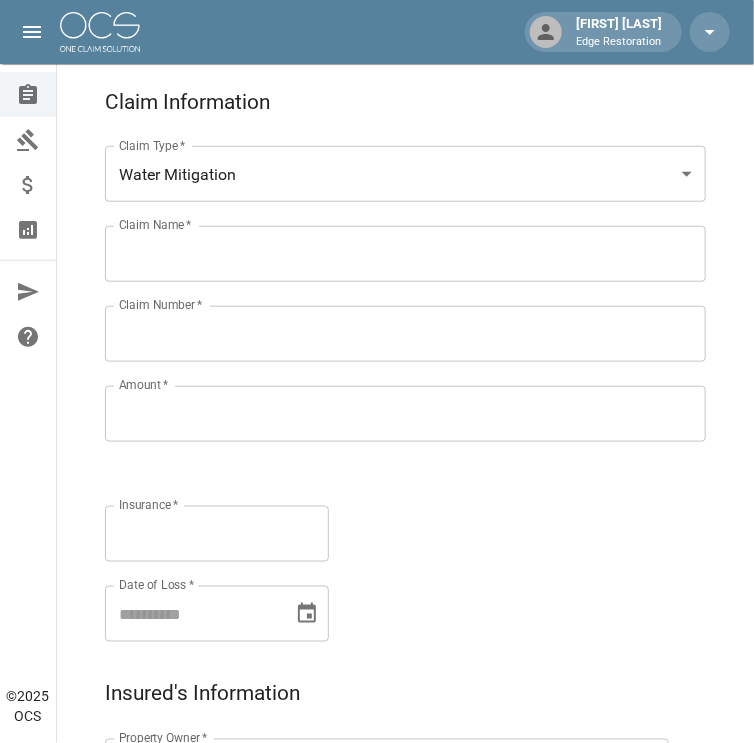 click on "Claim Name   *" at bounding box center [405, 254] 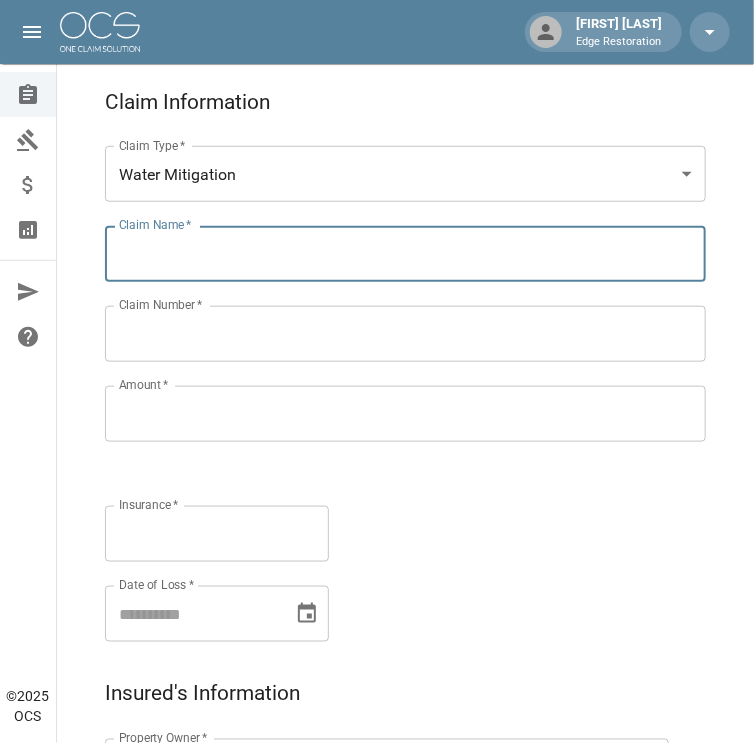 paste on "******" 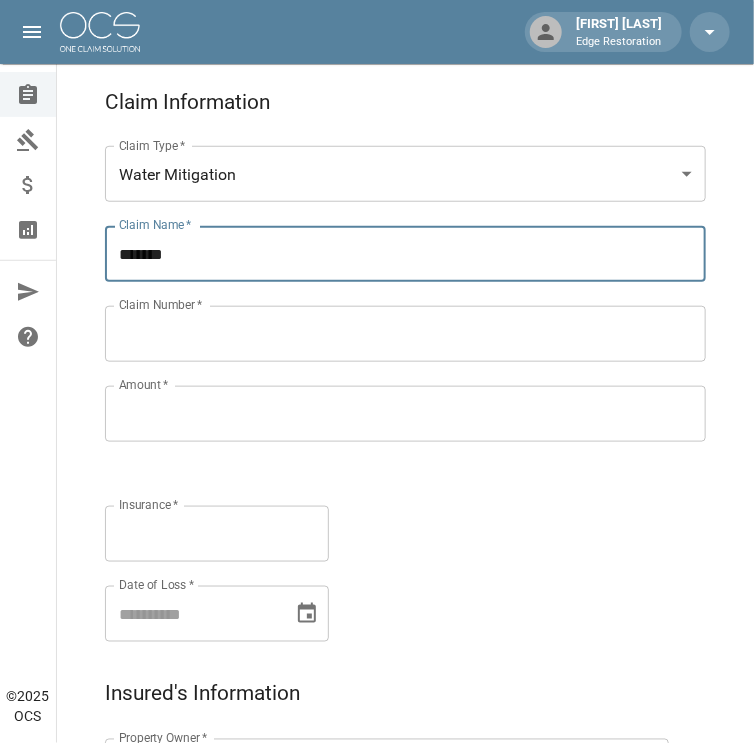 click on "******" at bounding box center (405, 254) 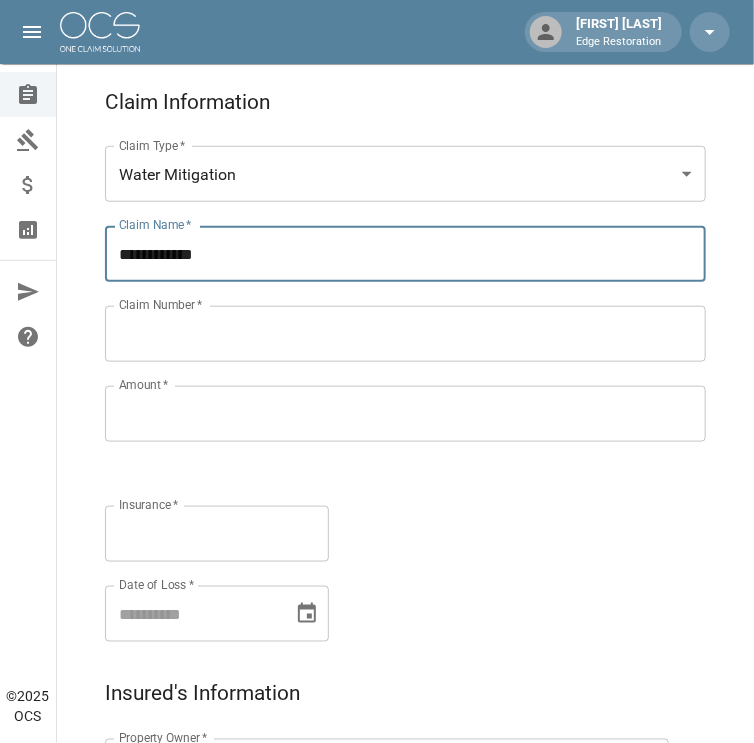 type on "**********" 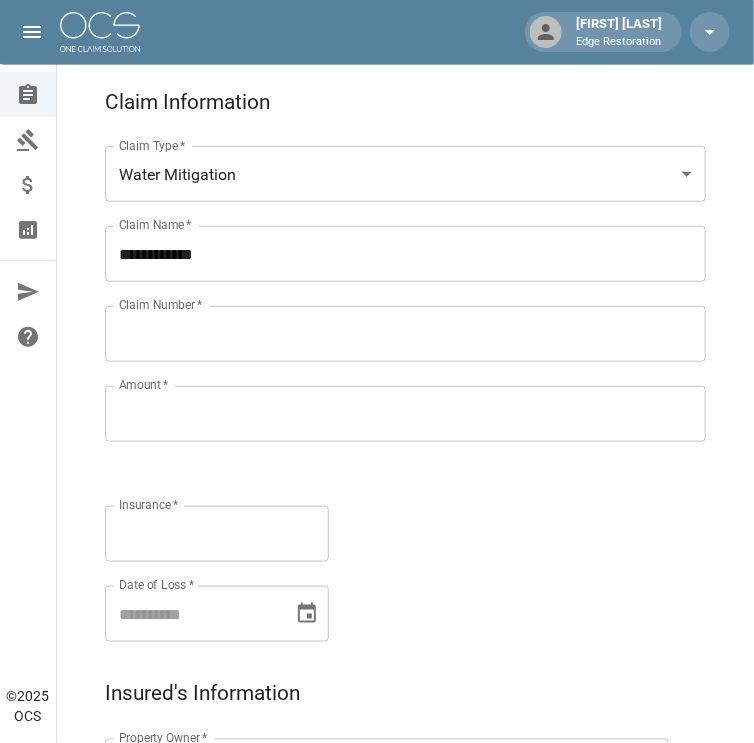 click on "Claim Number   *" at bounding box center (405, 334) 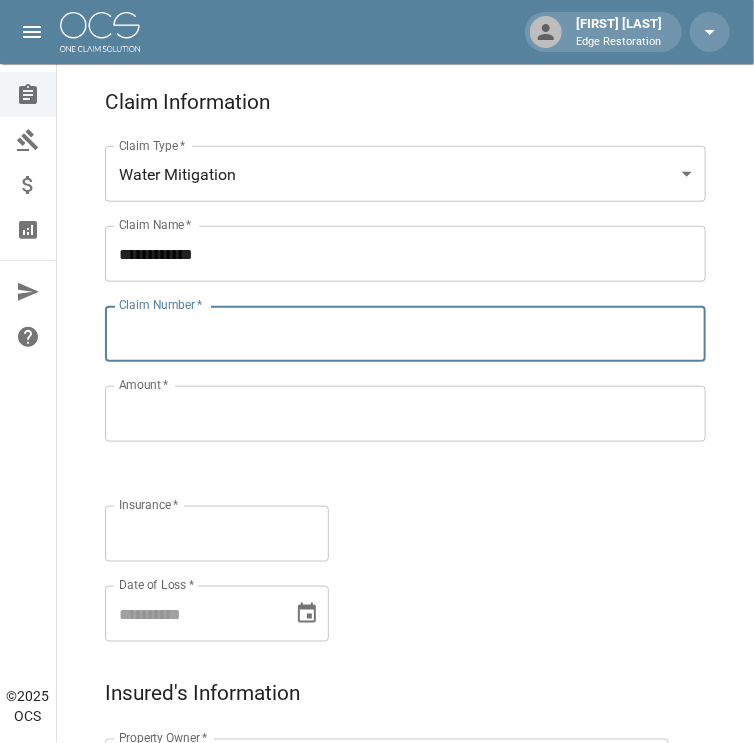 paste on "*******" 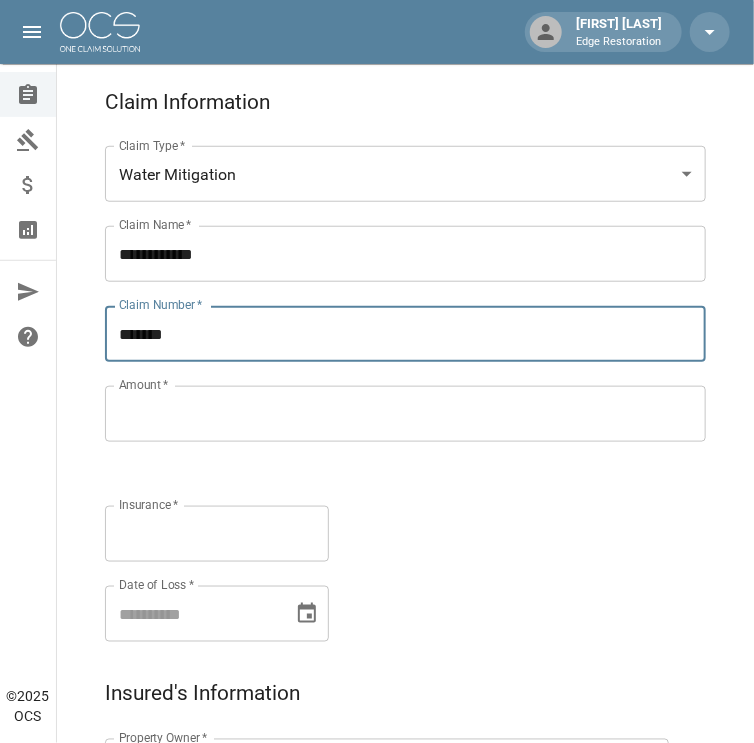 type on "*******" 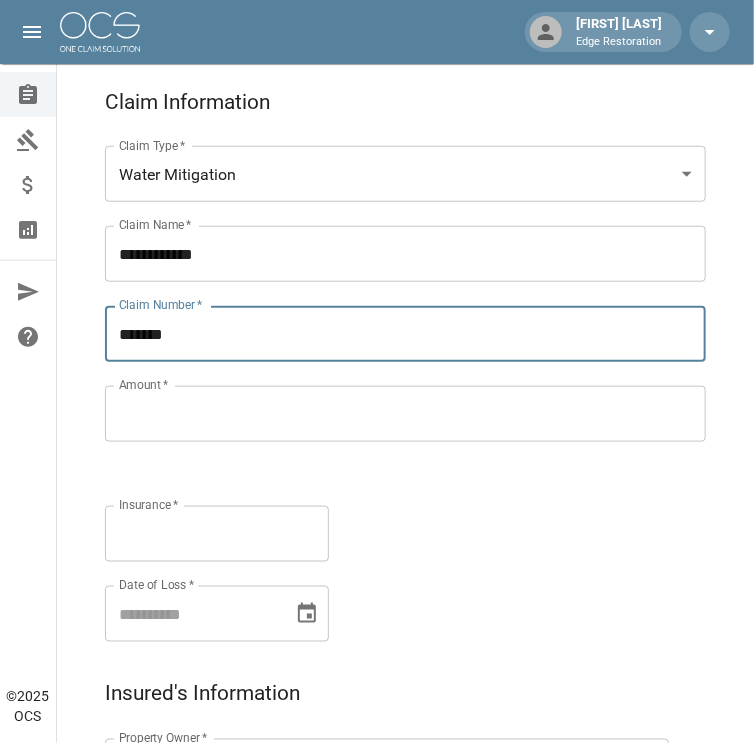 click on "Amount   *" at bounding box center (405, 414) 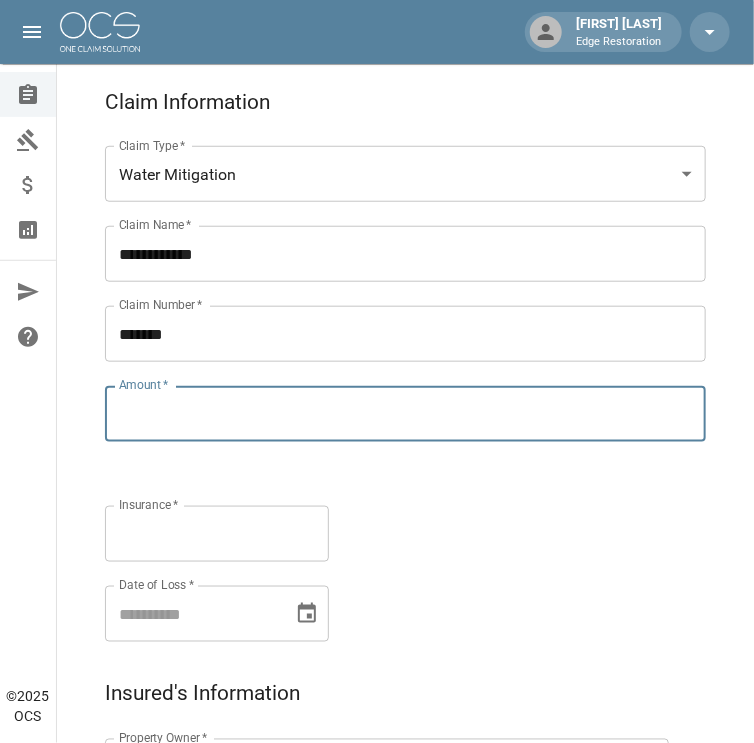 paste on "*********" 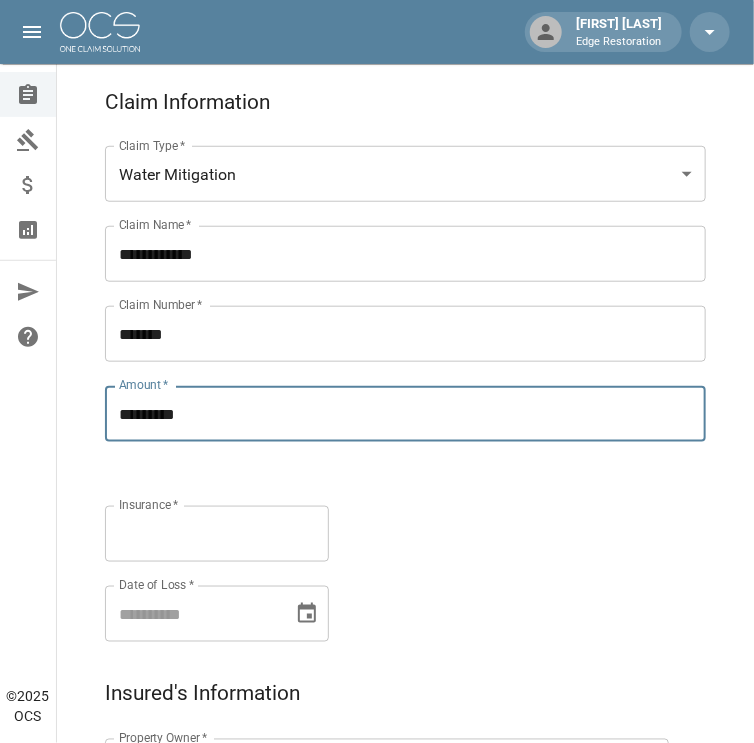 type on "*********" 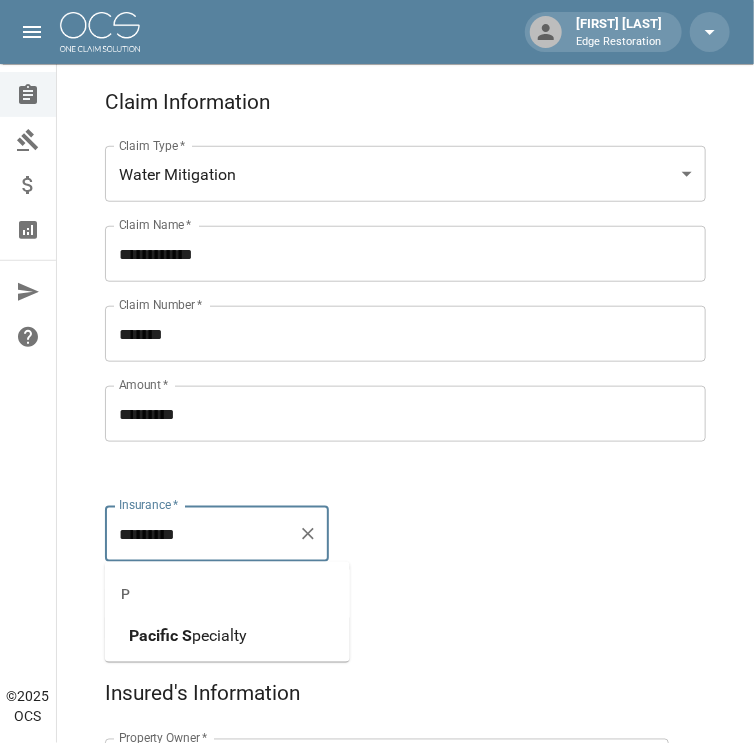 click on "pecialty" at bounding box center [219, 635] 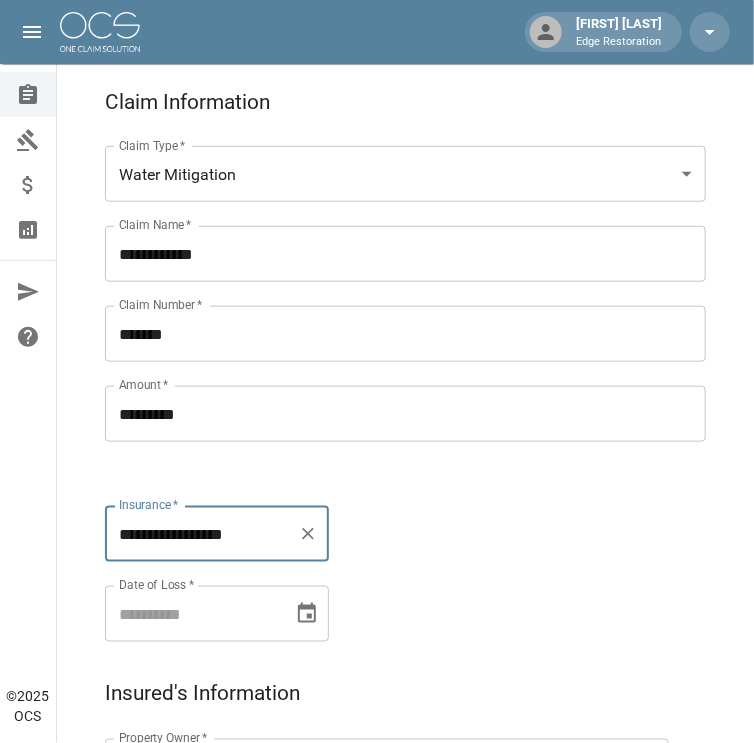 type on "**********" 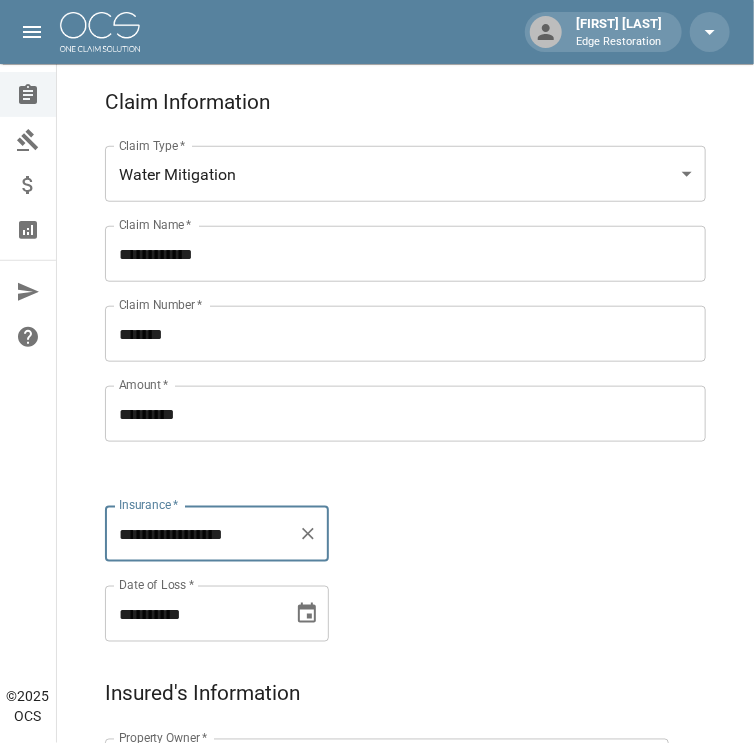 click on "**********" at bounding box center (192, 614) 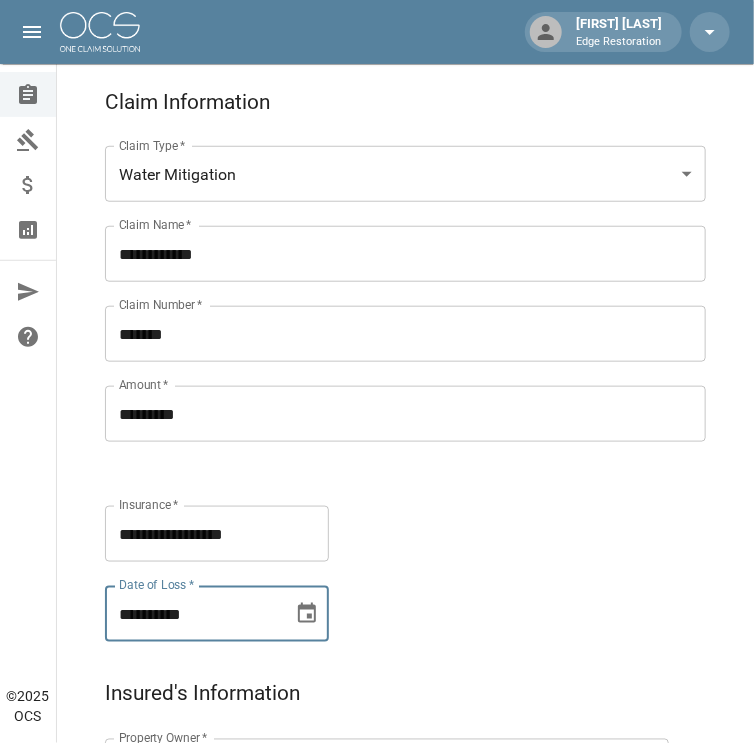 type on "**********" 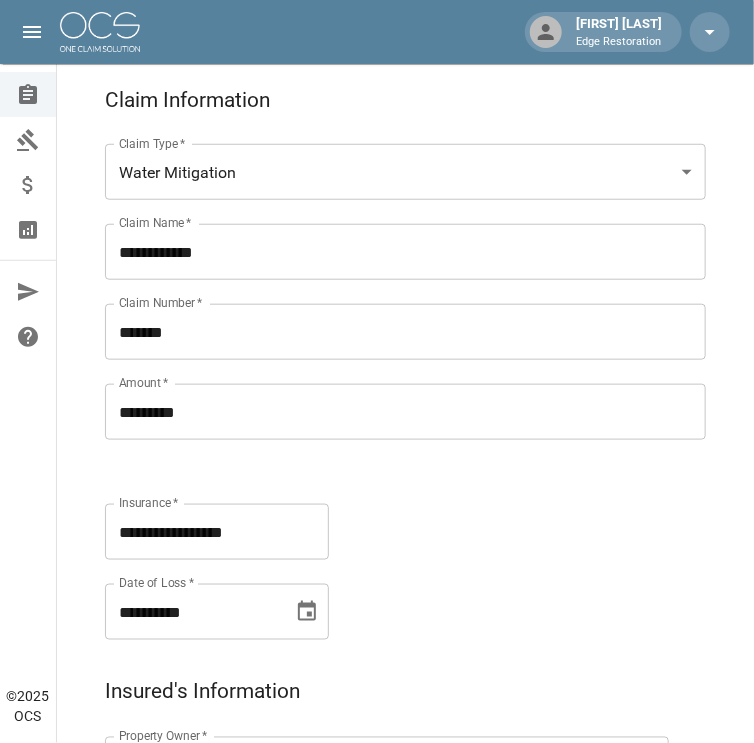 scroll, scrollTop: 303, scrollLeft: 0, axis: vertical 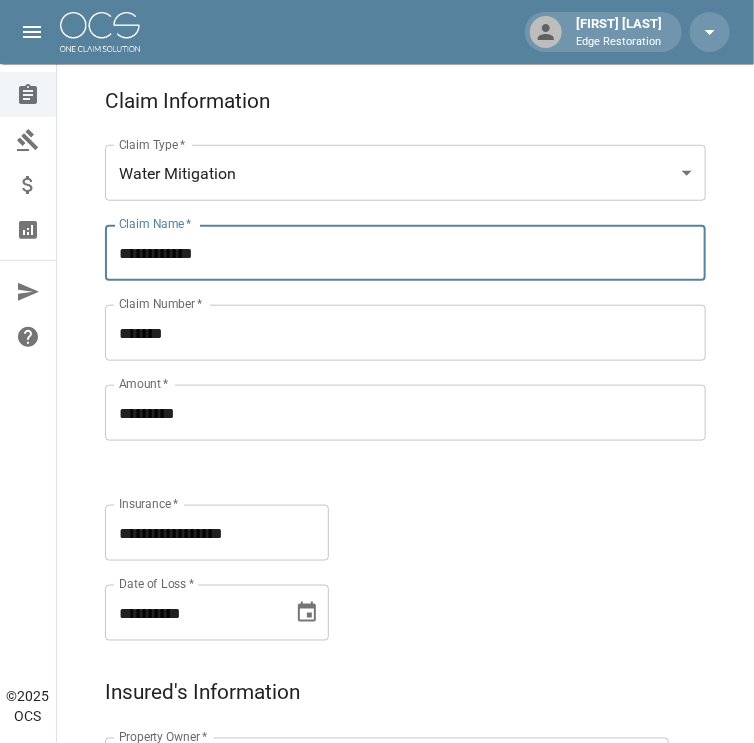 drag, startPoint x: 213, startPoint y: 256, endPoint x: 105, endPoint y: 261, distance: 108.11568 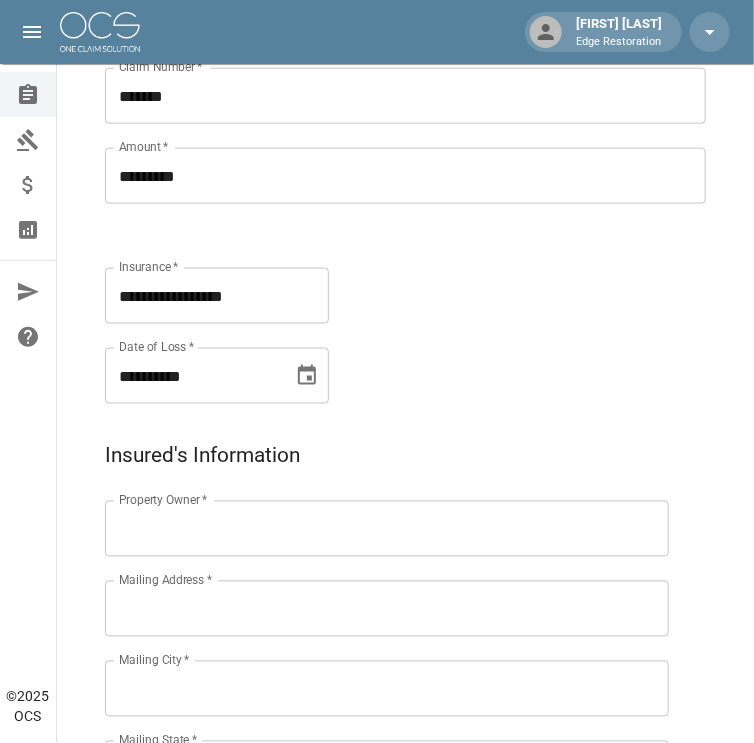 scroll, scrollTop: 542, scrollLeft: 0, axis: vertical 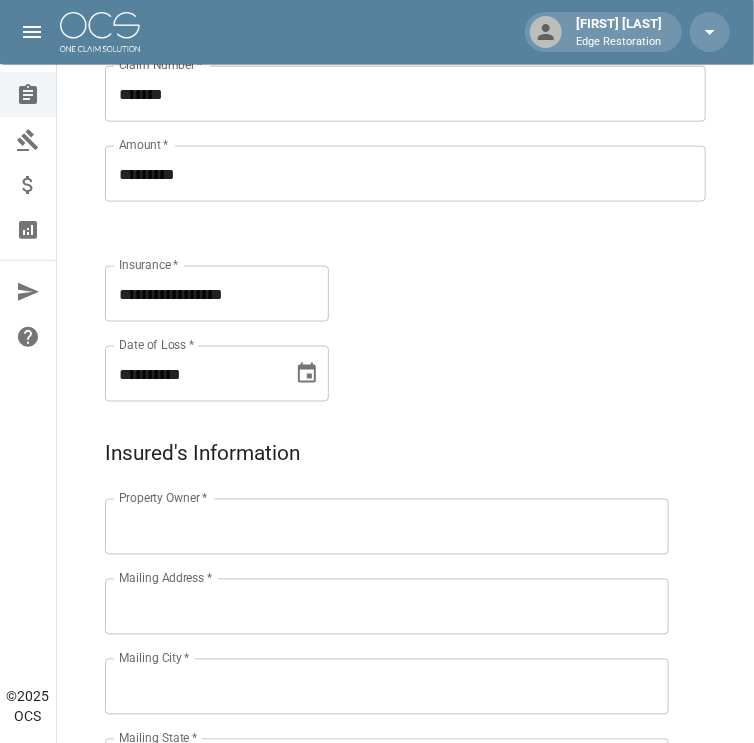 click on "Property Owner   *" at bounding box center (387, 527) 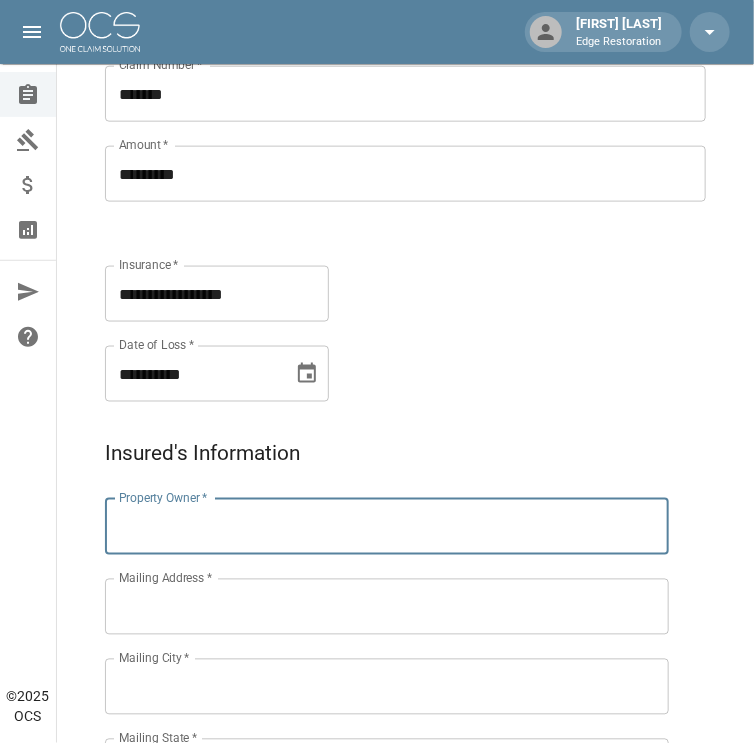 paste on "**********" 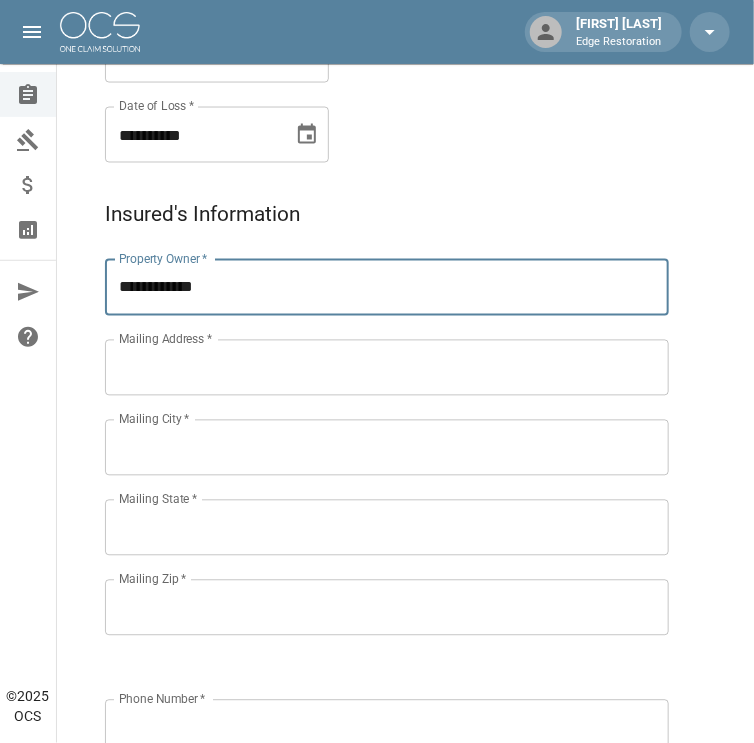 scroll, scrollTop: 782, scrollLeft: 0, axis: vertical 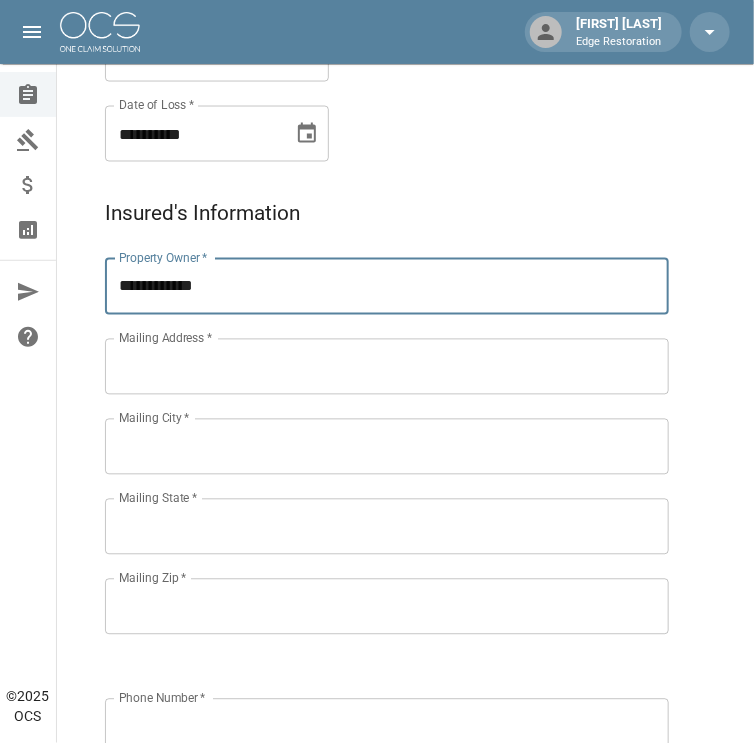 type on "**********" 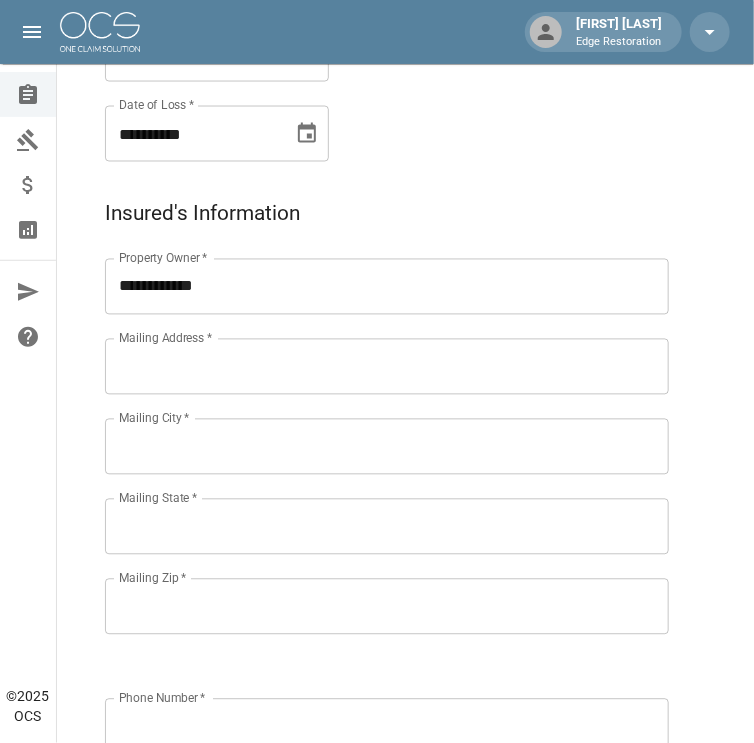 click on "Property Owner   * Property Owner   * Mailing Address   * Mailing Address   * Mailing City   * Mailing City   * Mailing State   * Mailing State   * Mailing Zip   * Mailing Zip   *" at bounding box center [367, 423] 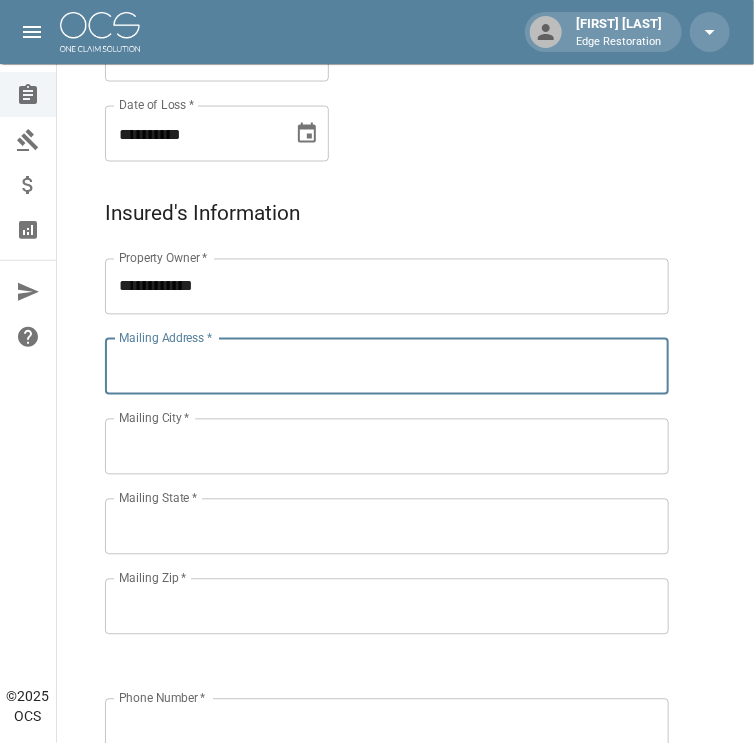 click on "Mailing Address   *" at bounding box center (387, 367) 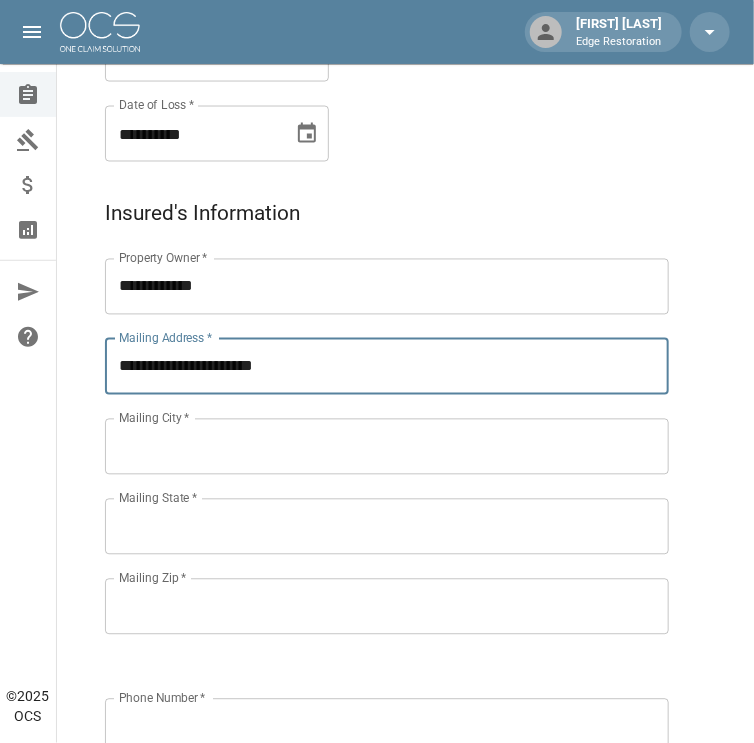 type on "**********" 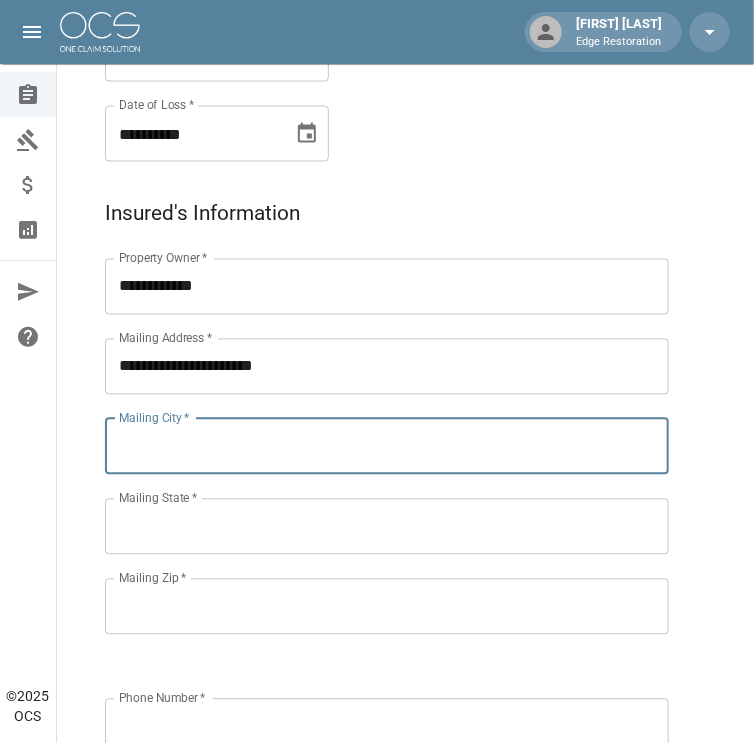 click on "Mailing City   *" at bounding box center (387, 447) 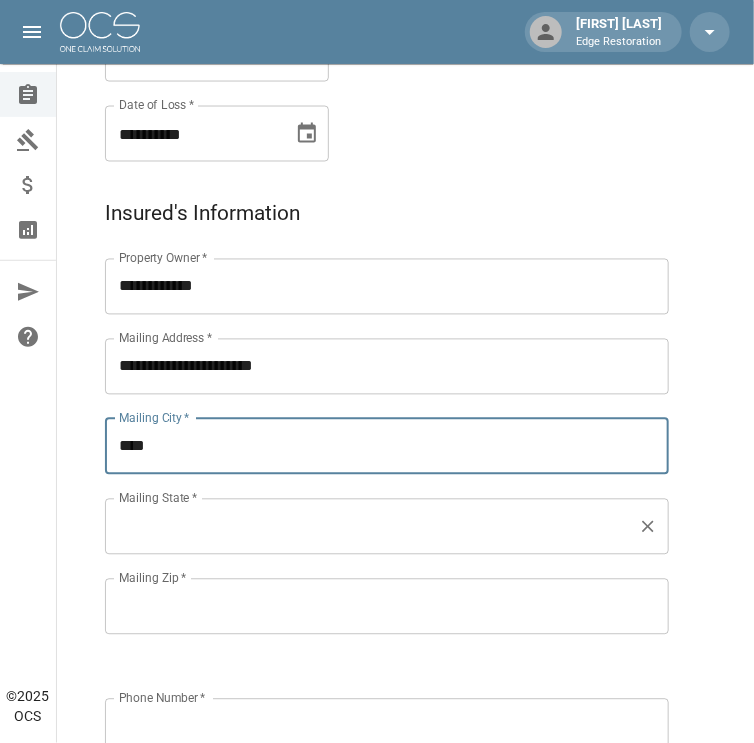 type on "*******" 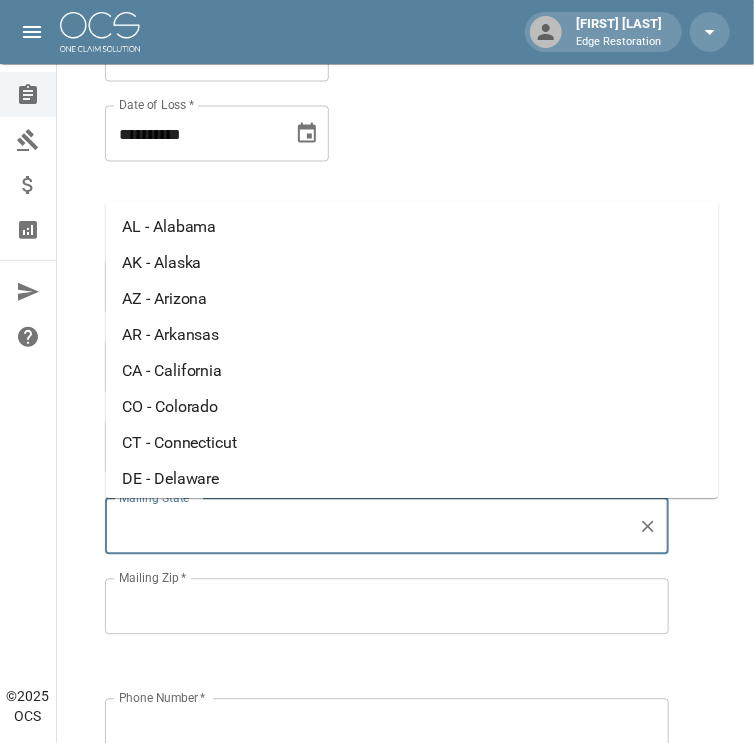 click on "Mailing State   *" at bounding box center [372, 527] 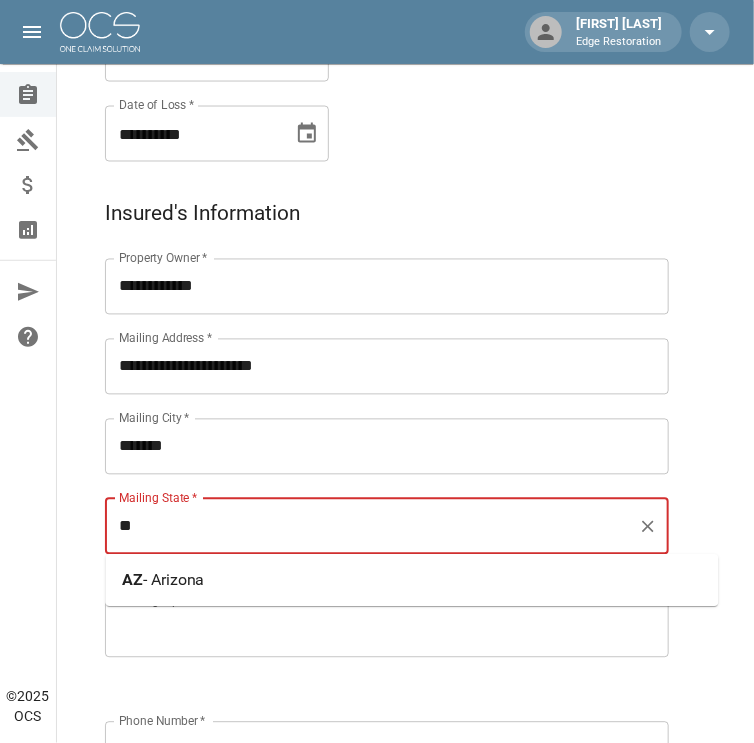 click on "- Arizona" at bounding box center (174, 580) 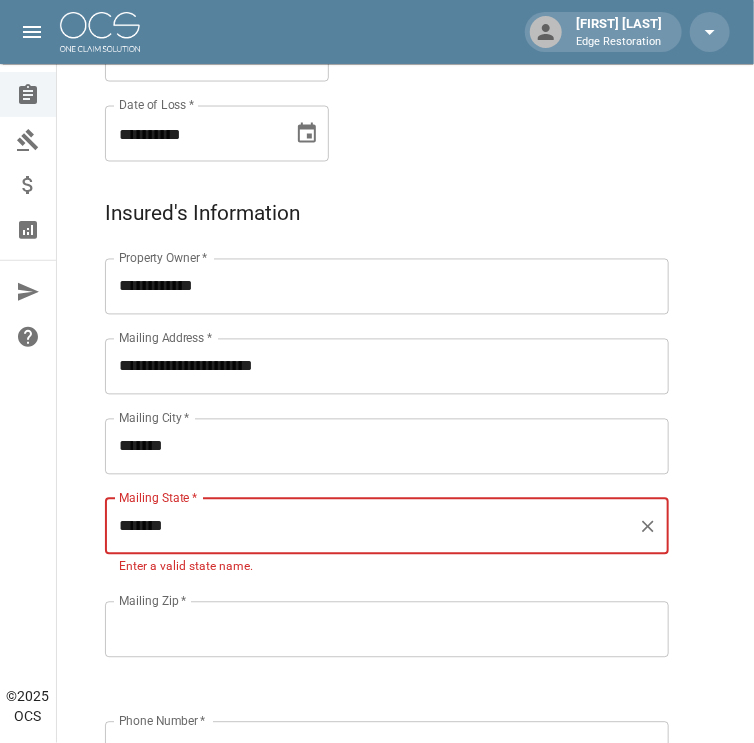 type on "*******" 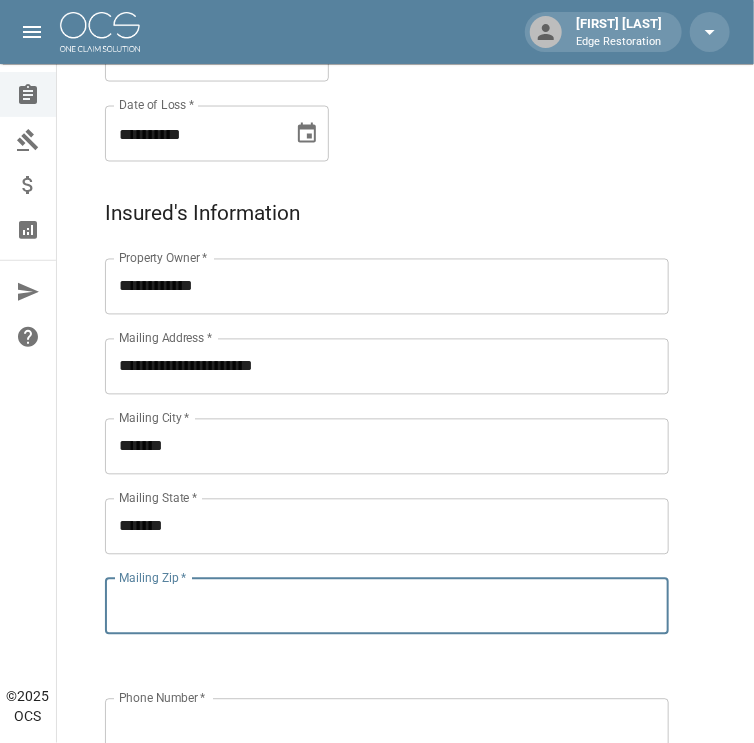 click on "**********" at bounding box center [367, 423] 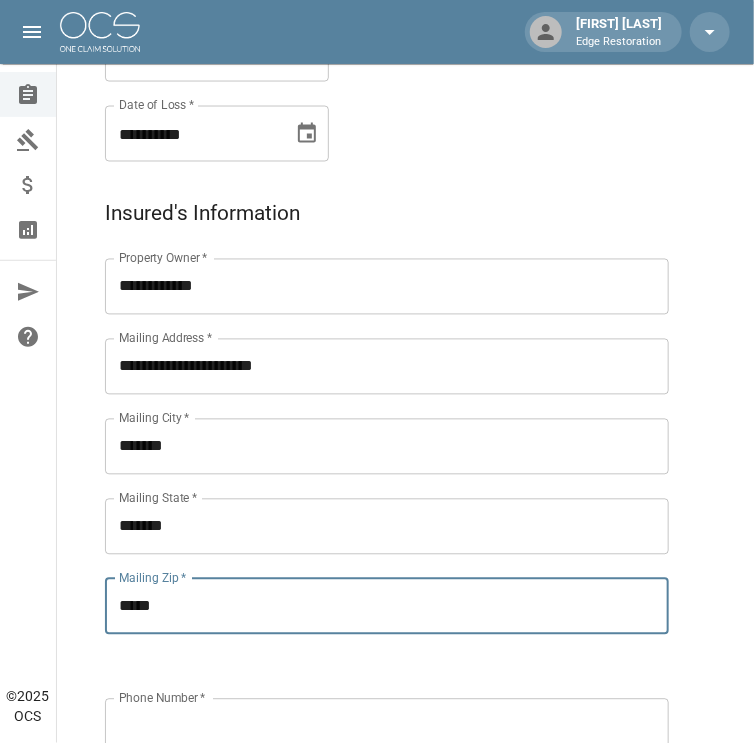 click on "*****" at bounding box center (387, 607) 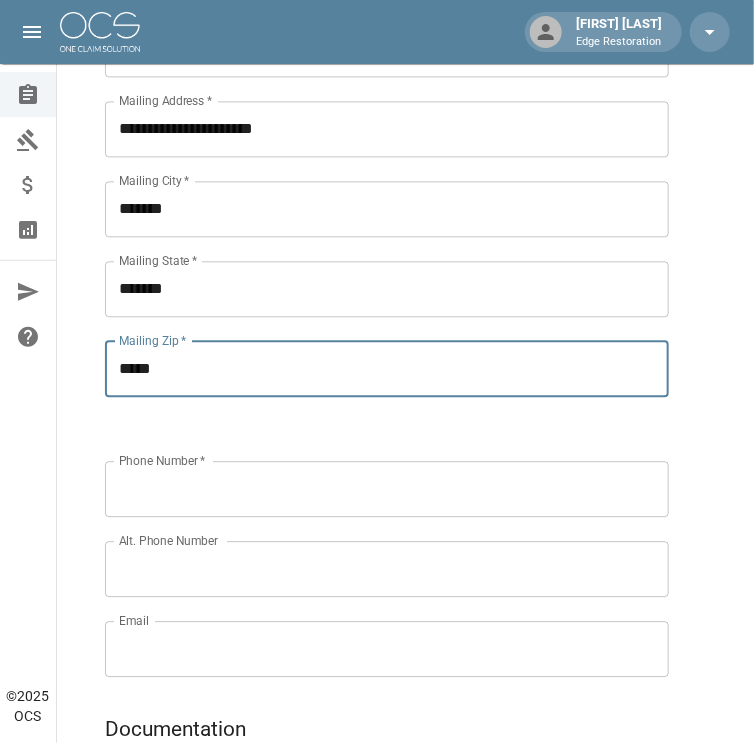 scroll, scrollTop: 1021, scrollLeft: 0, axis: vertical 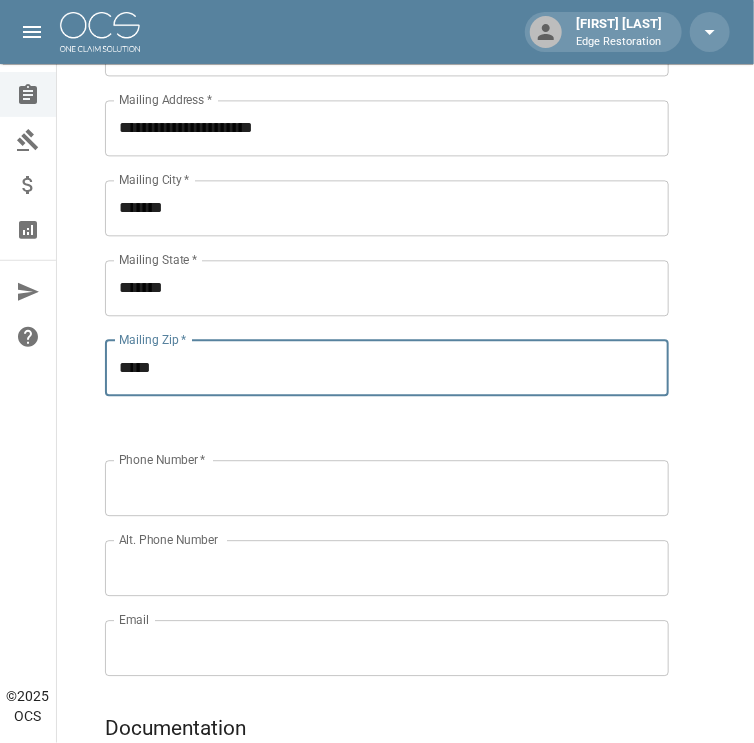 type on "*****" 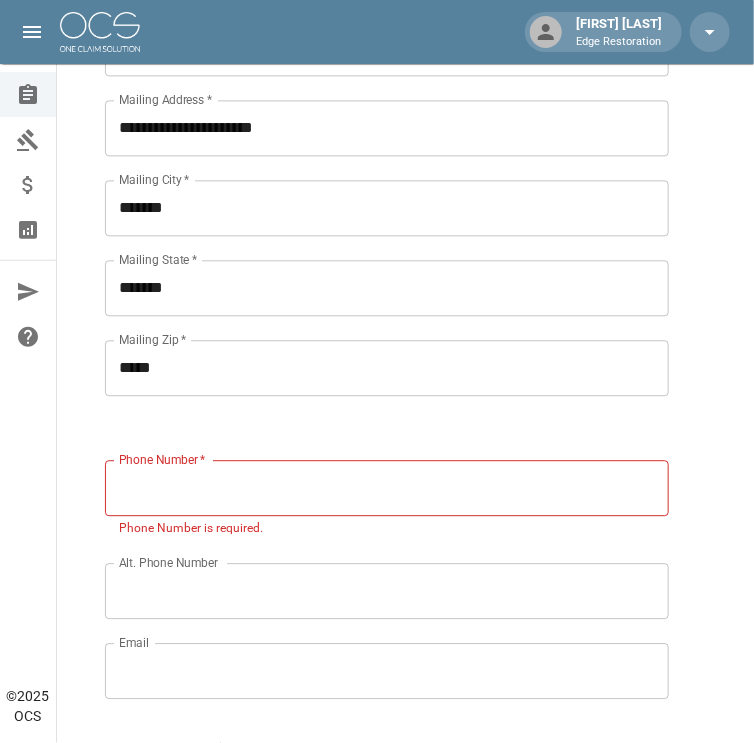 click on "Phone Number   *" 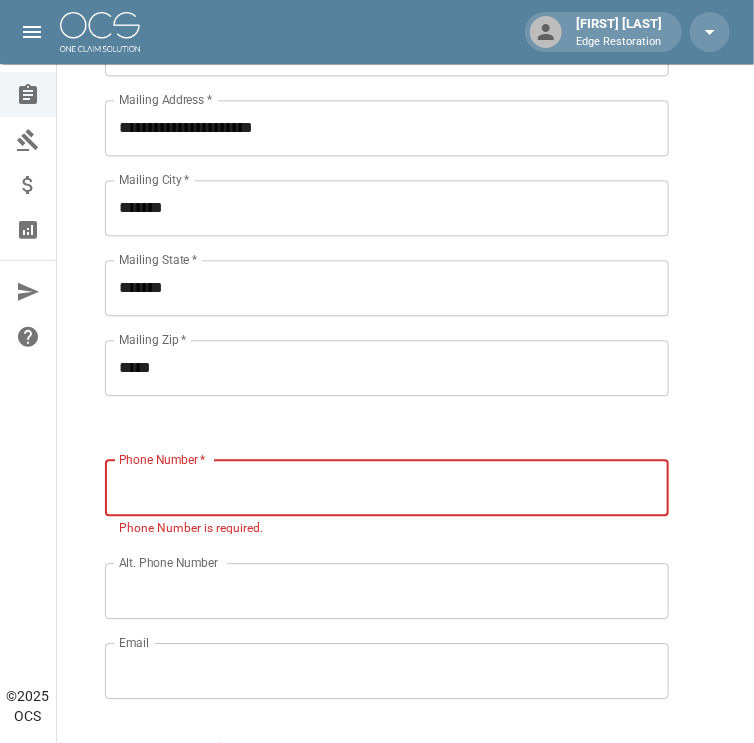 paste on "**********" 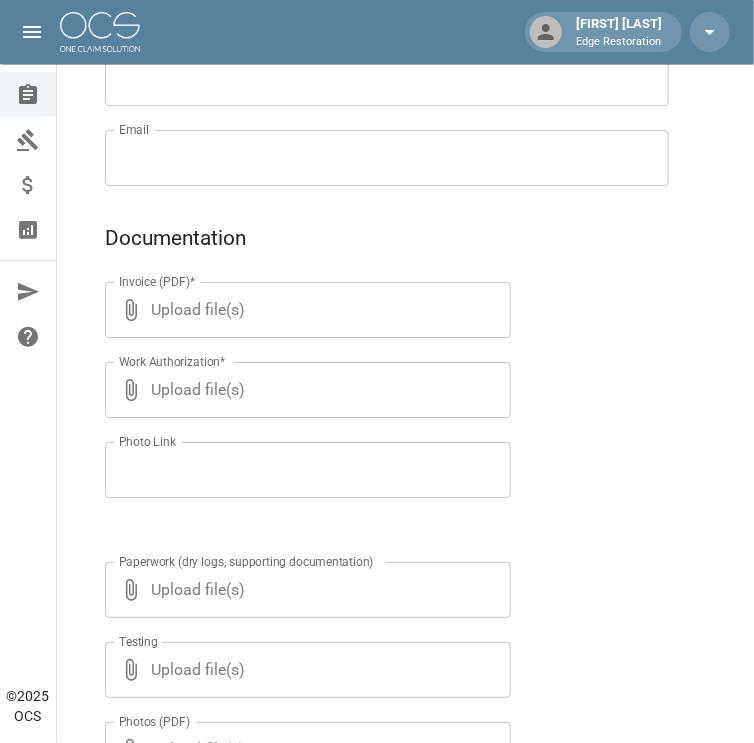scroll, scrollTop: 1552, scrollLeft: 0, axis: vertical 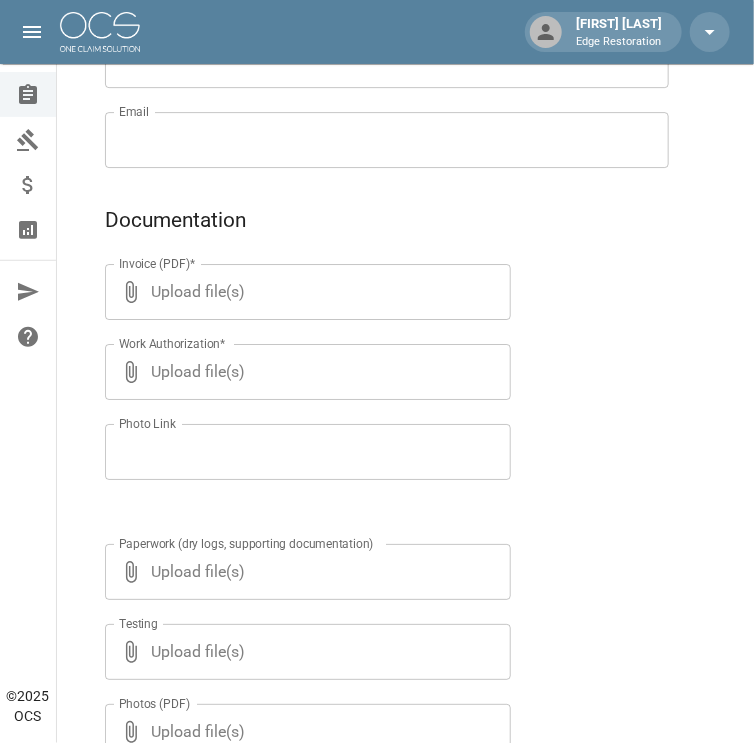 type on "**********" 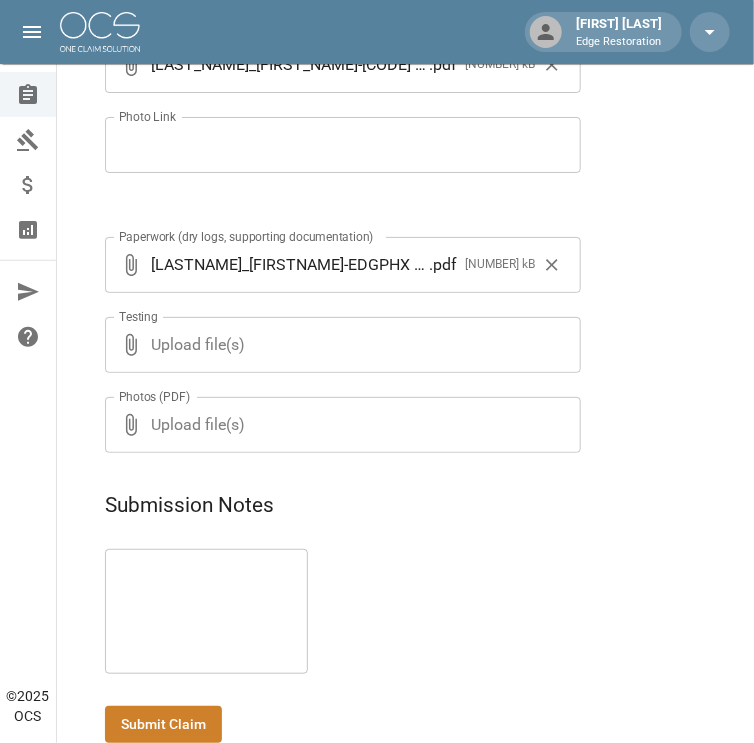 scroll, scrollTop: 1875, scrollLeft: 0, axis: vertical 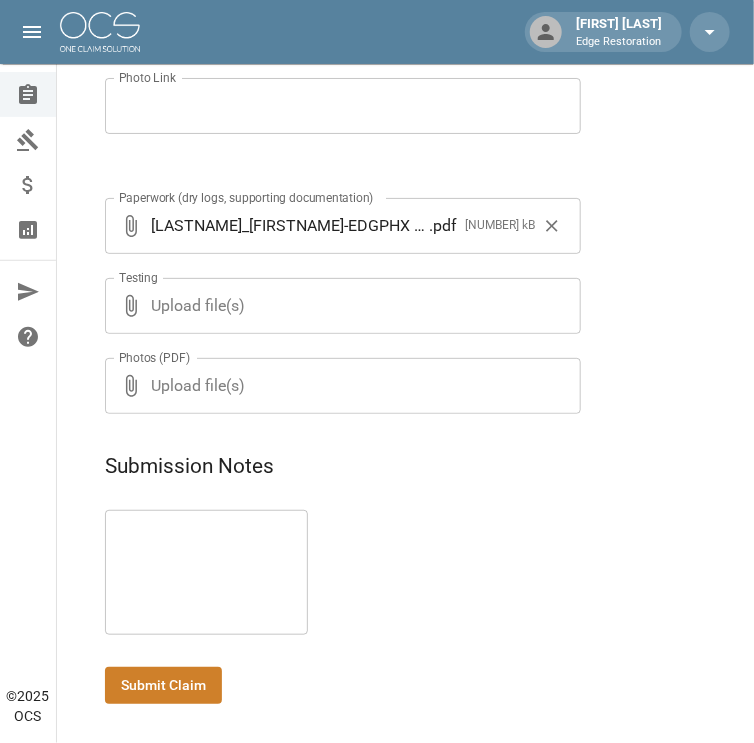 click on "Submit Claim" at bounding box center (163, 685) 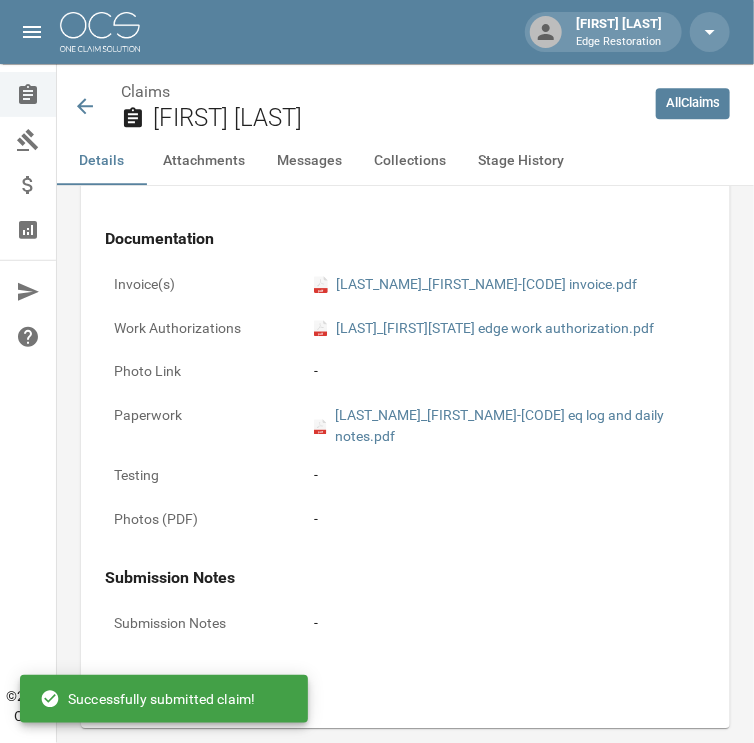 scroll, scrollTop: 1875, scrollLeft: 0, axis: vertical 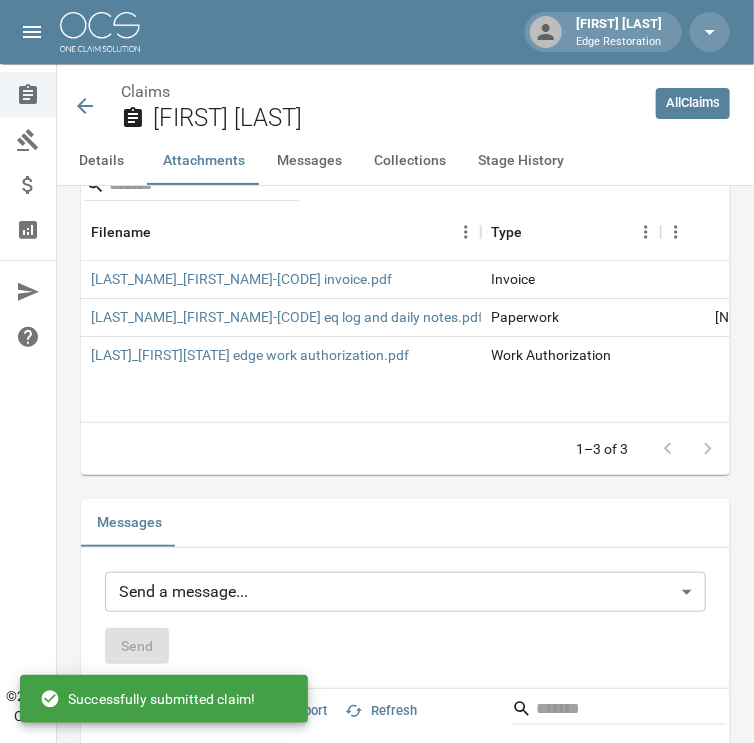 click at bounding box center (100, 32) 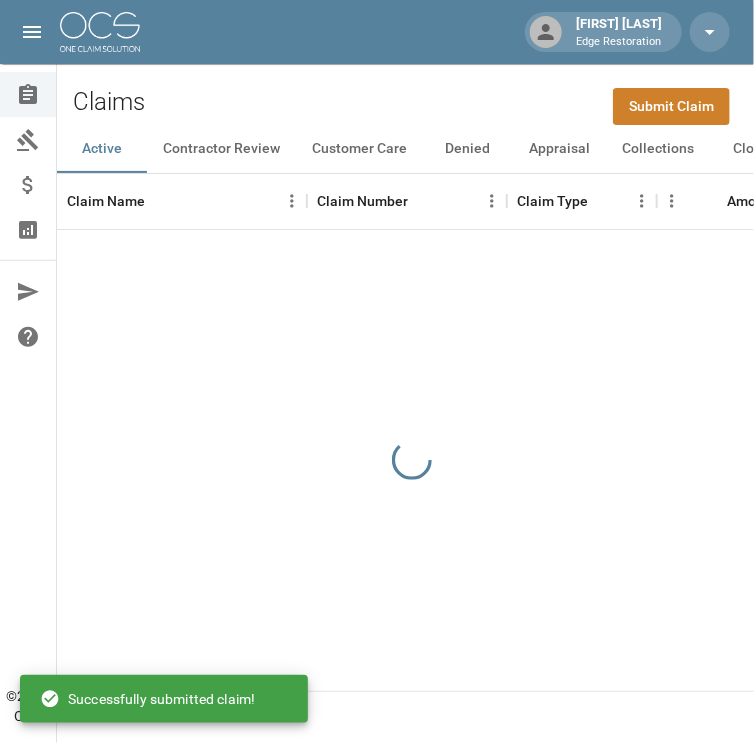 scroll, scrollTop: 0, scrollLeft: 0, axis: both 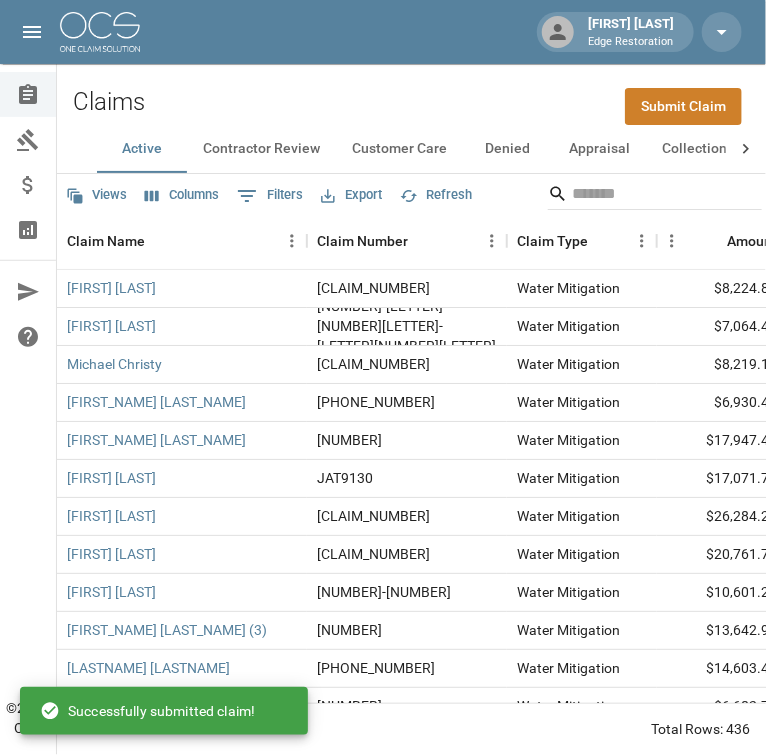 click on "Submit Claim" at bounding box center (683, 106) 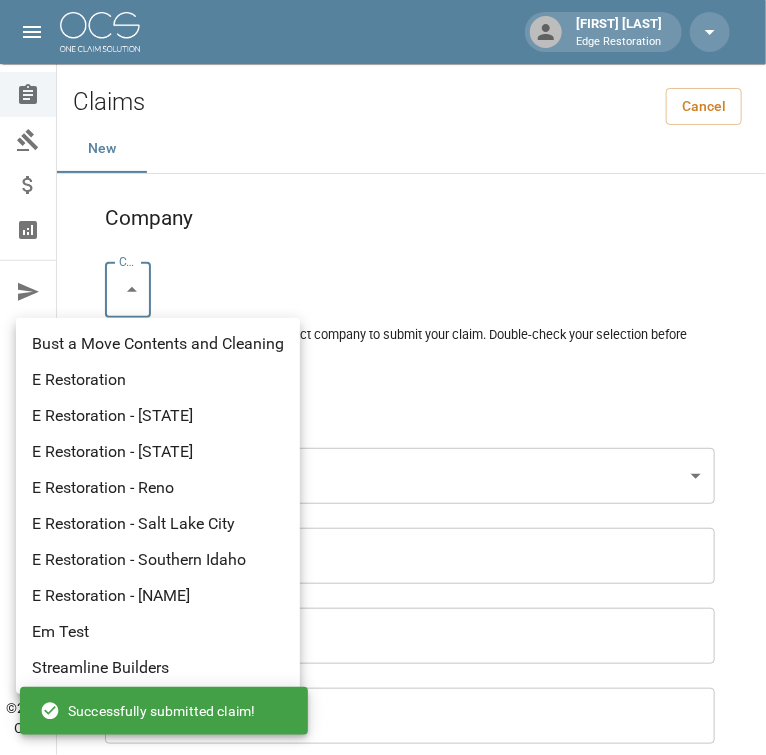 click on "[FIRST_NAME] [LAST_NAME] Edge Restoration Claims Collections Payment Tracking Analytics Contact Us Help Center © 2025 OCS Claims Cancel New Company Company * Company * Please ensure you select the correct company to submit your claim. Double-check your selection before proceeding. Claim Information Claim Type * Claim Type * Claim Name * Claim Name * Claim Number * Claim Number * Amount * Amount * Insurance * Insurance * Date of Loss * Date of Loss * Insured's Information Property Owner * Property Owner * Mailing Address * Mailing Address * Mailing City * Mailing City * Mailing State * Mailing State * Mailing Zip * Mailing Zip * Phone Number * Phone Number * Alt. Phone Number Alt. Phone Number Email Email Documentation Invoice (PDF)* Upload file(s) Invoice (PDF)* Work Authorization* Upload file(s) Work Authorization* Photo Link Photo Link Paperwork (dry logs, supporting documentation)" at bounding box center [383, 1309] 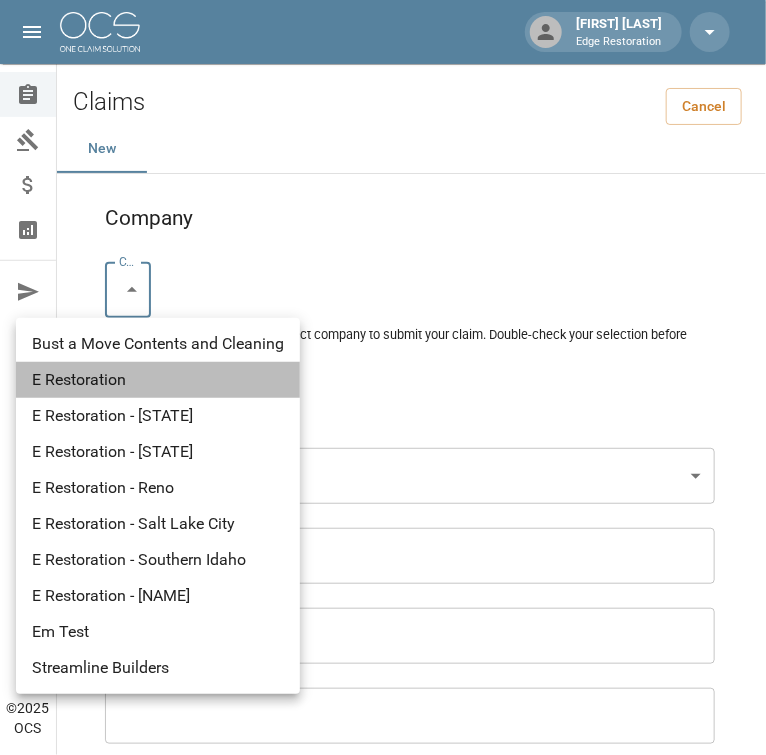 click on "E Restoration" at bounding box center (158, 380) 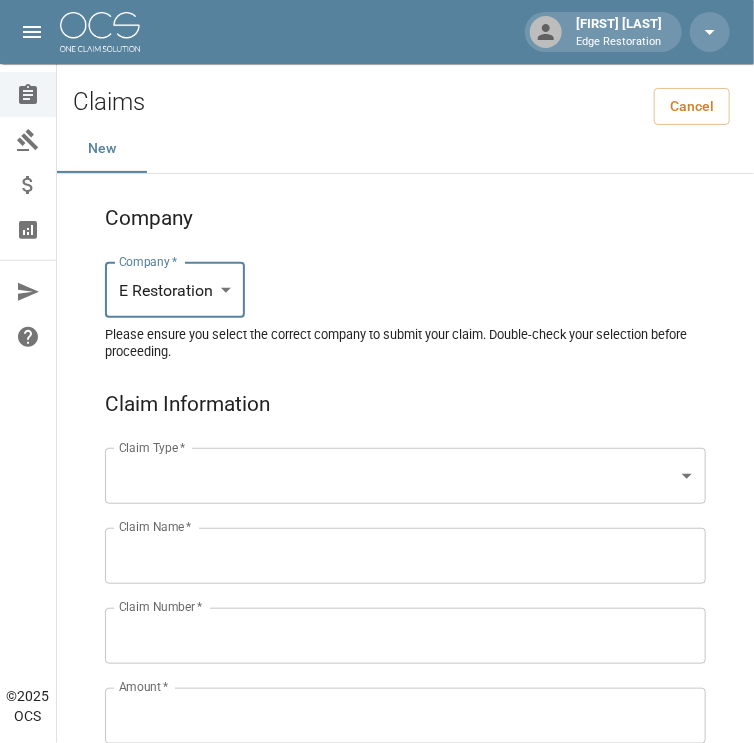 click on "[FIRST] [LAST] Edge Restoration Claims Collections Payment Tracking Analytics Contact Us Help Center ©  [YEAR] OCS Claims Cancel New Company Company   * E Restoration *** Company   * Please ensure you select the correct company to submit your claim. Double-check your selection before proceeding. Claim Information Claim Type   * ​ Claim Type   * Claim Name   * Claim Name   * Claim Number   * Claim Number   * Amount   * Amount   * Insurance   * Insurance   * Date of Loss   * Date of Loss   * Insured's Information Property Owner   * Property Owner   * Mailing Address   * Mailing Address   * Mailing City   * Mailing City   * Mailing State   * Mailing State   * Mailing Zip   * Mailing Zip   * Phone Number   * Phone Number   * Alt. Phone Number Alt. Phone Number Email Email Documentation Invoice (PDF)* ​ Upload file(s) Invoice (PDF)* Work Authorization* ​ Upload file(s) Work Authorization* Photo Link Photo Link ​ Upload file(s) Testing ​ ​ *" at bounding box center (377, 1309) 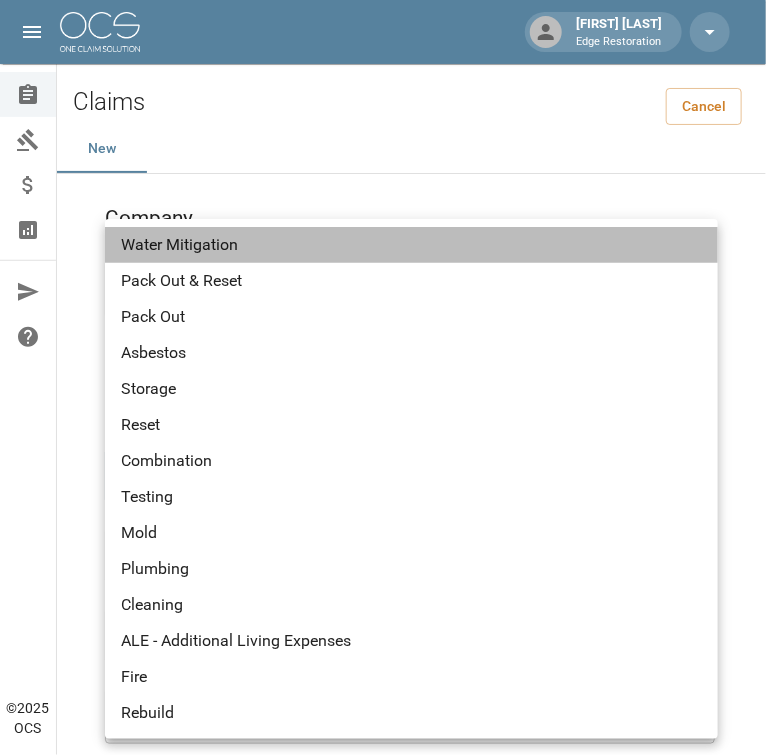 click on "Water Mitigation" at bounding box center [411, 245] 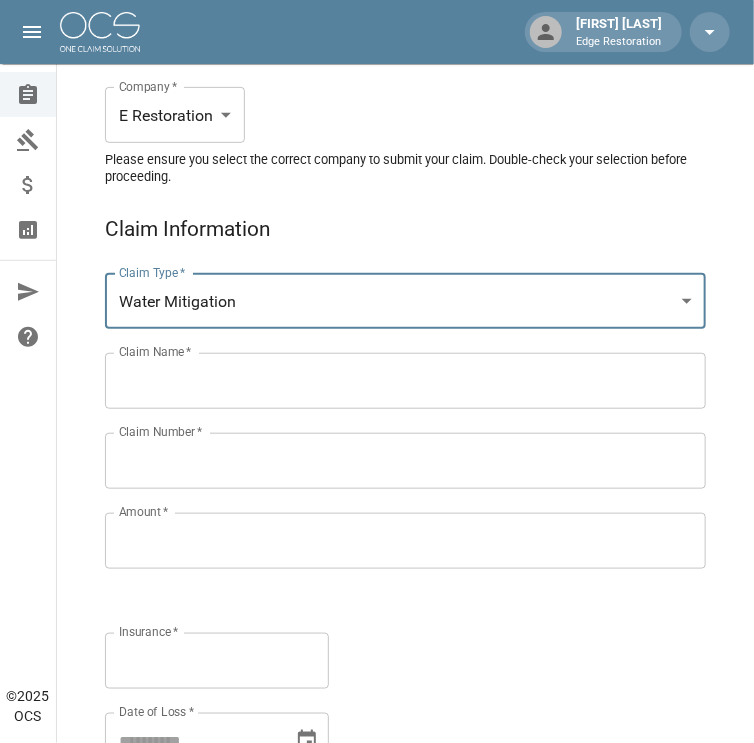scroll, scrollTop: 225, scrollLeft: 0, axis: vertical 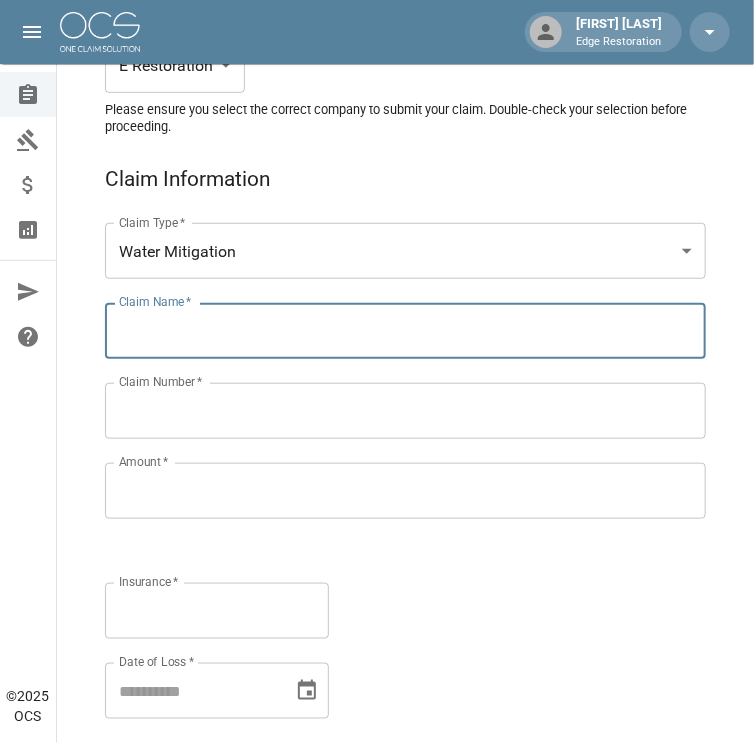 click on "Claim Name   *" at bounding box center (405, 331) 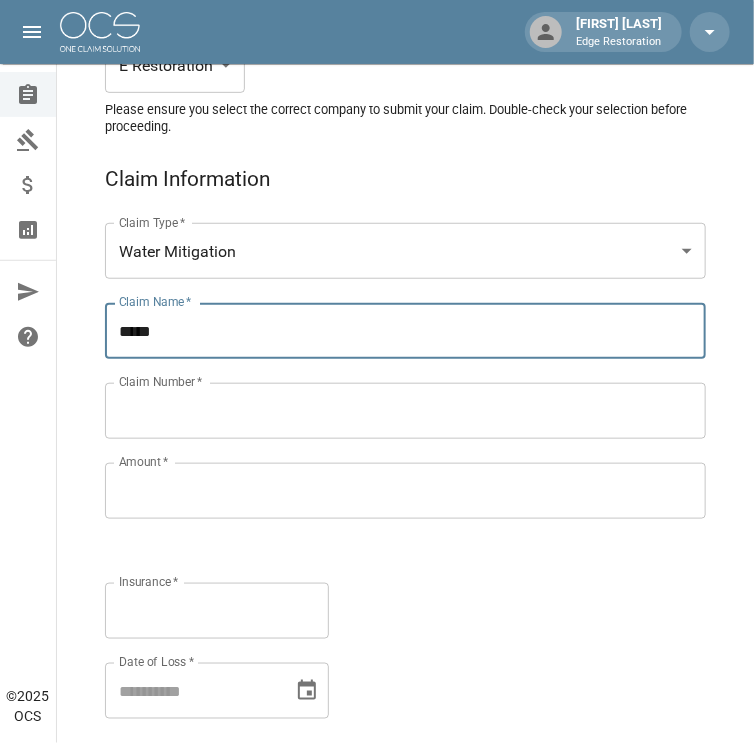 paste on "*********" 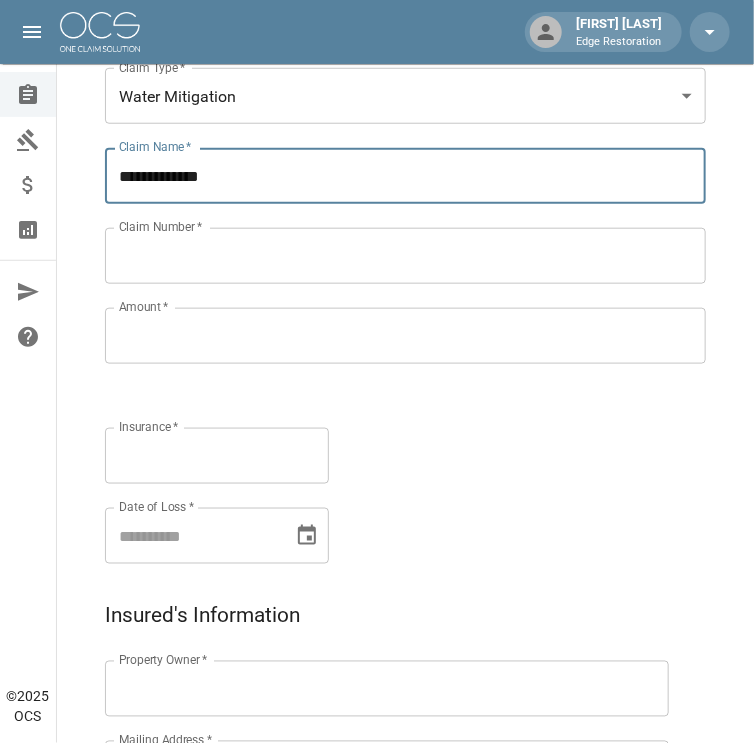 type on "**********" 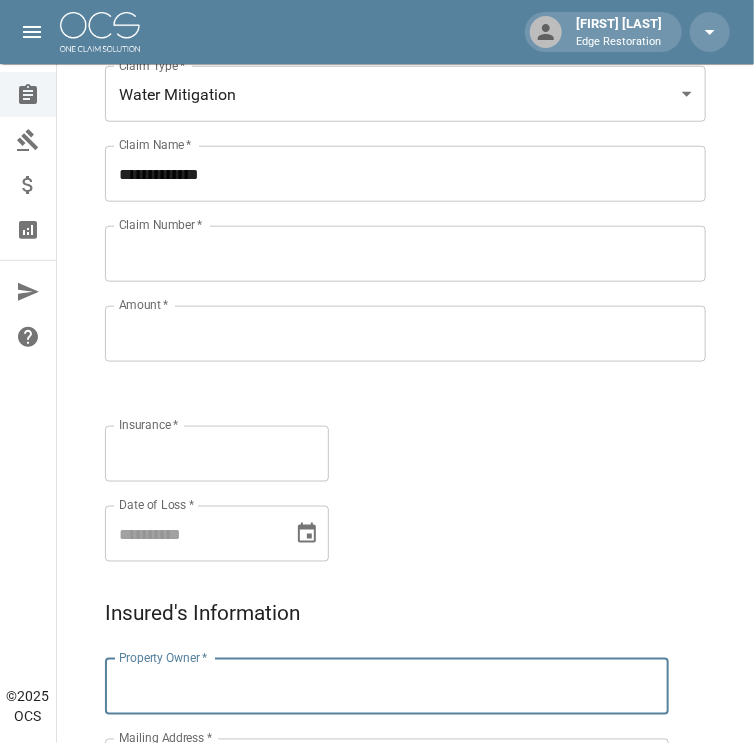 click on "Property Owner   *" at bounding box center (387, 687) 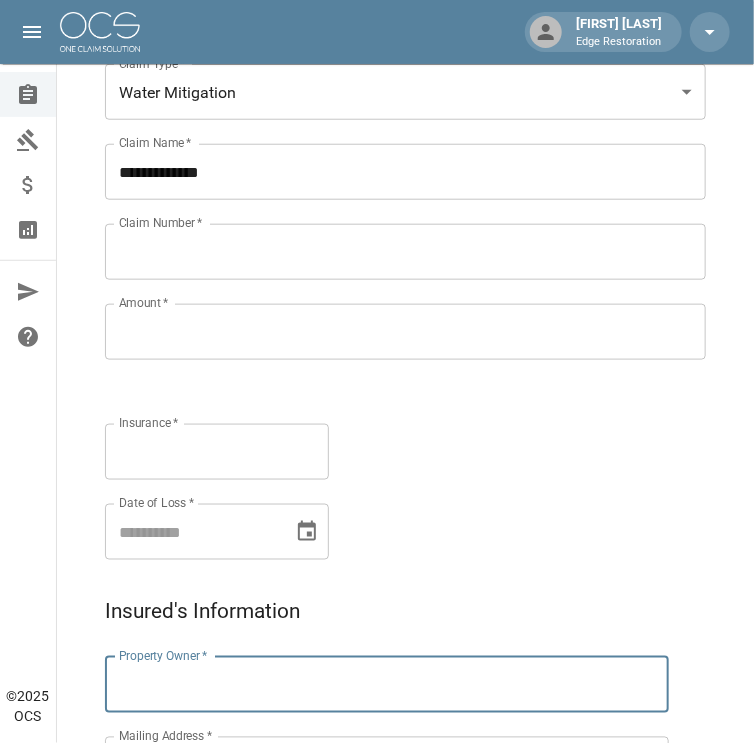 scroll, scrollTop: 384, scrollLeft: 0, axis: vertical 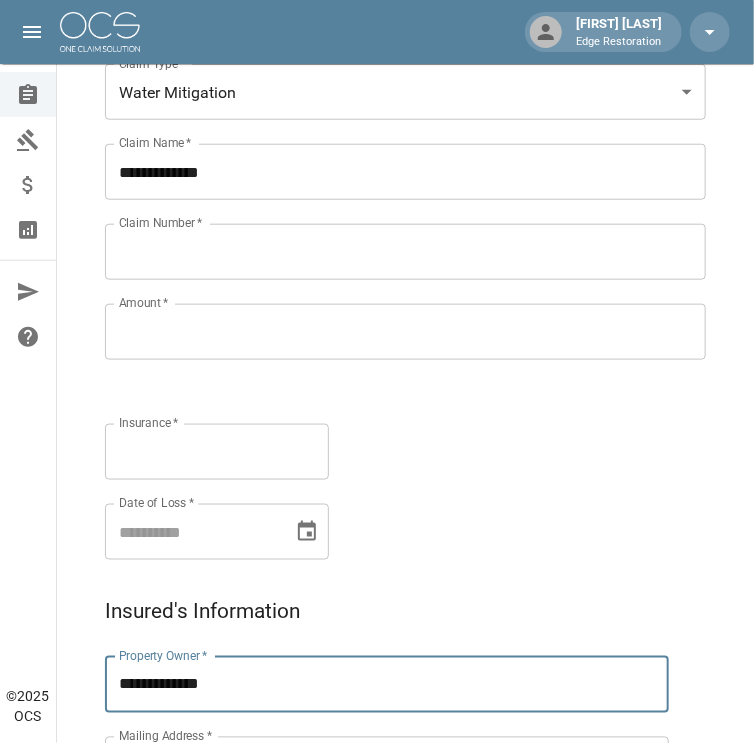 type on "**********" 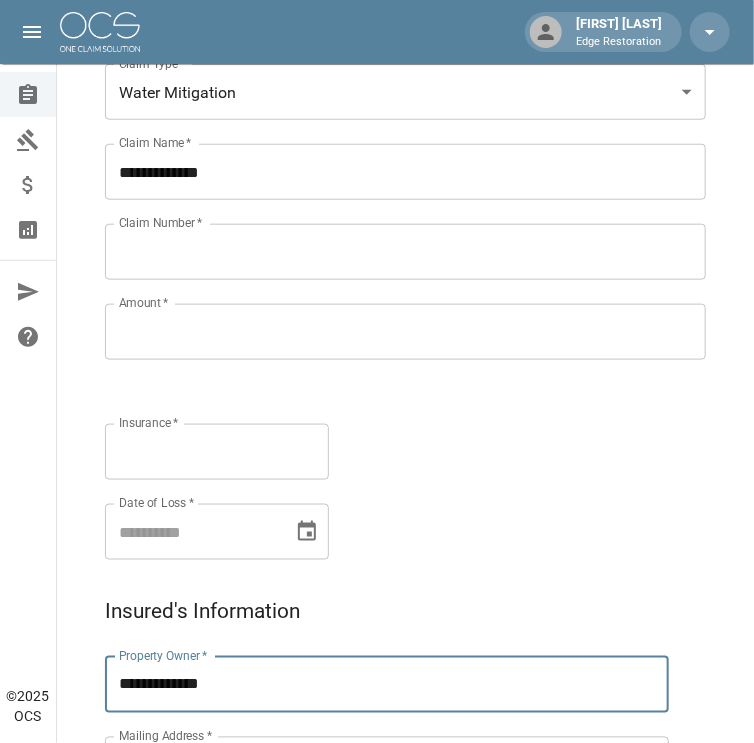 click on "Claim Number   *" at bounding box center (405, 252) 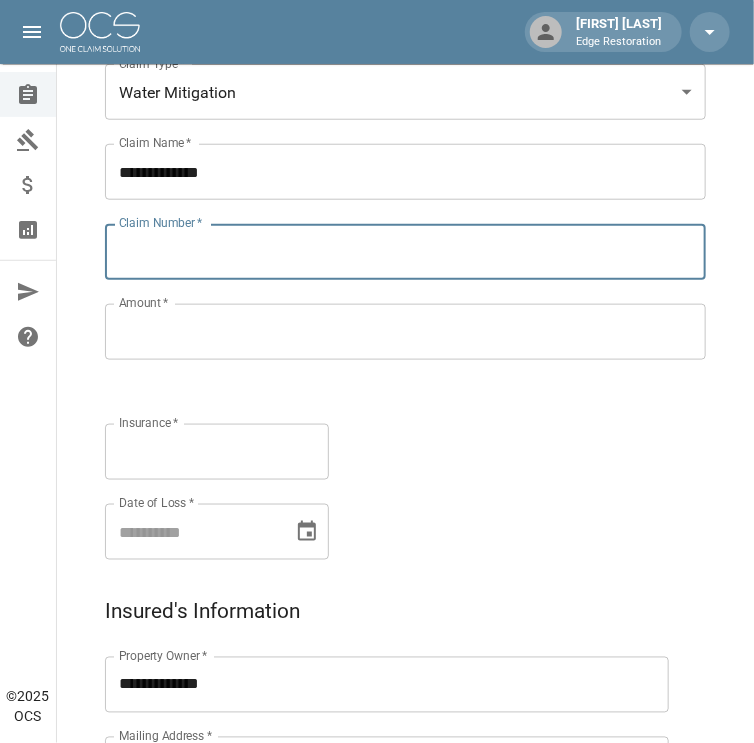 paste on "**********" 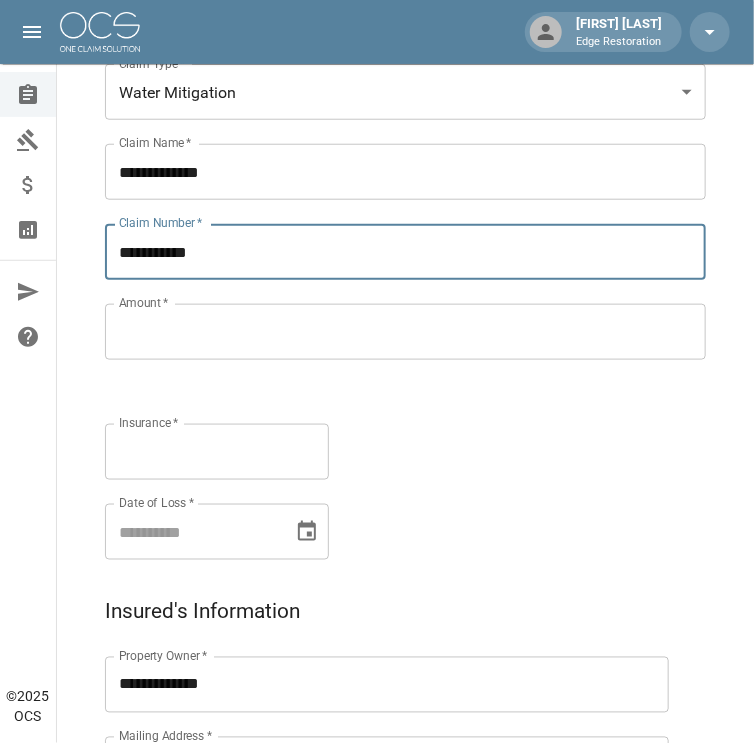 type on "**********" 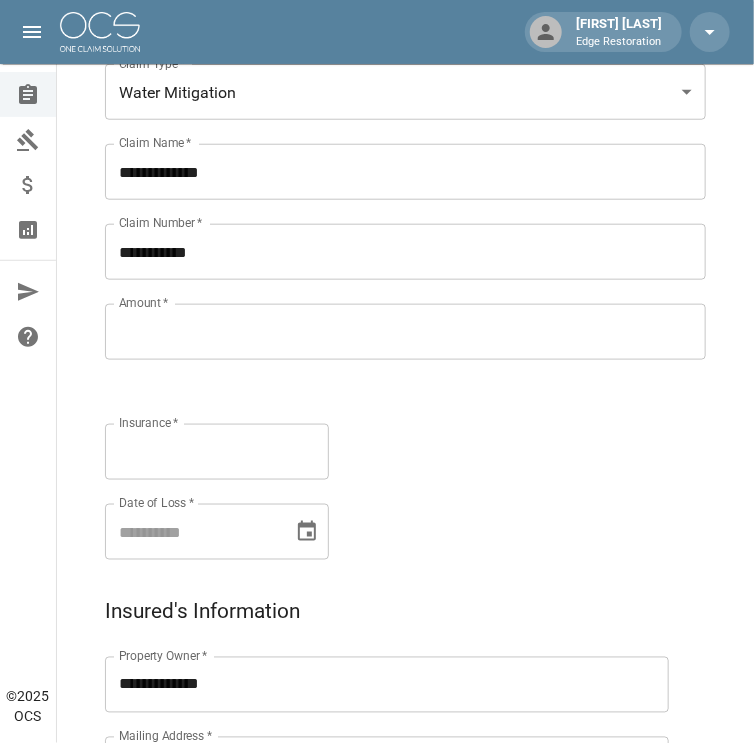 click on "Amount   *" at bounding box center [405, 332] 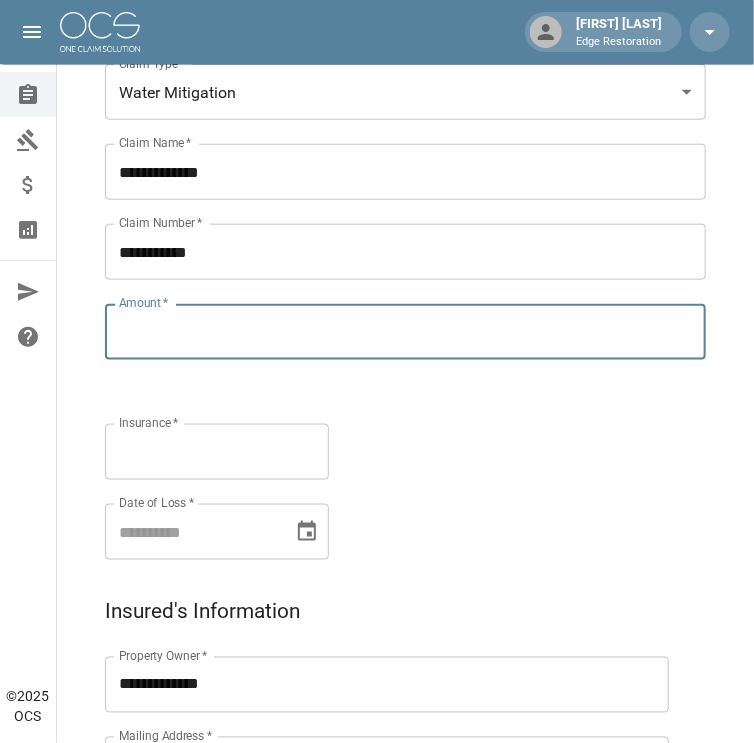 paste on "**********" 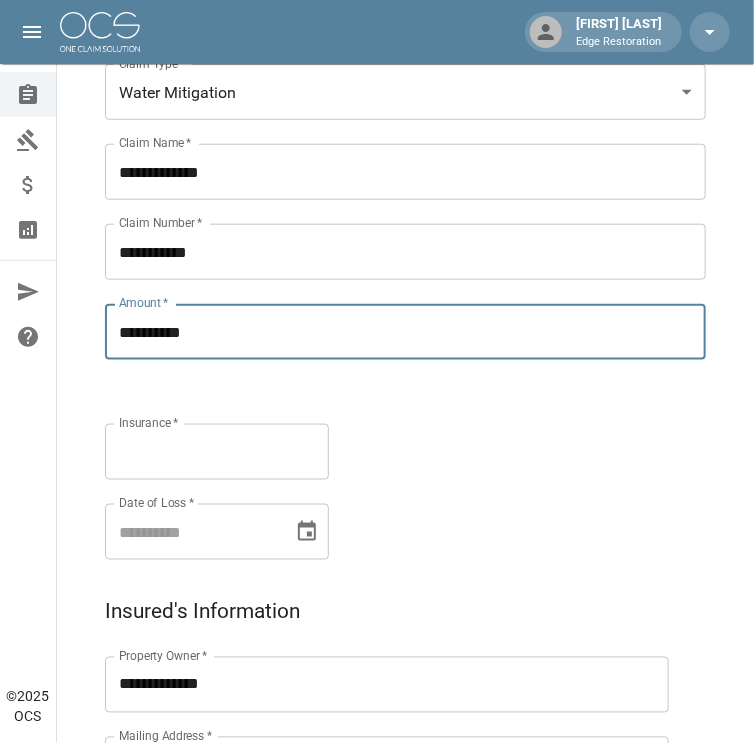 type on "**********" 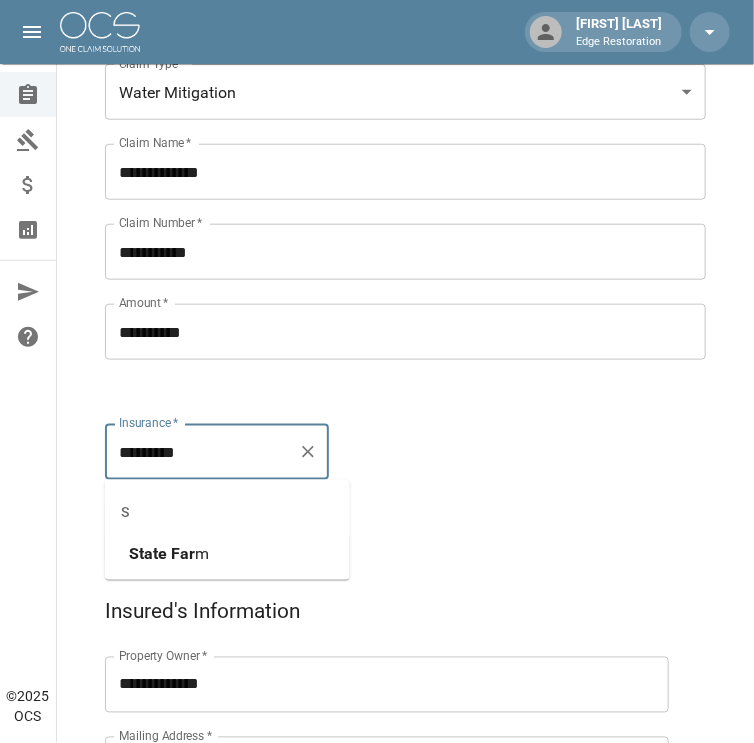 click on "Far" at bounding box center (183, 553) 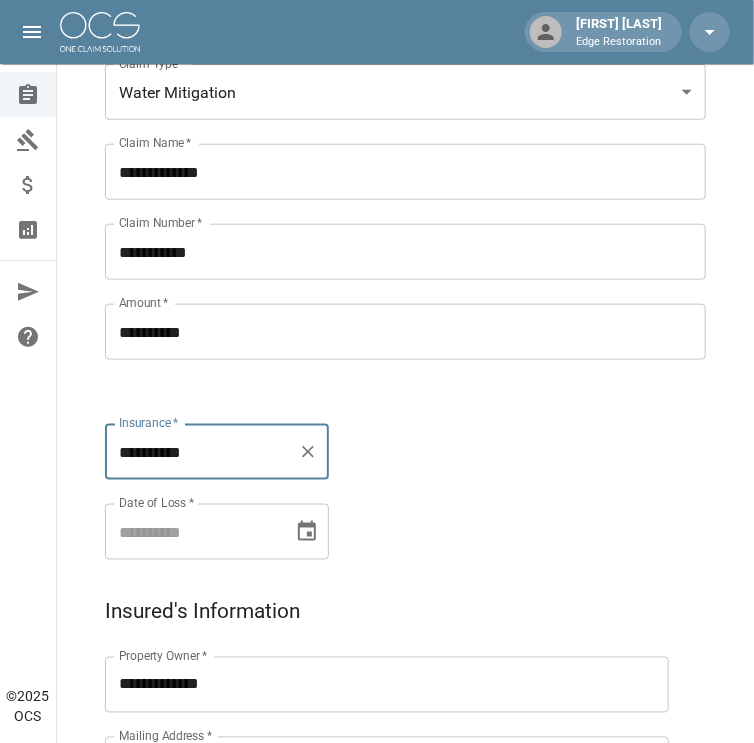 type on "**********" 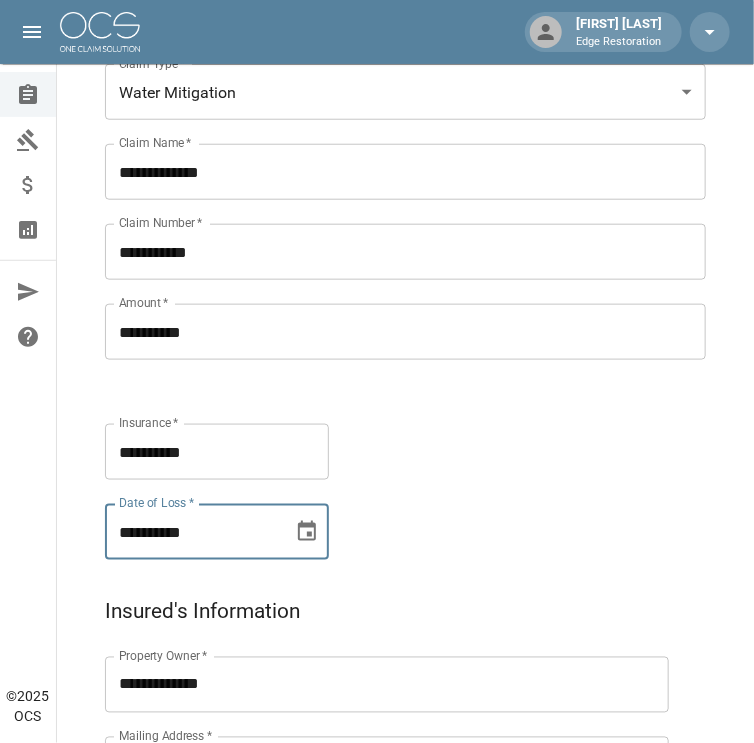 click on "**********" at bounding box center [192, 532] 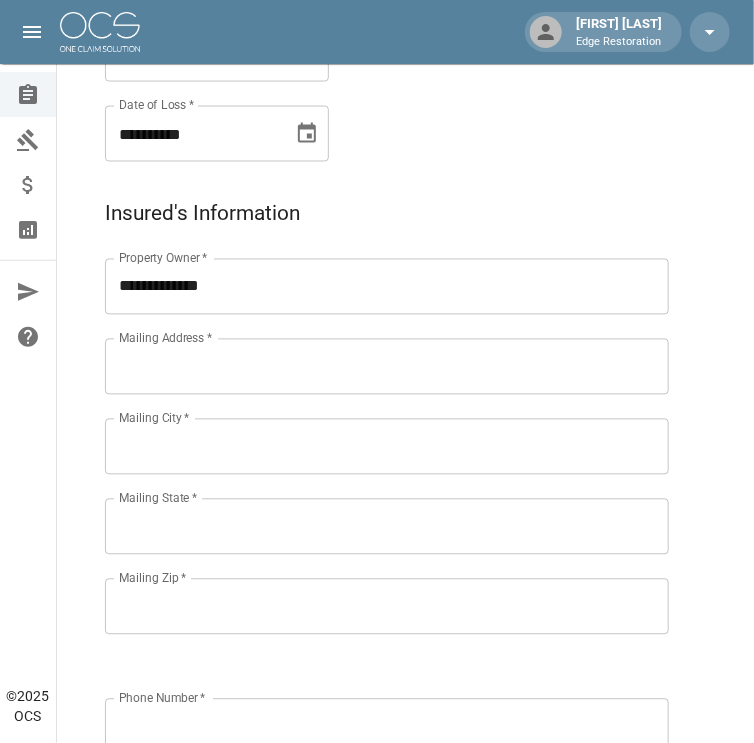 scroll, scrollTop: 784, scrollLeft: 0, axis: vertical 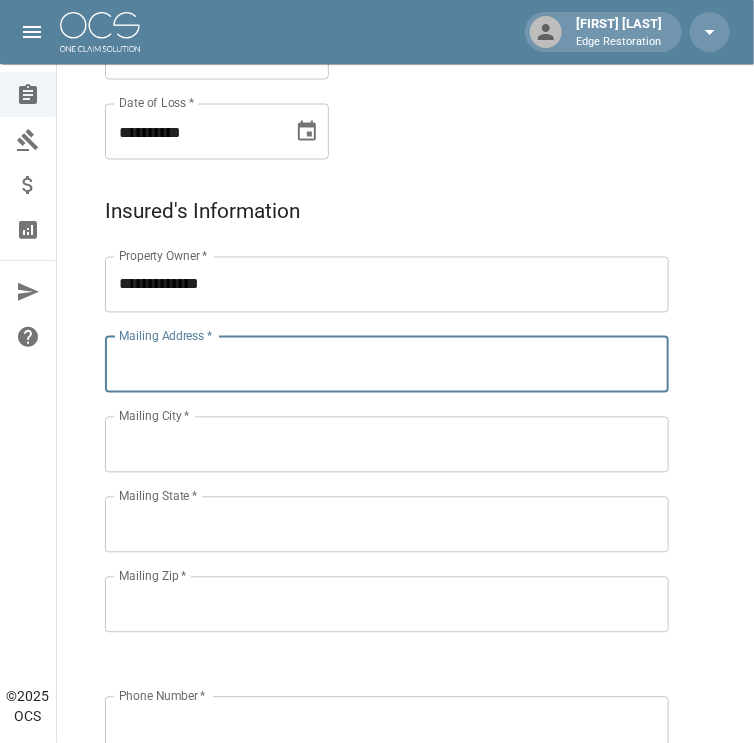 click on "Mailing Address   *" at bounding box center (387, 365) 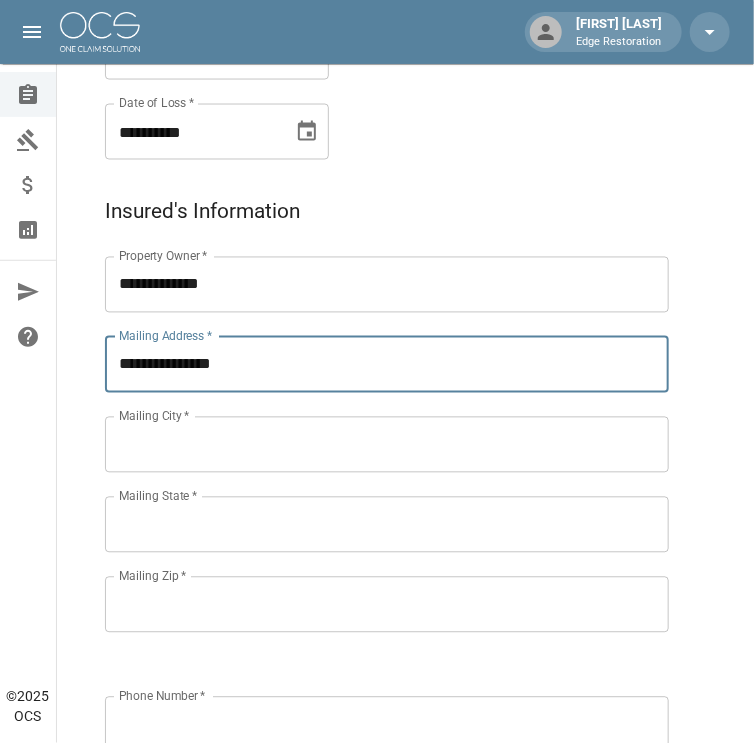 type on "**********" 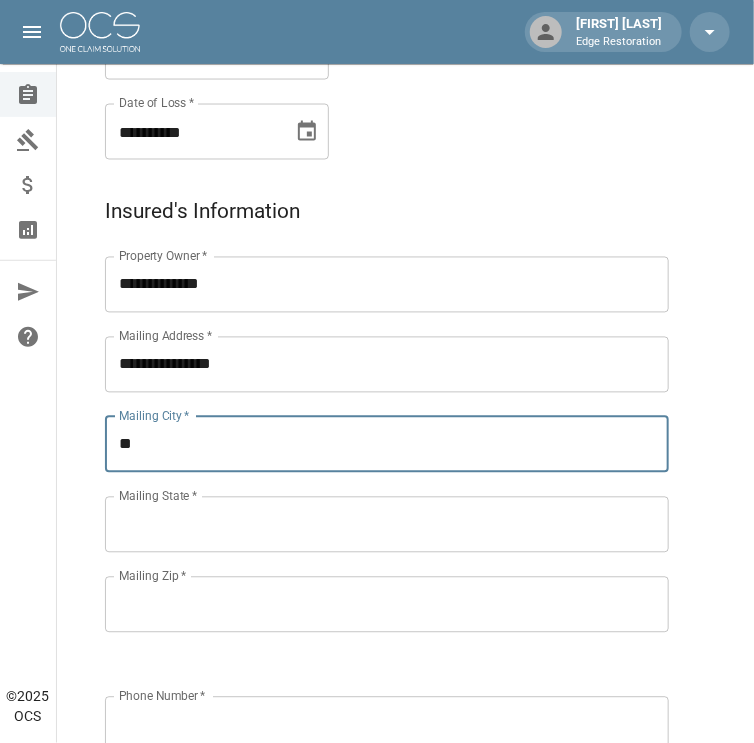 type on "********" 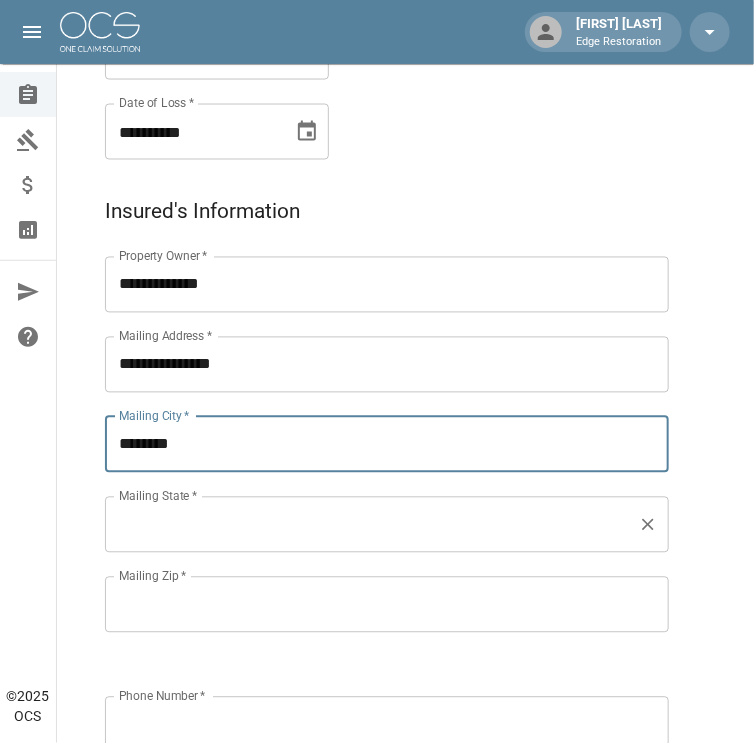 click on "Mailing State   *" at bounding box center (372, 525) 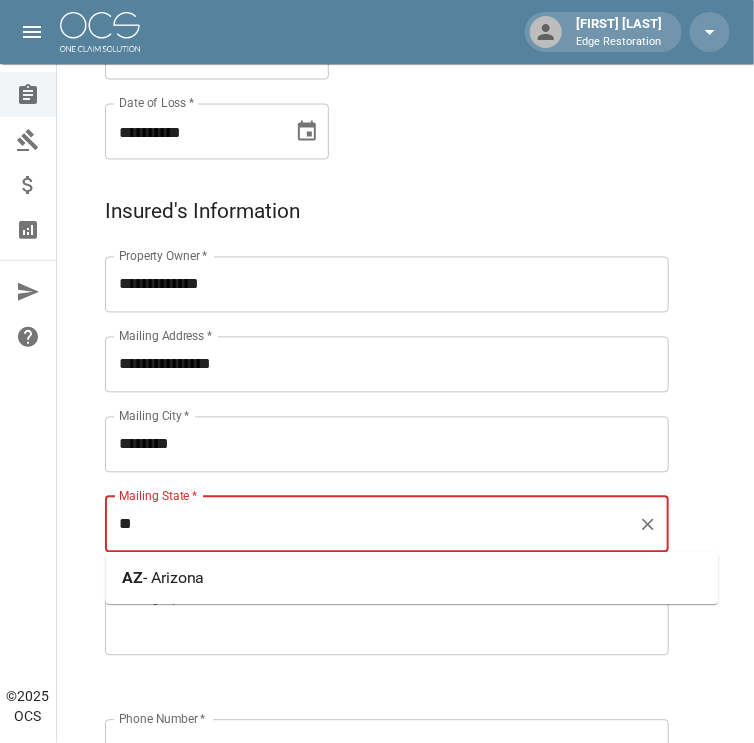 click on "- Arizona" at bounding box center (174, 578) 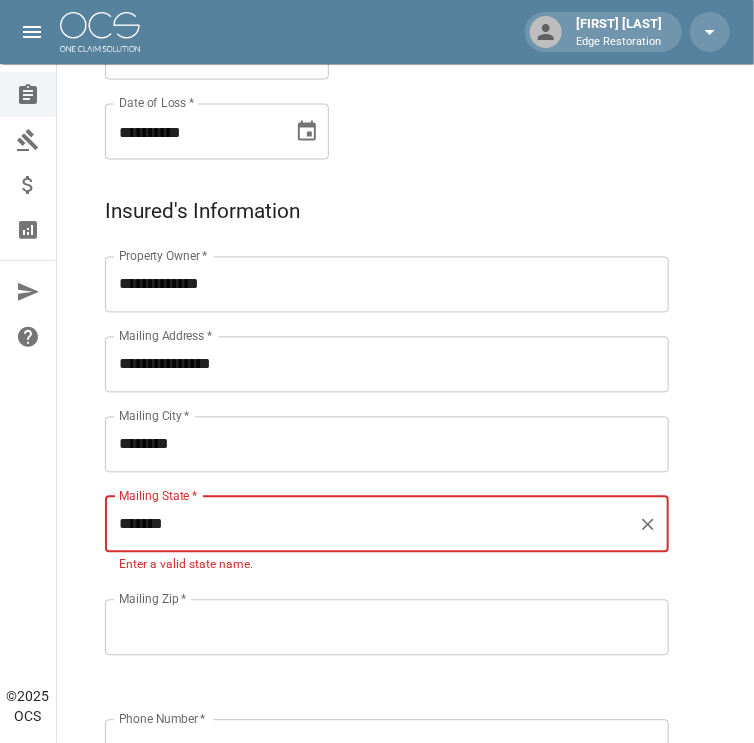 type on "*******" 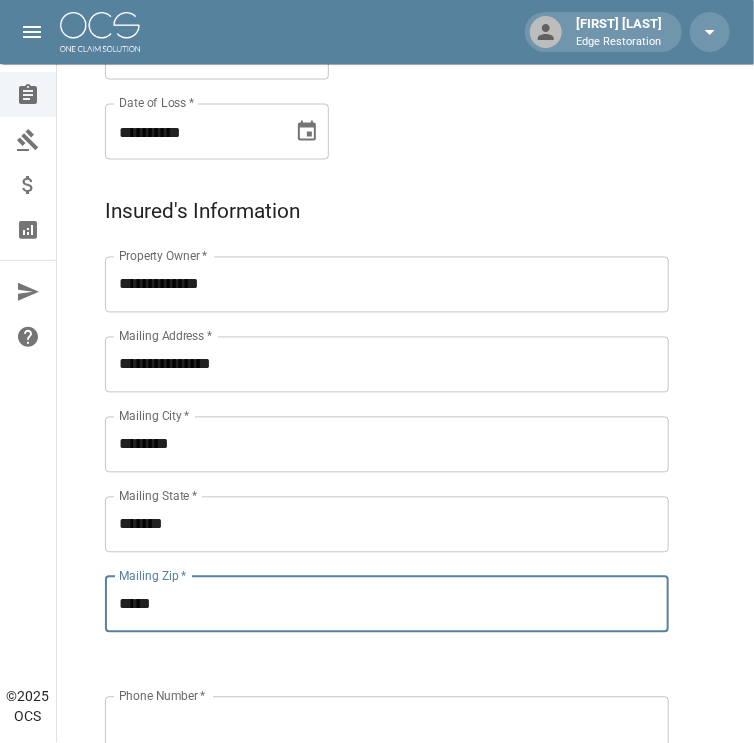 type on "*****" 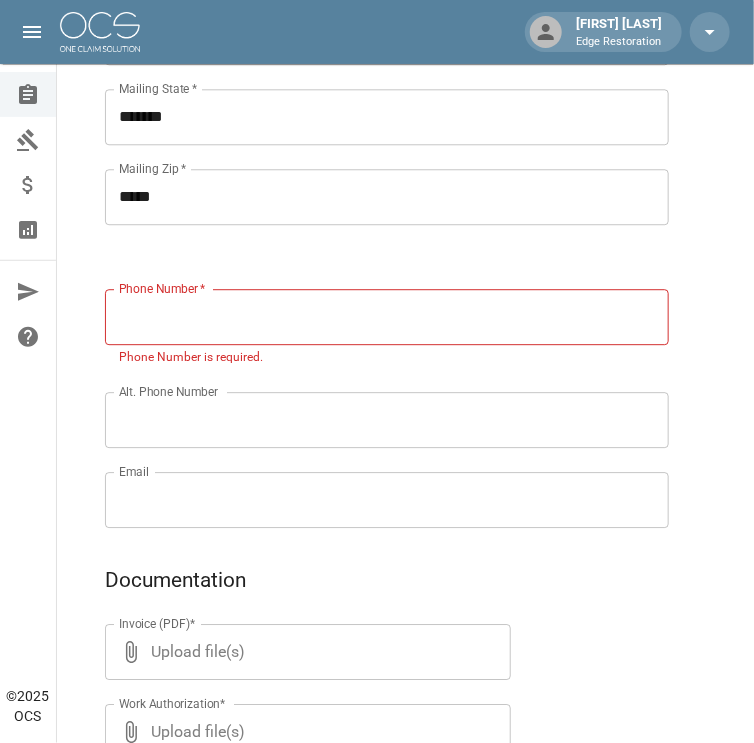 scroll, scrollTop: 1193, scrollLeft: 0, axis: vertical 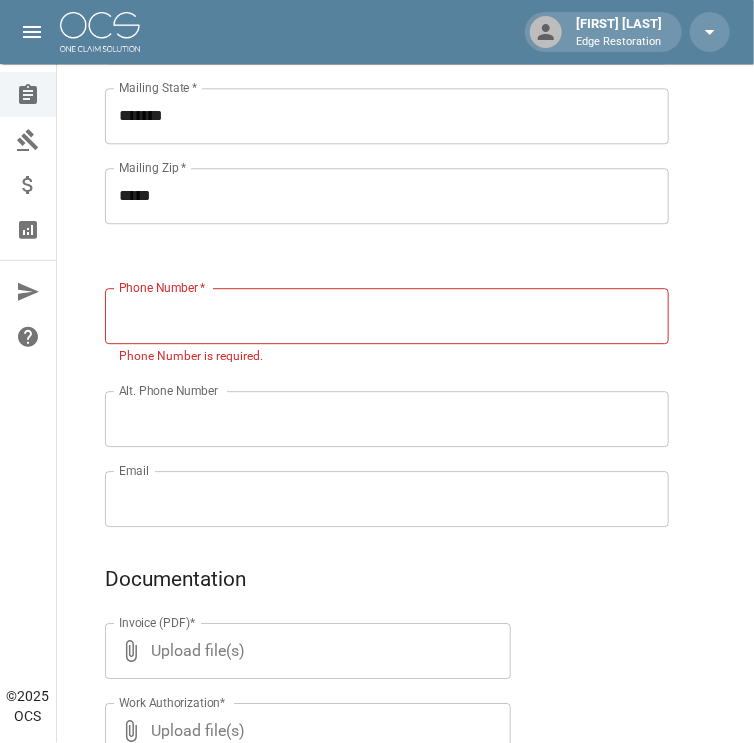 click on "Phone Number   *" at bounding box center (387, 316) 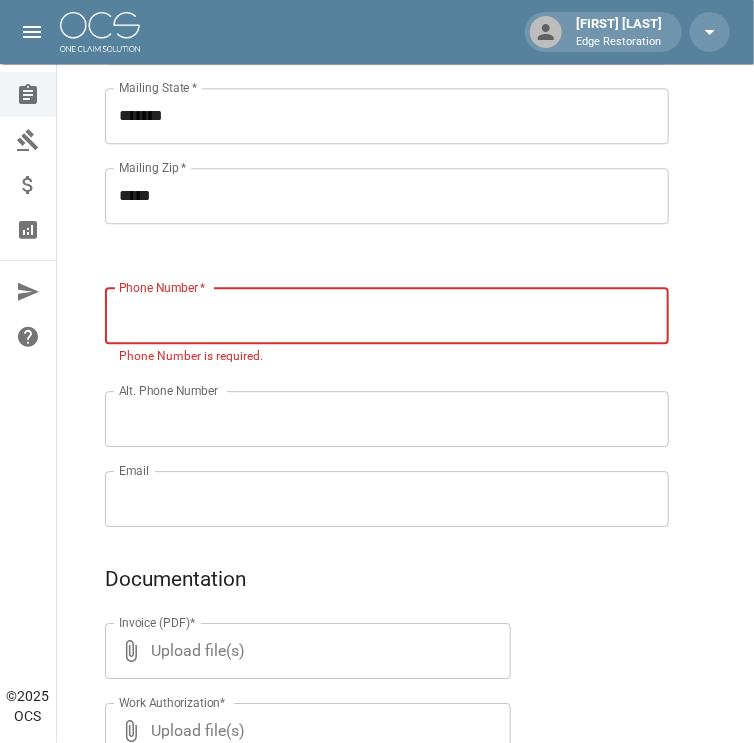 paste on "**********" 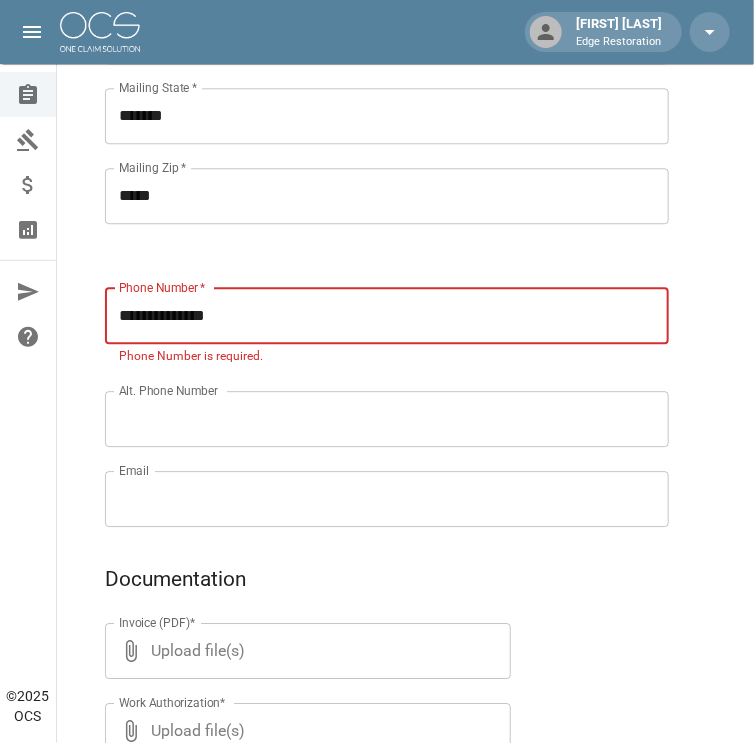 type on "**********" 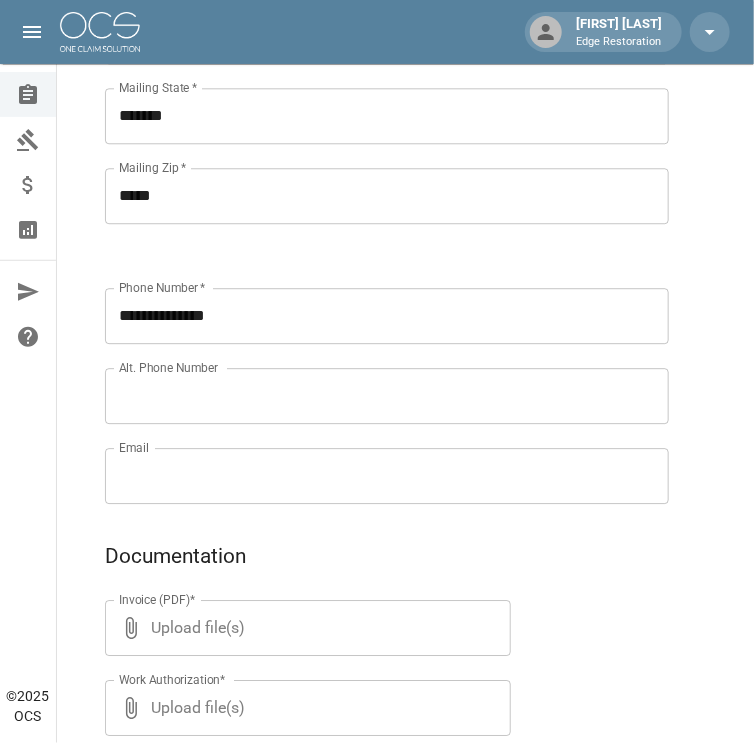 click on "Email" at bounding box center (387, 476) 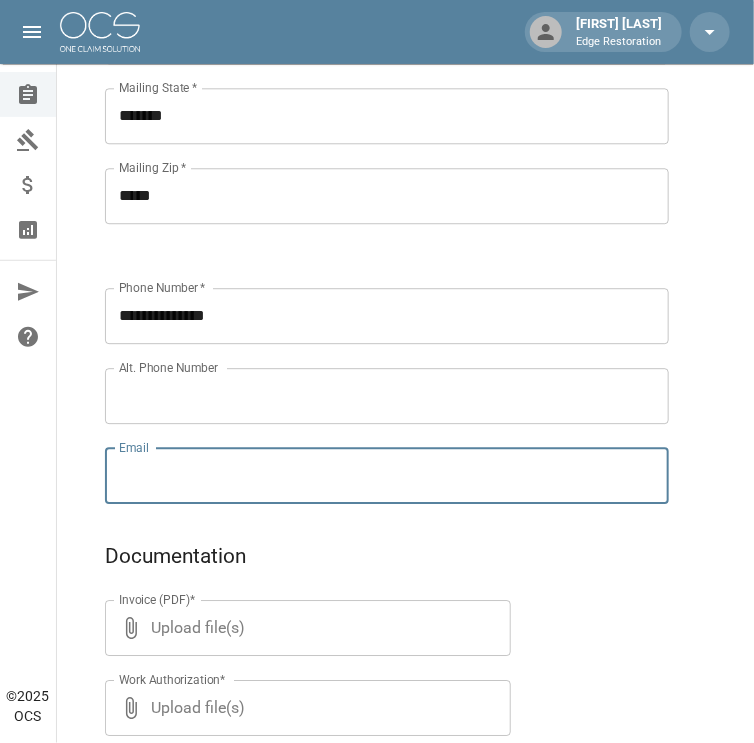 paste on "**********" 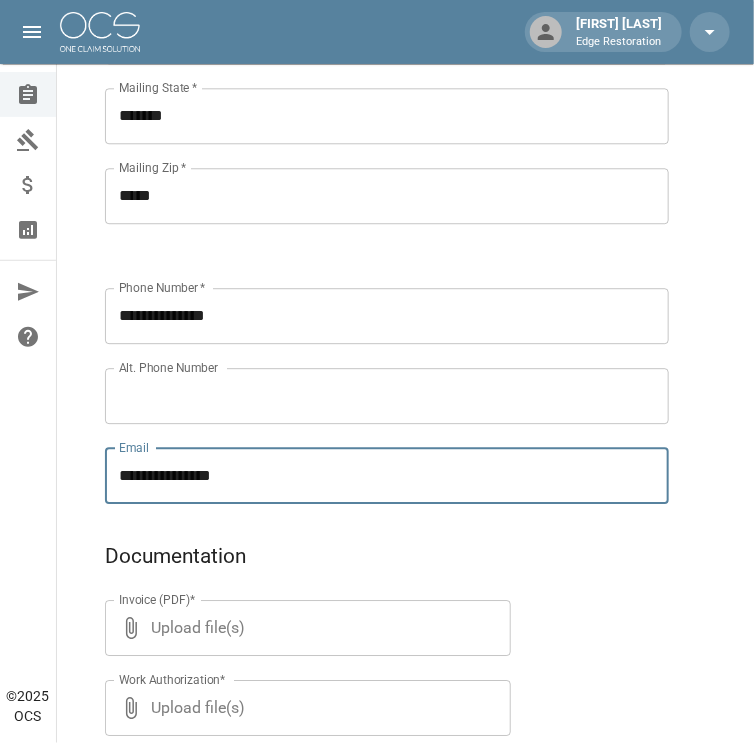 type on "**********" 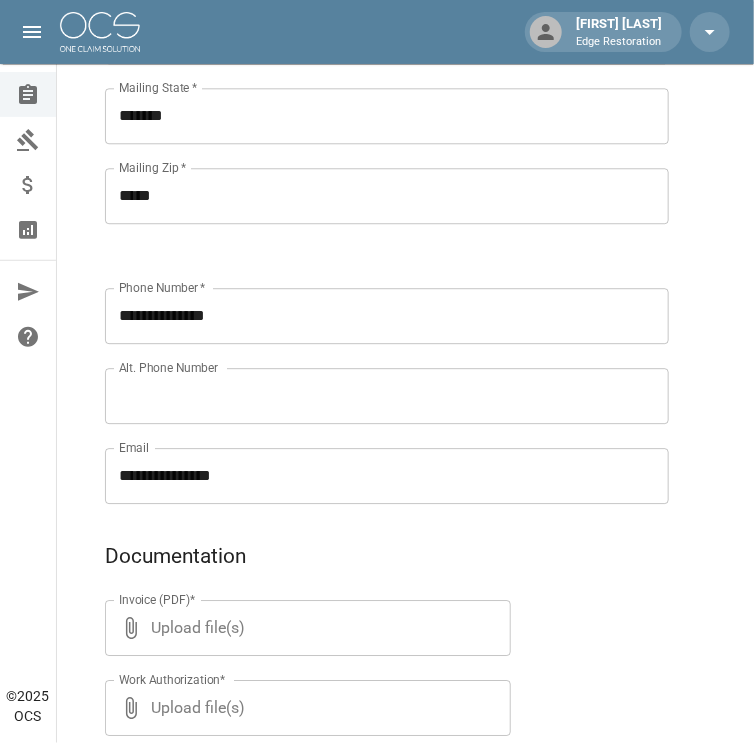 click on "Invoice (PDF)* ​ Upload file(s) Invoice (PDF)* Work Authorization* ​ Upload file(s) Work Authorization* Photo Link Photo Link" at bounding box center (288, 684) 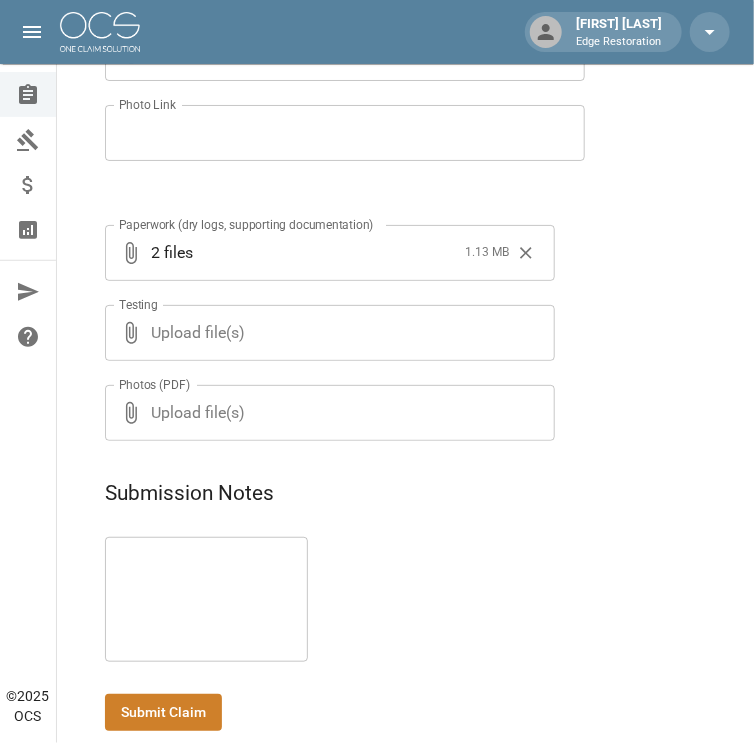 scroll, scrollTop: 1875, scrollLeft: 0, axis: vertical 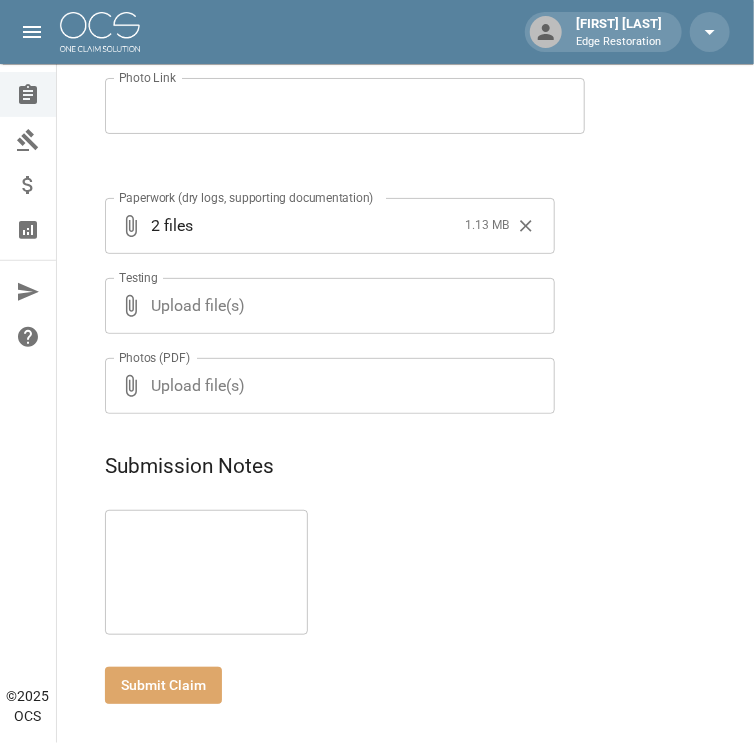 click on "Submit Claim" at bounding box center [163, 685] 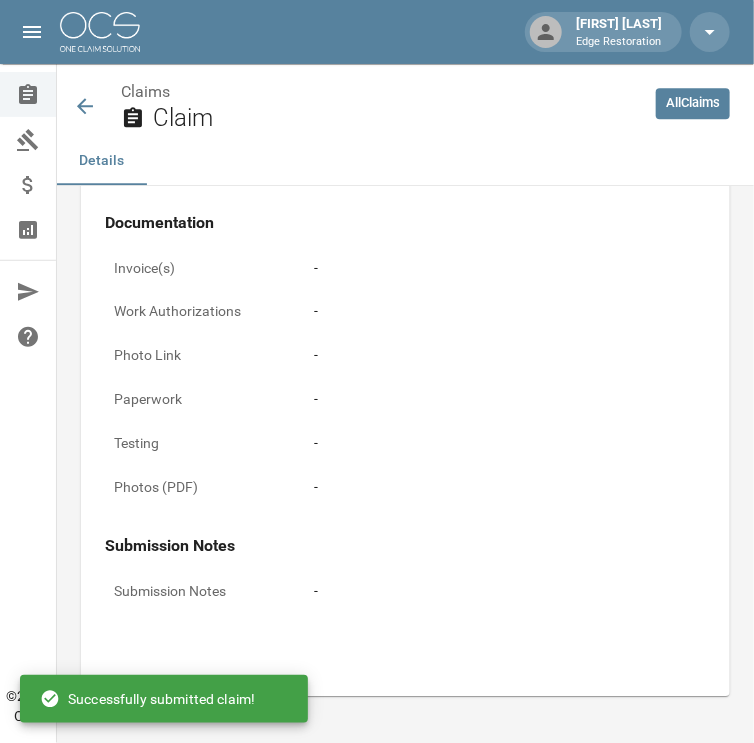 scroll, scrollTop: 1875, scrollLeft: 0, axis: vertical 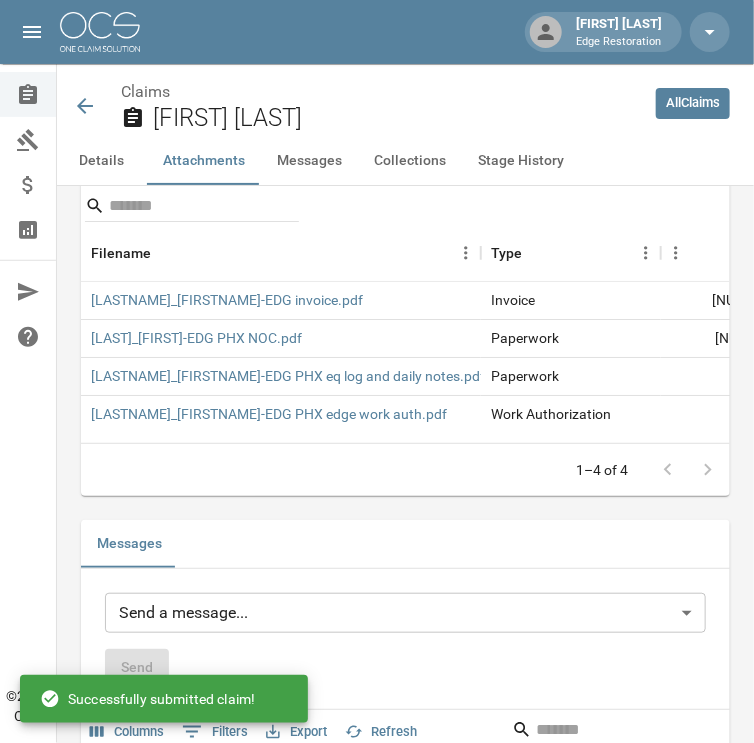 click at bounding box center [100, 32] 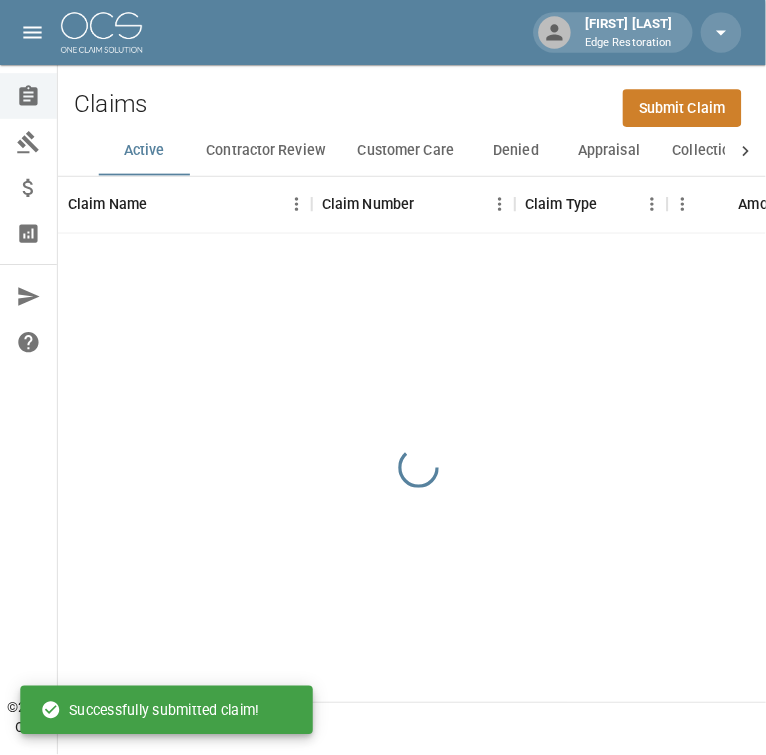 scroll, scrollTop: 0, scrollLeft: 0, axis: both 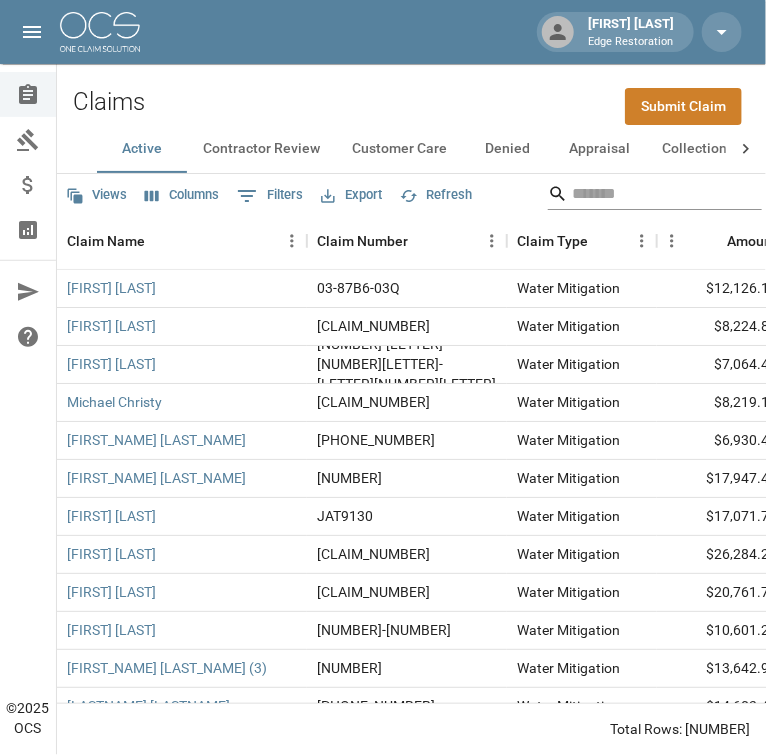 click at bounding box center [652, 194] 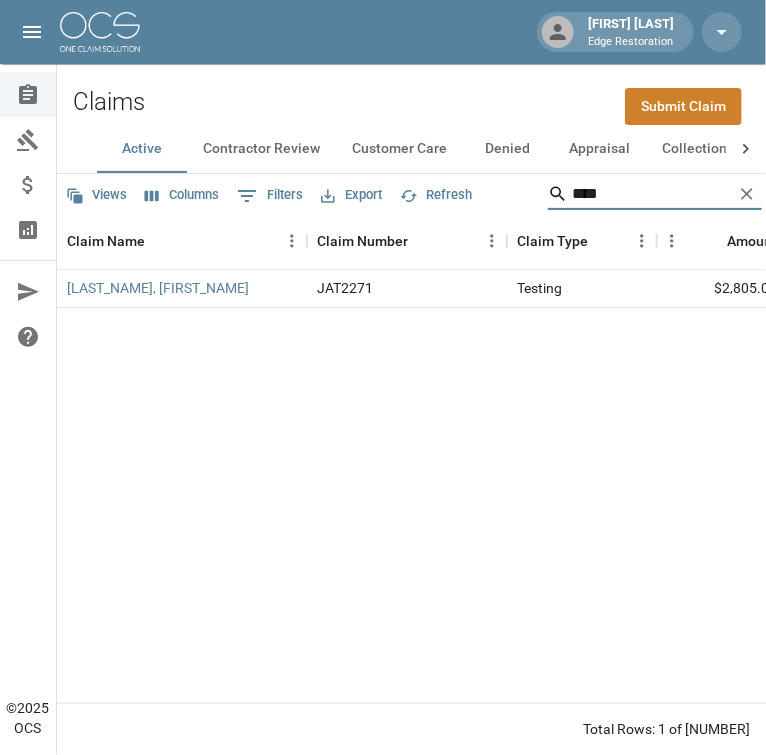 type on "****" 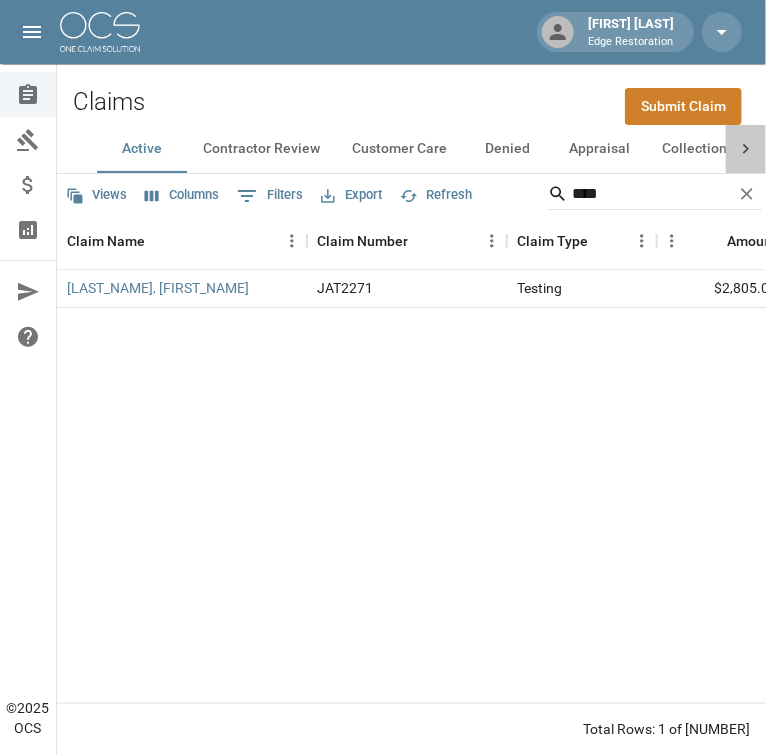 click 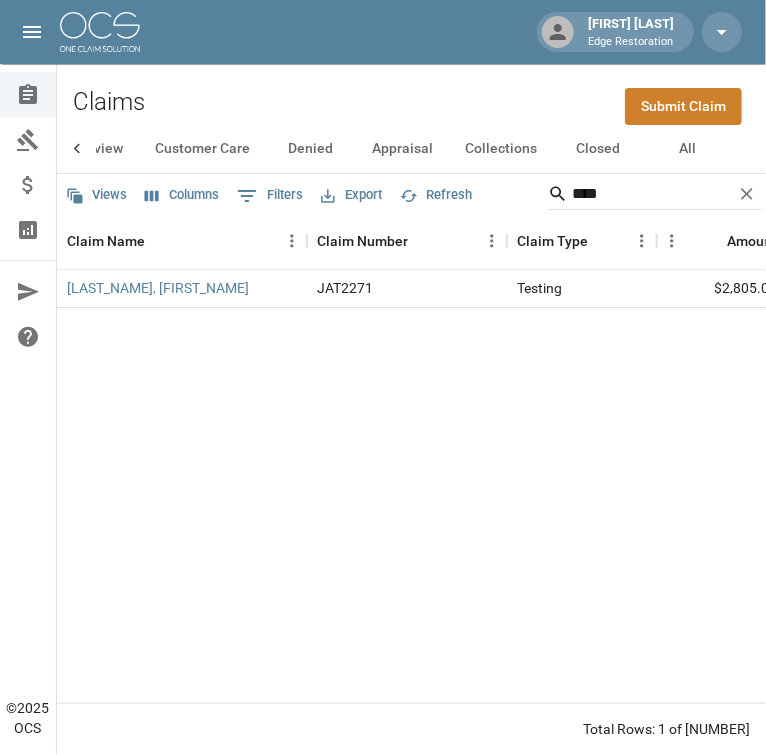 scroll, scrollTop: 0, scrollLeft: 197, axis: horizontal 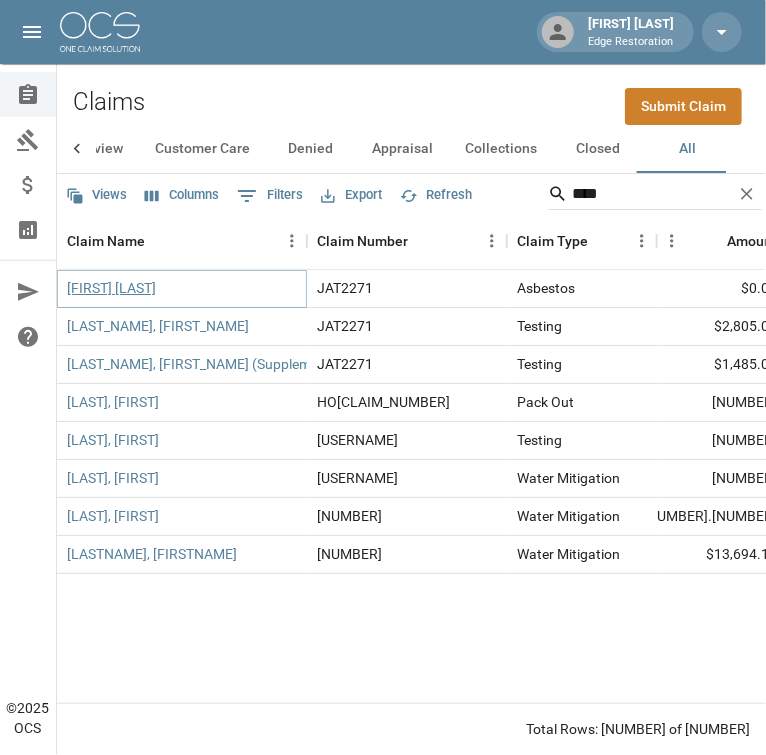 click on "[FIRST] [LAST]" at bounding box center [111, 288] 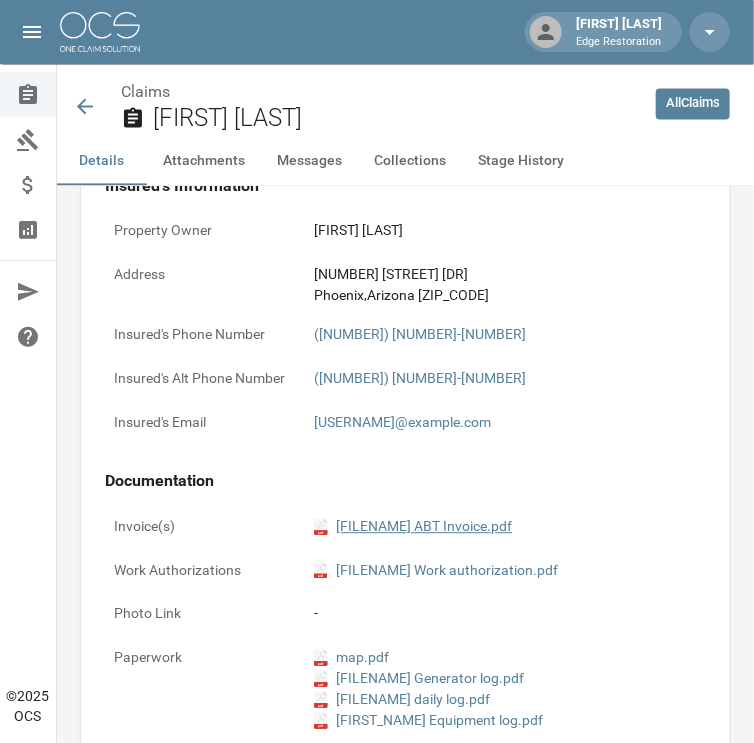scroll, scrollTop: 958, scrollLeft: 0, axis: vertical 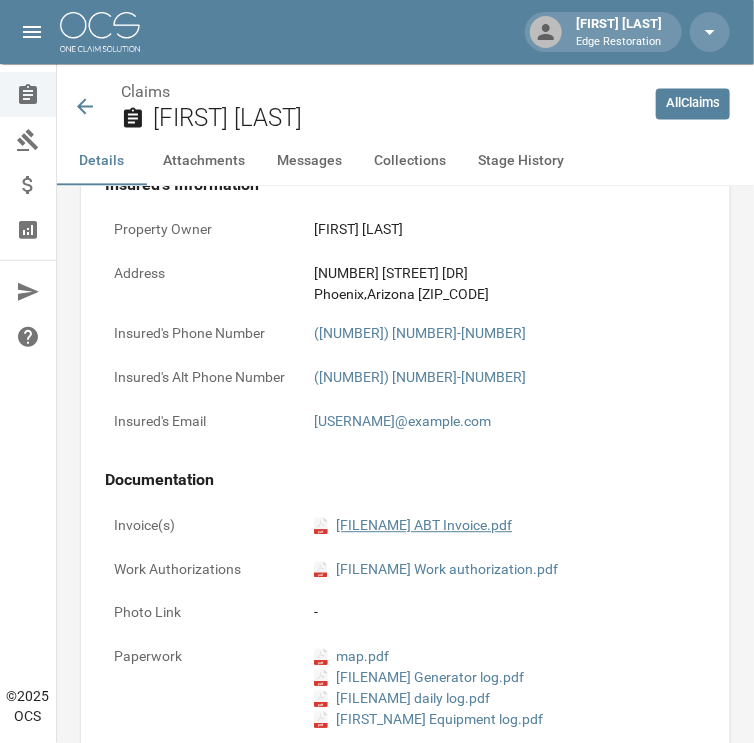 click on "pdf [LASTNAME] [FIRSTNAME] ABT Invoice.pdf" at bounding box center [413, 525] 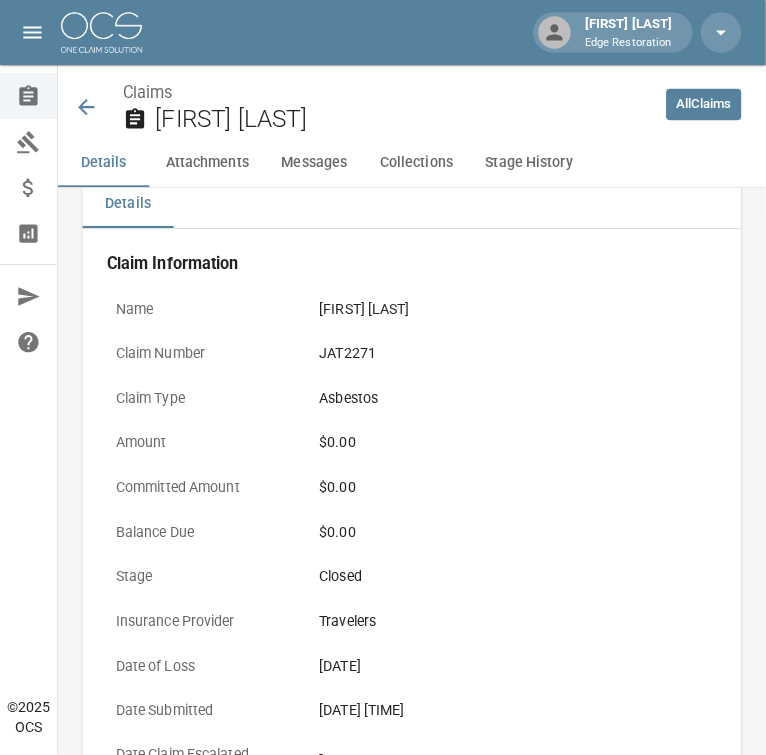 scroll, scrollTop: 0, scrollLeft: 0, axis: both 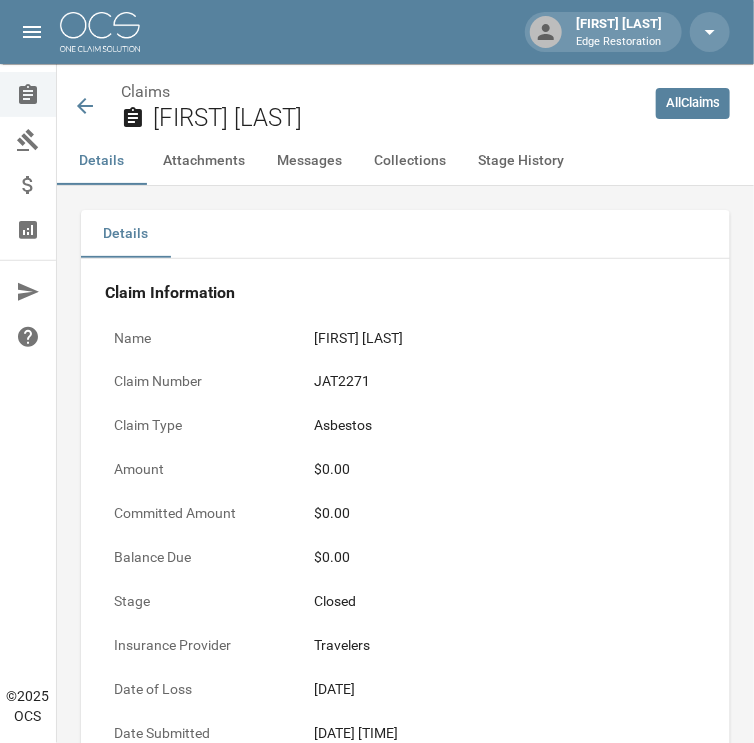 click 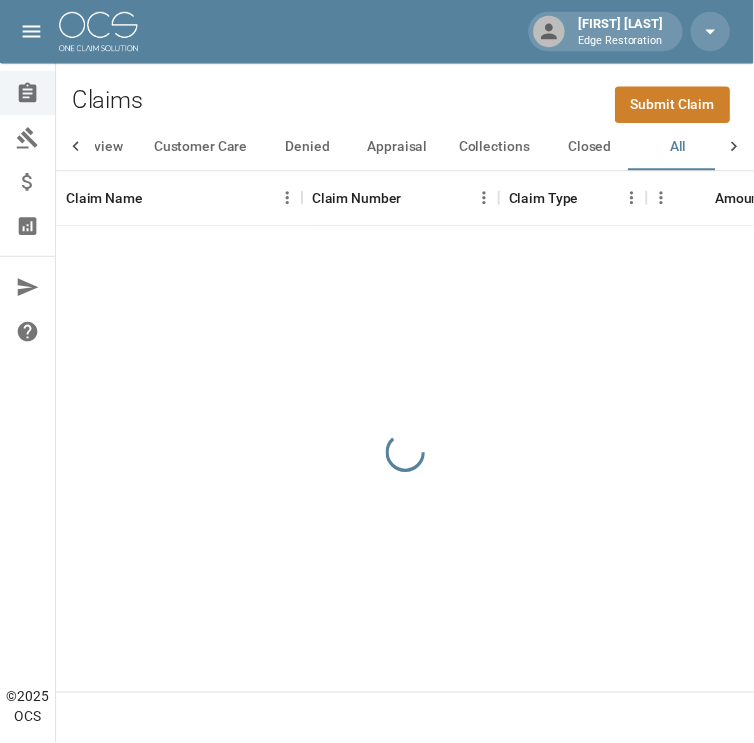 scroll, scrollTop: 0, scrollLeft: 197, axis: horizontal 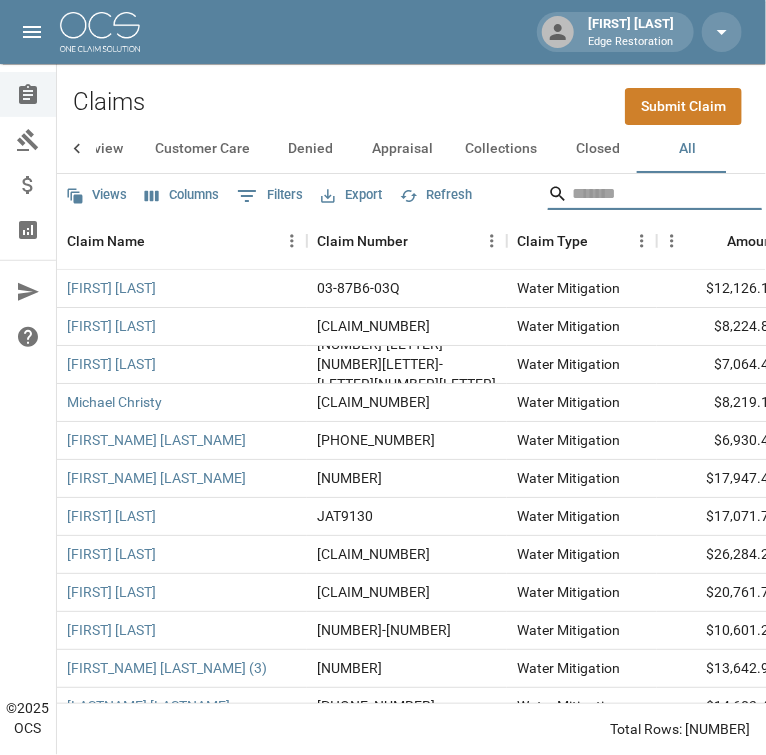 click at bounding box center (652, 194) 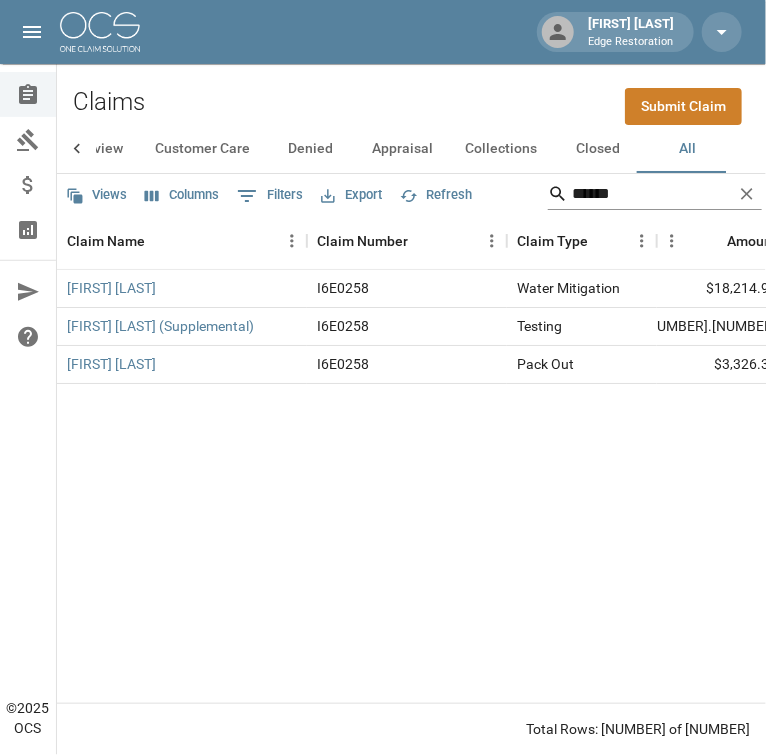 click on "******" at bounding box center [652, 194] 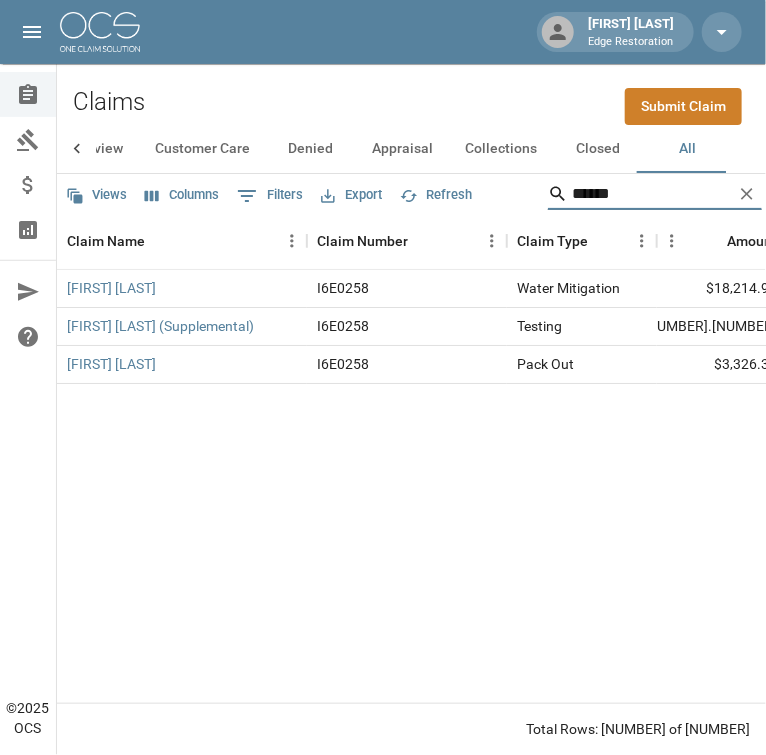 click on "******" at bounding box center (652, 194) 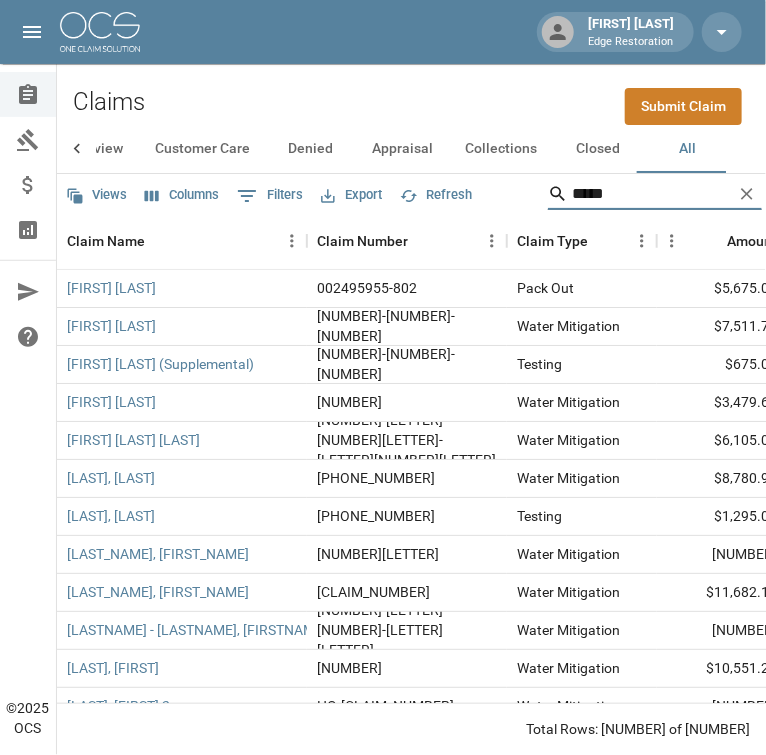 click on "*****" at bounding box center [652, 194] 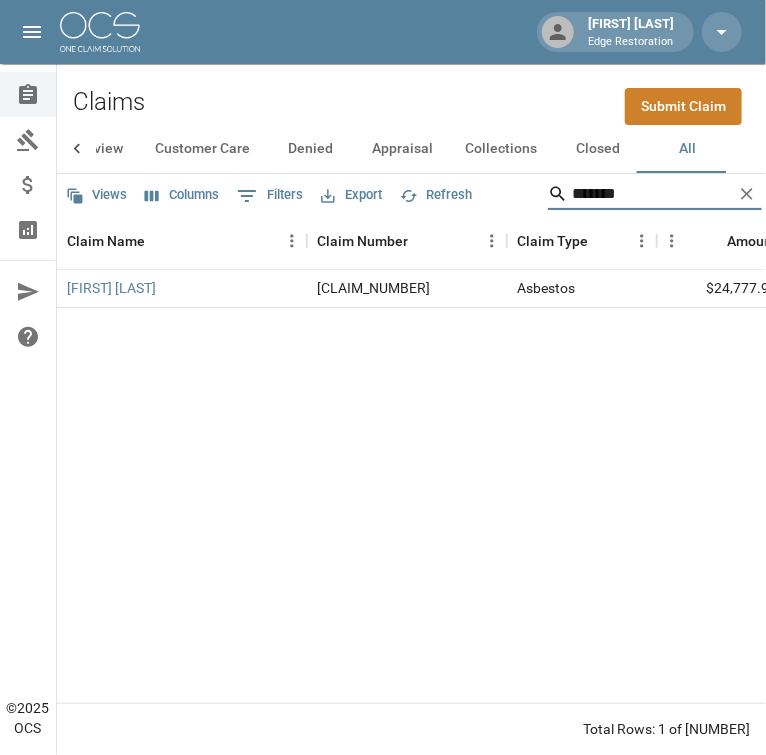 click on "*******" at bounding box center (652, 194) 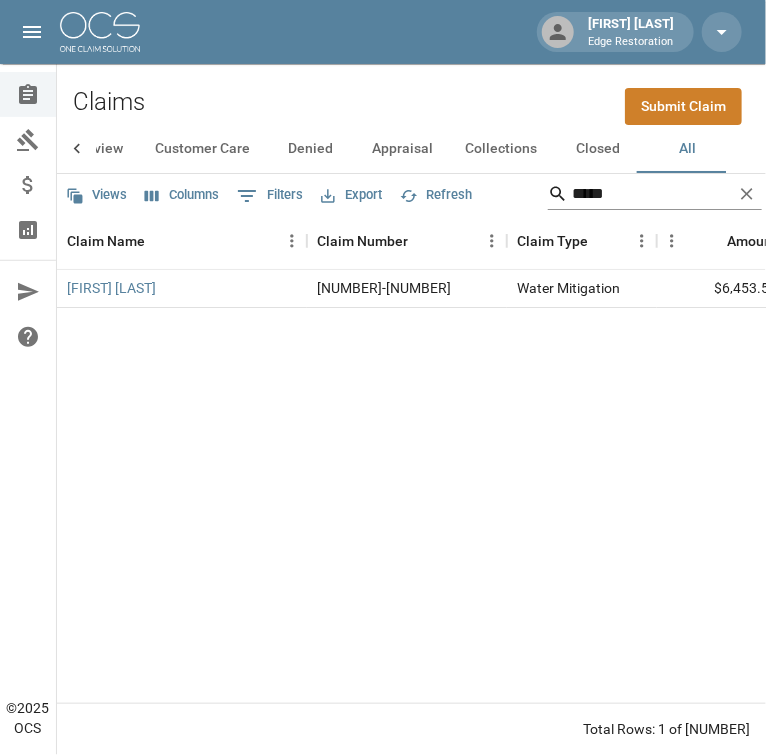 click on "*****" at bounding box center (652, 194) 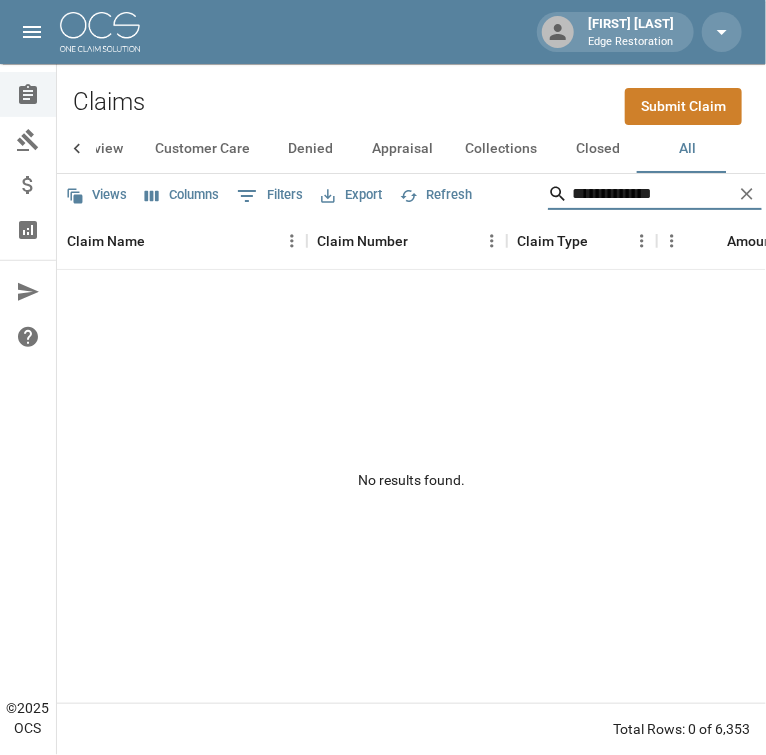type on "**********" 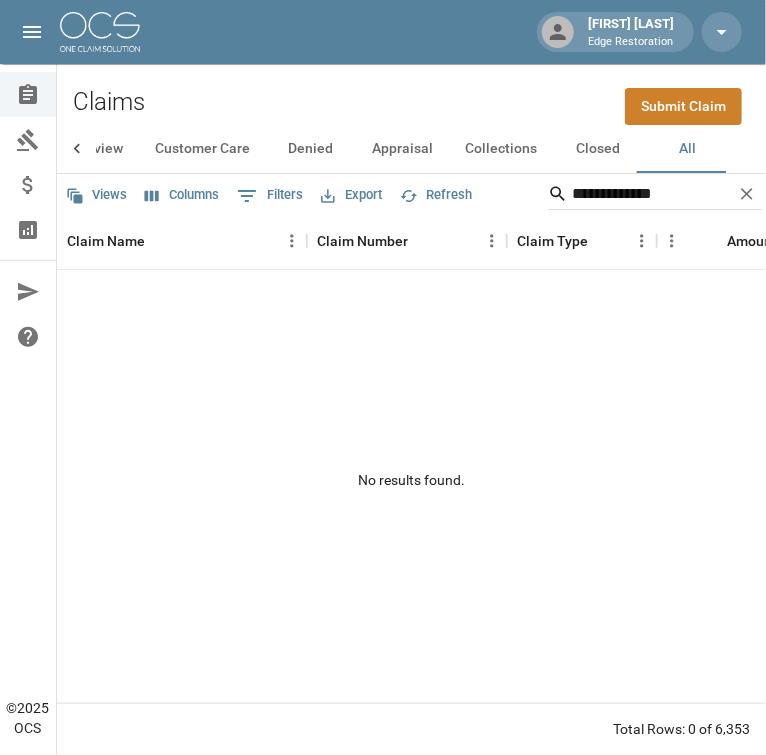 click on "Submit Claim" at bounding box center (683, 106) 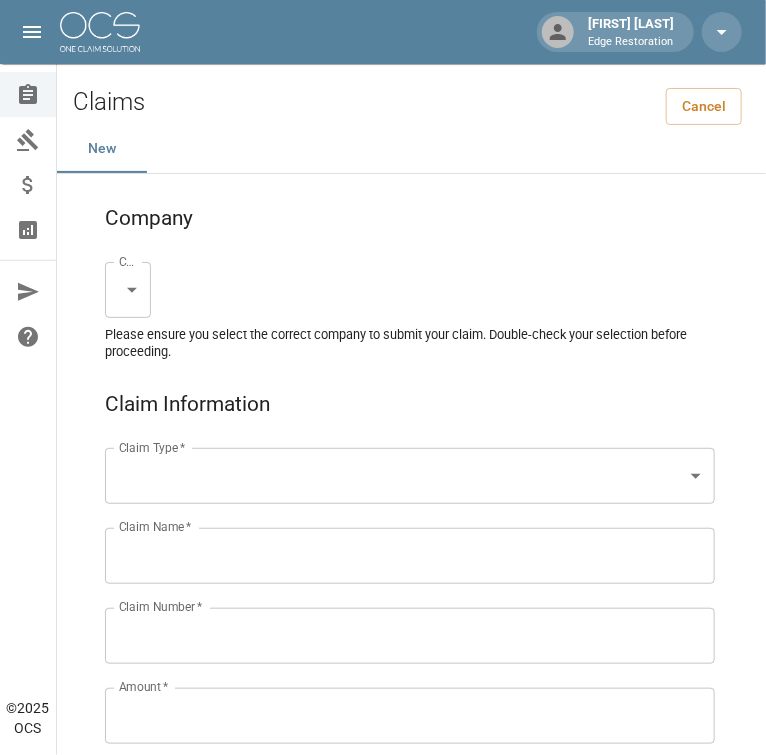 click on "[FIRST_NAME] [LAST_NAME] Edge Restoration Claims Collections Payment Tracking Analytics Contact Us Help Center © 2025 OCS Claims Cancel New Company Company * Company * Please ensure you select the correct company to submit your claim. Double-check your selection before proceeding. Claim Information Claim Type * Claim Type * Claim Name * Claim Name * Claim Number * Claim Number * Amount * Amount * Insurance * Insurance * Date of Loss * Date of Loss * Insured's Information Property Owner * Property Owner * Mailing Address * Mailing Address * Mailing City * Mailing City * Mailing State * Mailing State * Mailing Zip * Mailing Zip * Phone Number * Phone Number * Alt. Phone Number Alt. Phone Number Email Email Documentation Invoice (PDF)* Upload file(s) Invoice (PDF)* Work Authorization* Upload file(s) Work Authorization* Photo Link Photo Link Paperwork (dry logs, supporting documentation)" at bounding box center [383, 1309] 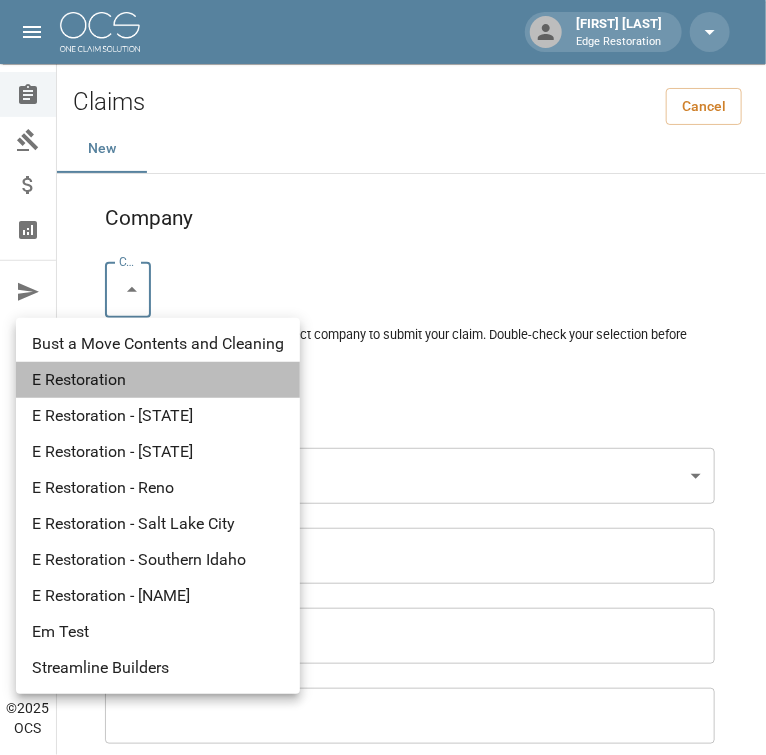 click on "E Restoration" at bounding box center (158, 380) 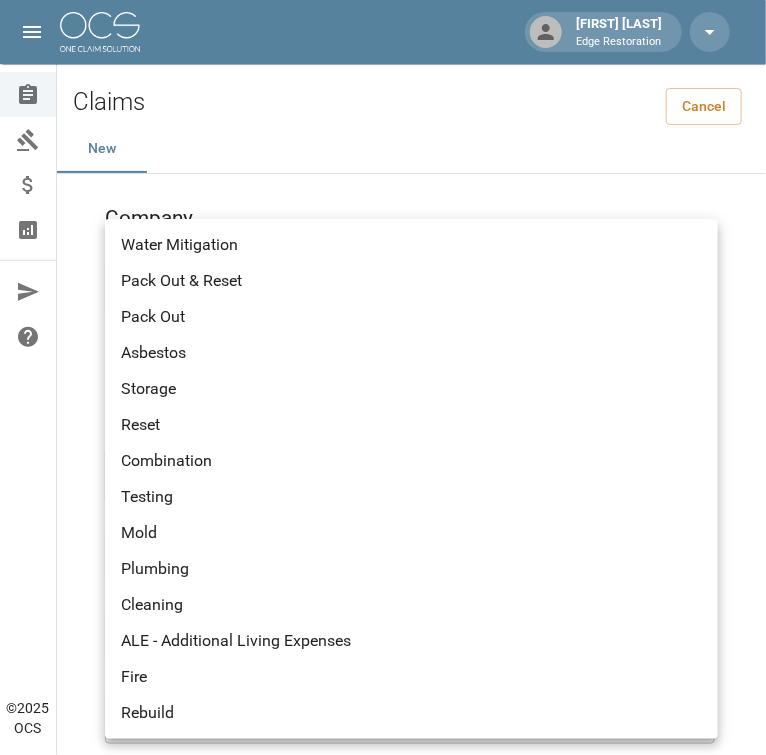 click on "[FIRST] [LAST] Edge Restoration Claims Collections Payment Tracking Analytics Contact Us Help Center ©  [YEAR] OCS Claims Cancel New Company Company   * E Restoration *** Company   * Please ensure you select the correct company to submit your claim. Double-check your selection before proceeding. Claim Information Claim Type   * ​ Claim Type   * Claim Name   * Claim Name   * Claim Number   * Claim Number   * Amount   * Amount   * Insurance   * Insurance   * Date of Loss   * Date of Loss   * Insured's Information Property Owner   * Property Owner   * Mailing Address   * Mailing Address   * Mailing City   * Mailing City   * Mailing State   * Mailing State   * Mailing Zip   * Mailing Zip   * Phone Number   * Phone Number   * Alt. Phone Number Alt. Phone Number Email Email Documentation Invoice (PDF)* ​ Upload file(s) Invoice (PDF)* Work Authorization* ​ Upload file(s) Work Authorization* Photo Link Photo Link ​ Upload file(s) Testing ​ ​ *" at bounding box center [383, 1309] 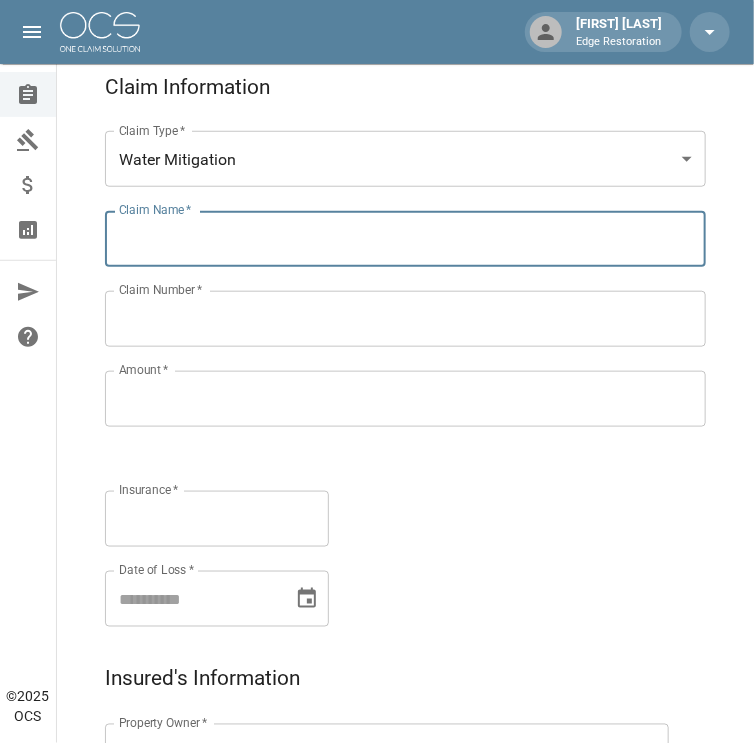 click on "Claim Name   *" at bounding box center (405, 239) 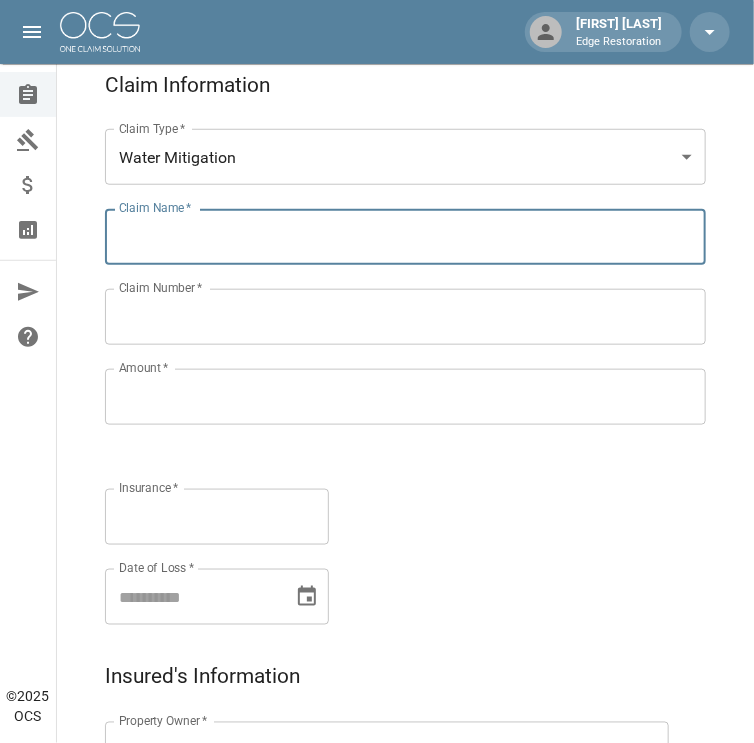 scroll, scrollTop: 320, scrollLeft: 0, axis: vertical 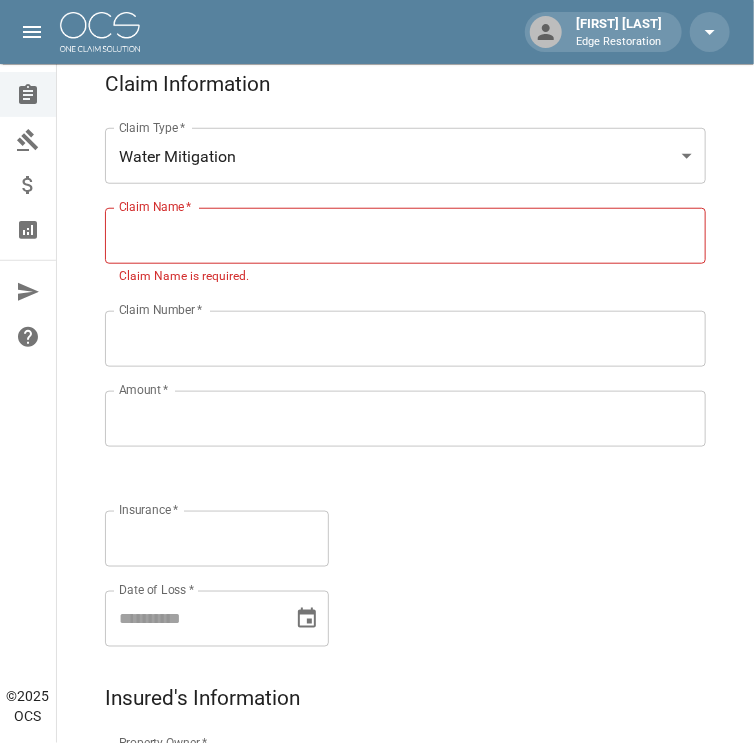click on "Claim Name   *" at bounding box center (405, 236) 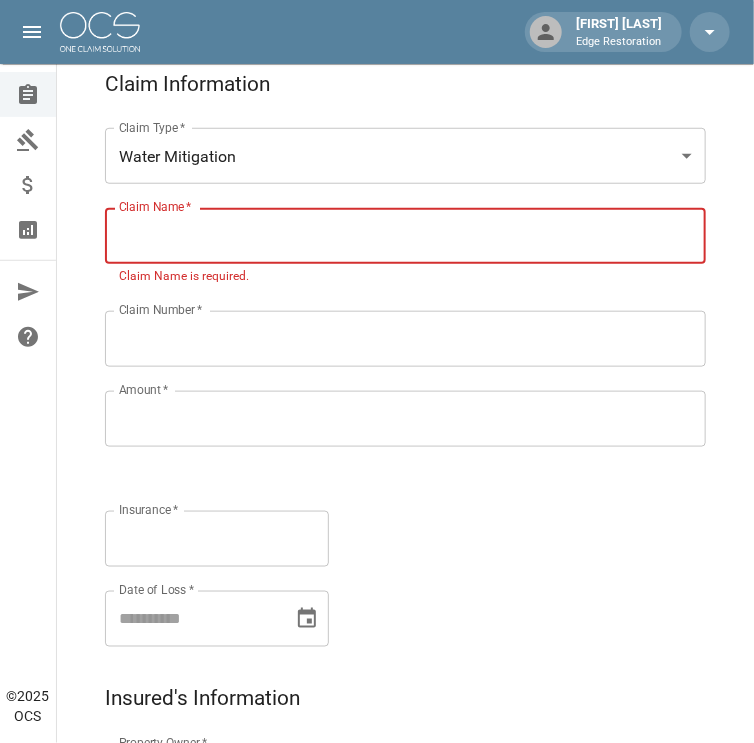 paste on "**********" 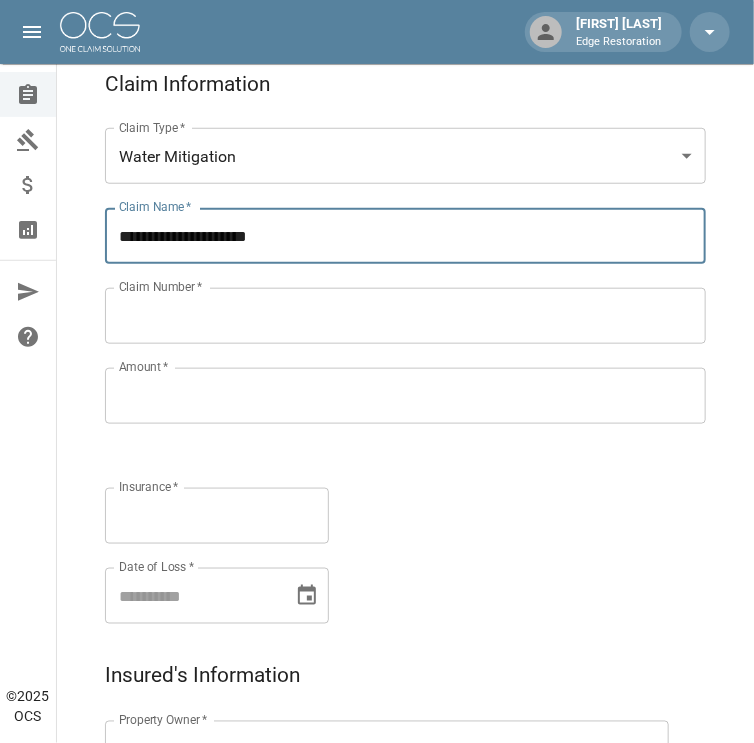 type on "**********" 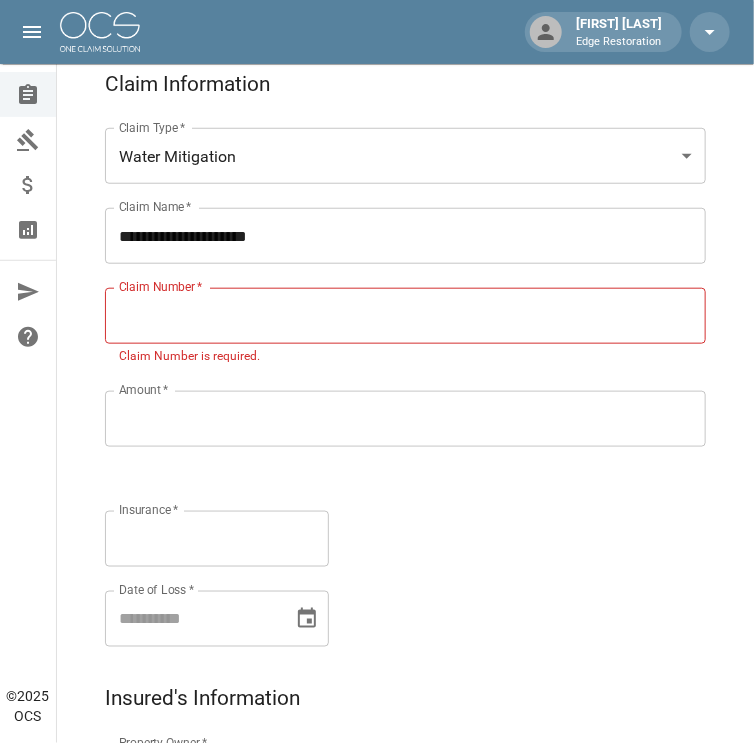 click on "Claim Number   *" at bounding box center (405, 316) 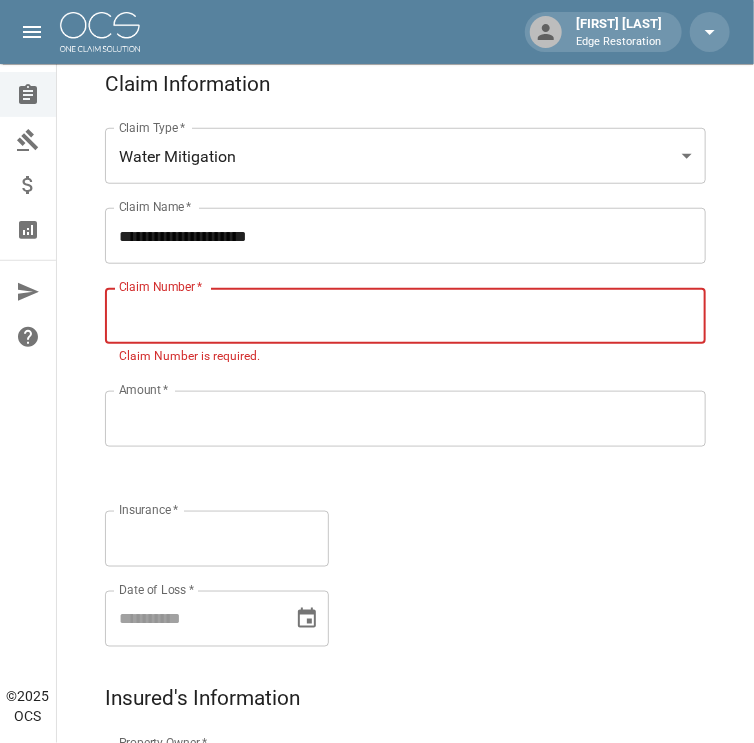 paste on "*********" 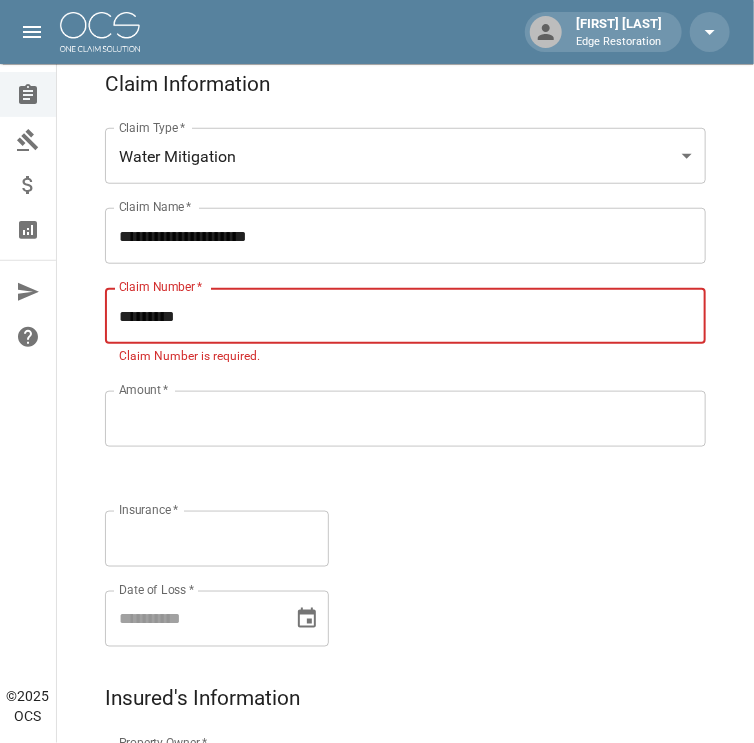 type on "*********" 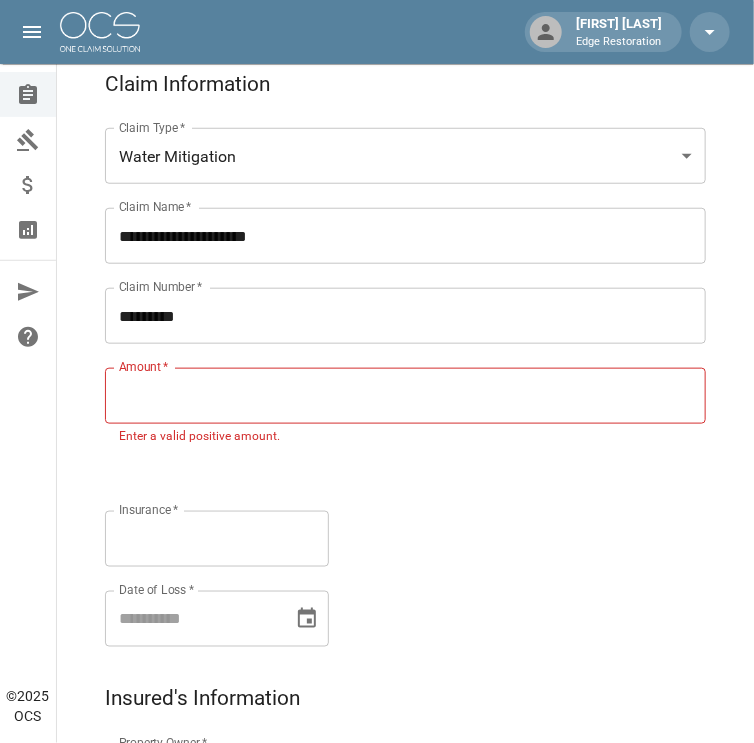 click on "Amount   *" at bounding box center [405, 396] 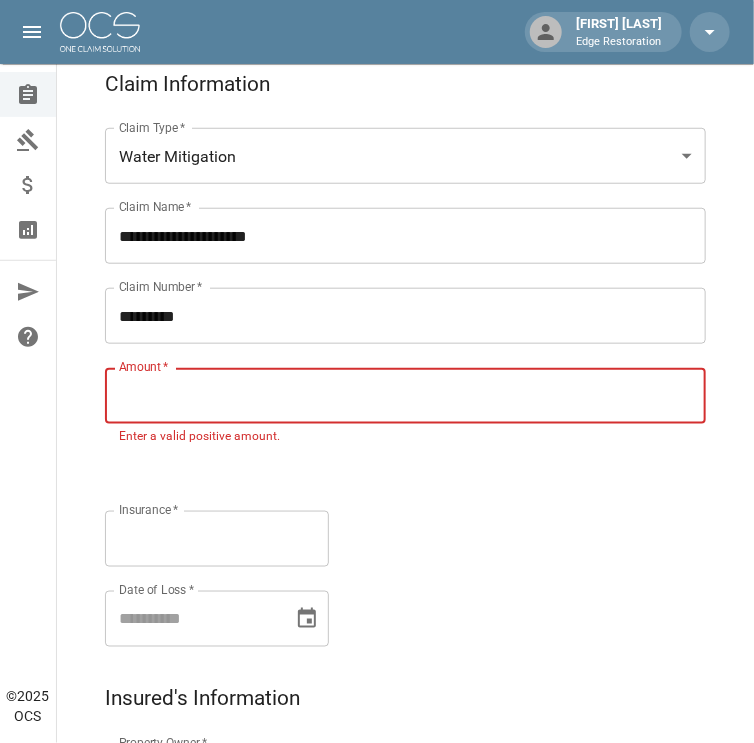 paste on "*********" 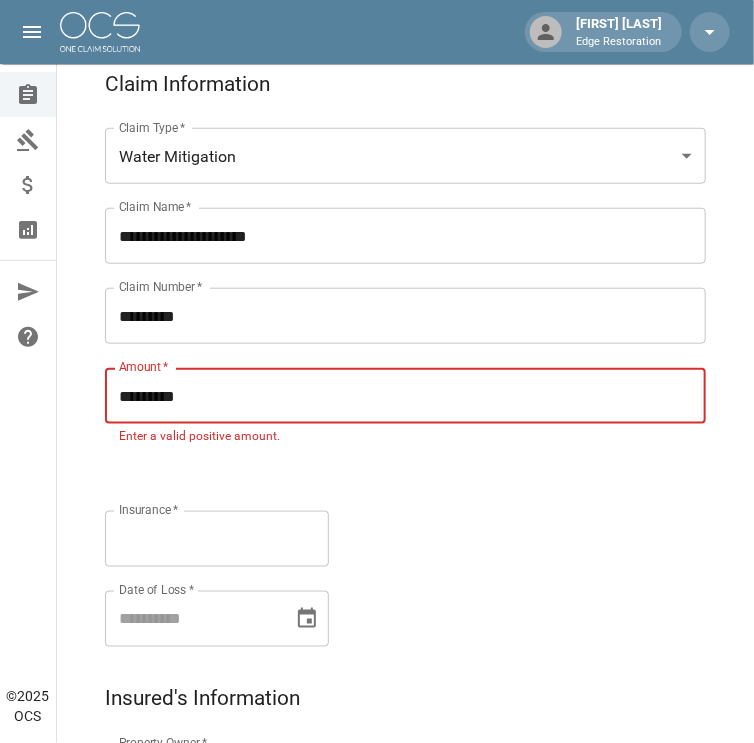 click on "Insurance   *" at bounding box center [217, 539] 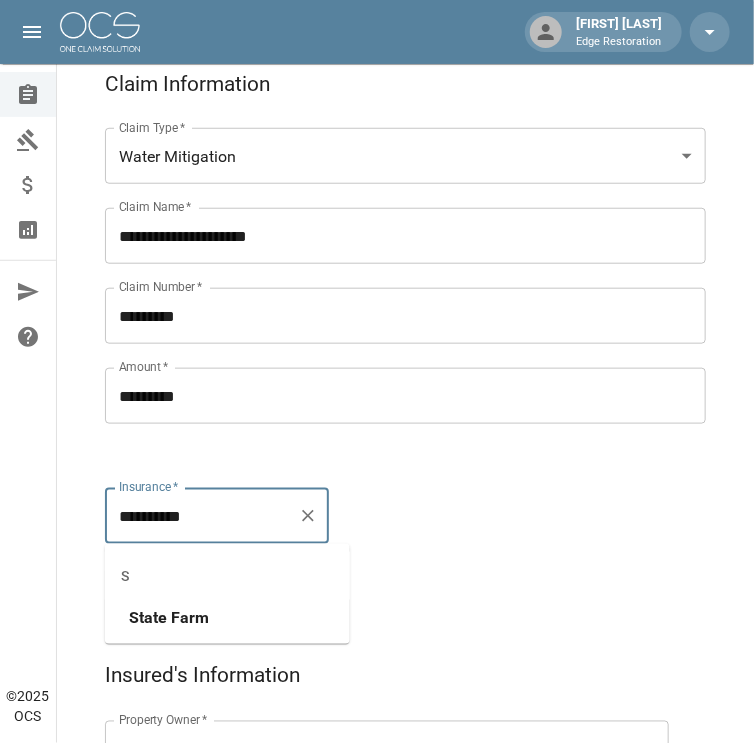 click on "State" at bounding box center (148, 617) 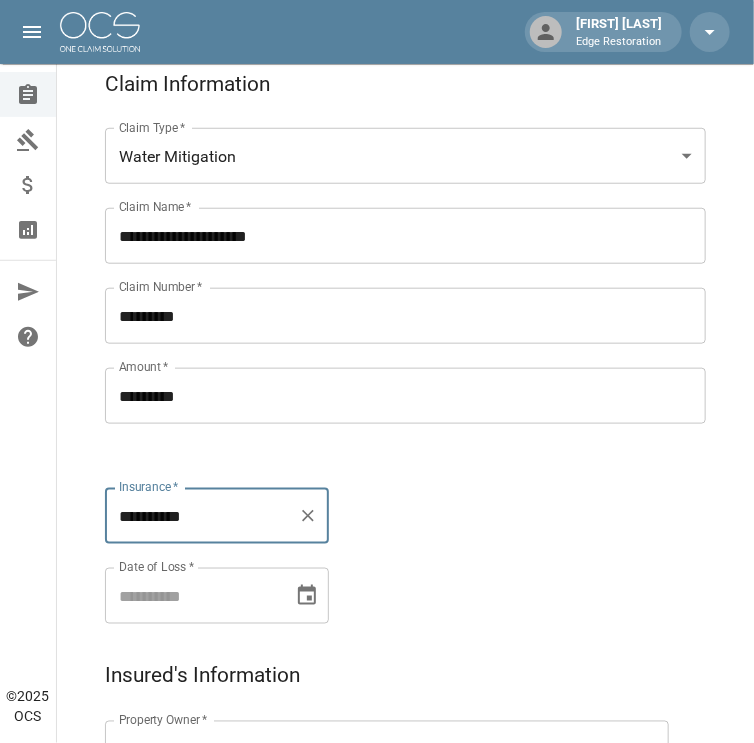 type on "**********" 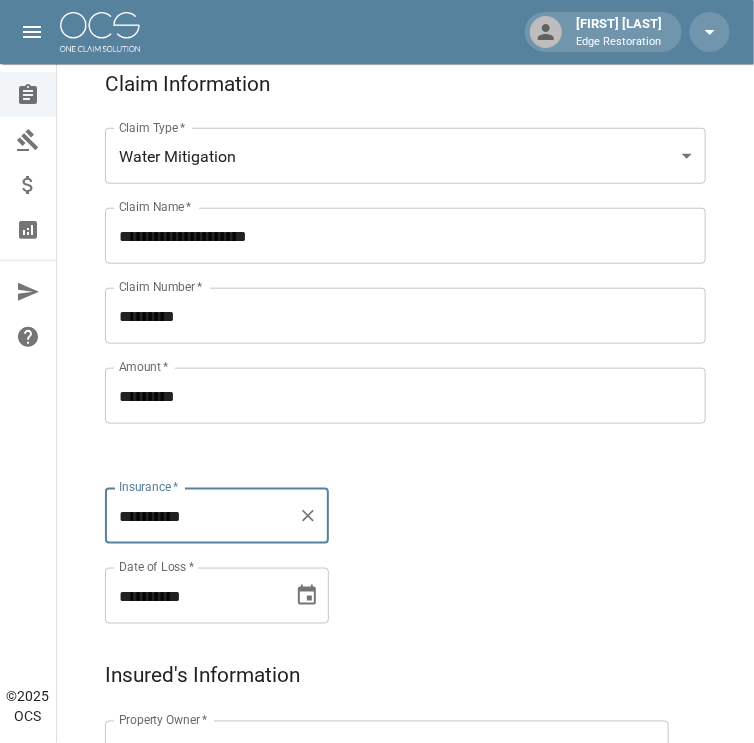 click on "**********" at bounding box center [192, 596] 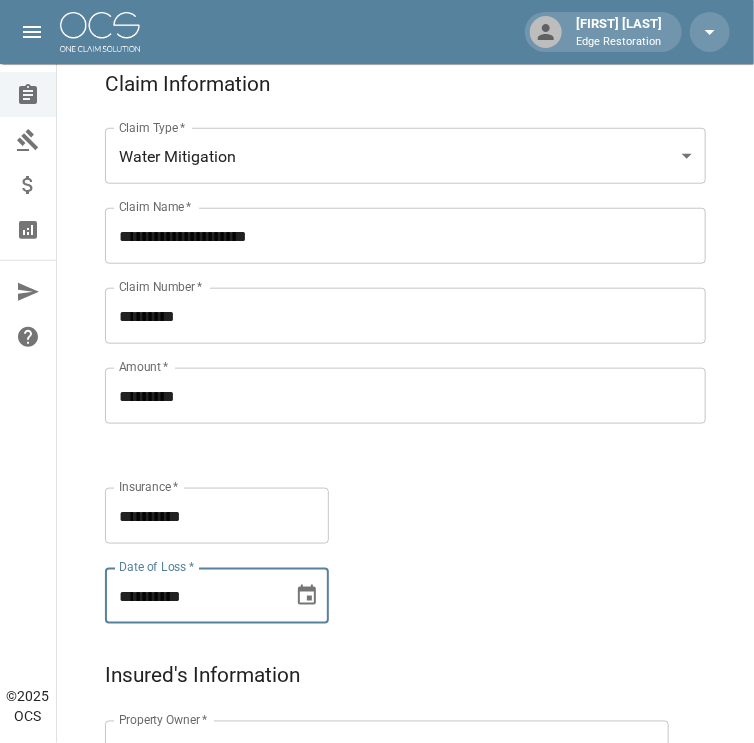 type on "**********" 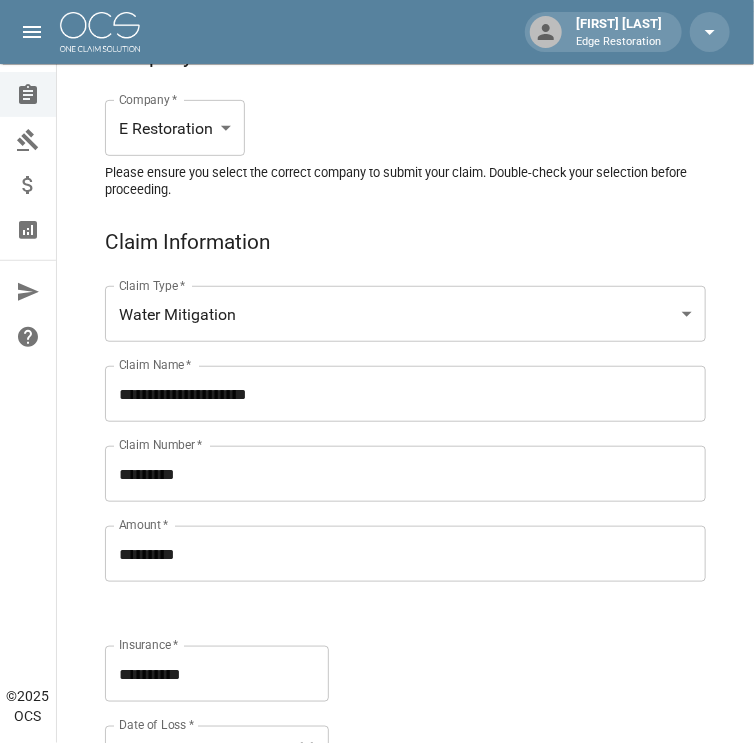 scroll, scrollTop: 160, scrollLeft: 0, axis: vertical 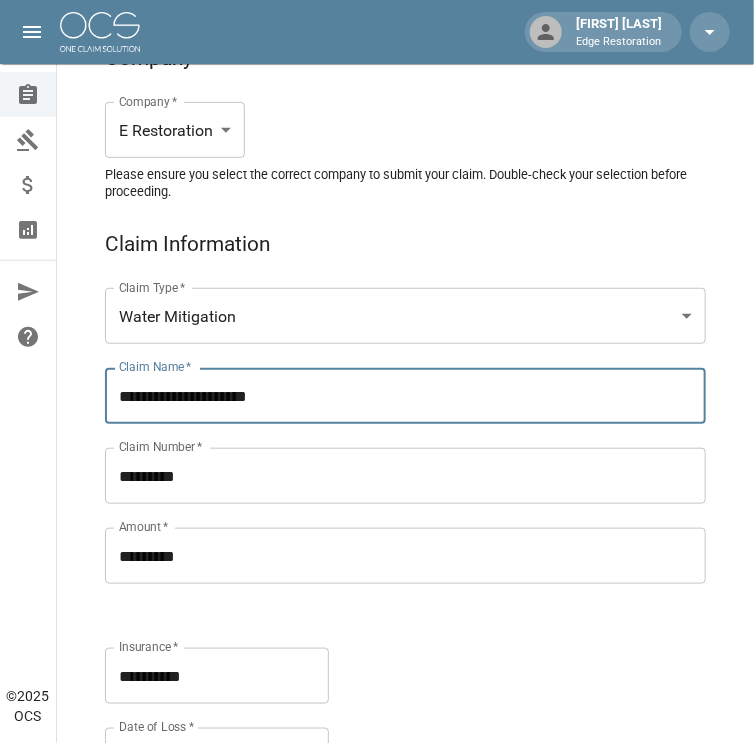 drag, startPoint x: 292, startPoint y: 404, endPoint x: 101, endPoint y: 397, distance: 191.12823 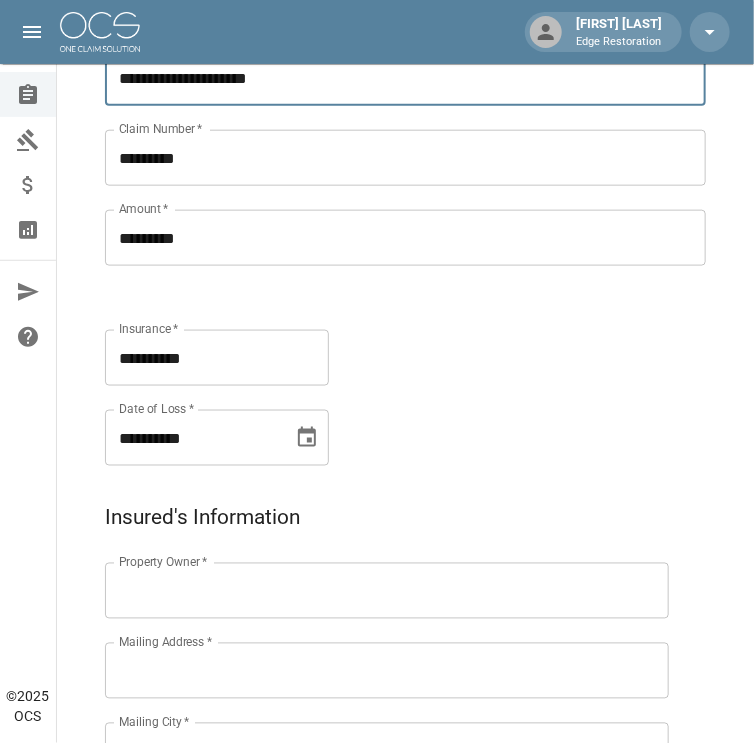 scroll, scrollTop: 480, scrollLeft: 0, axis: vertical 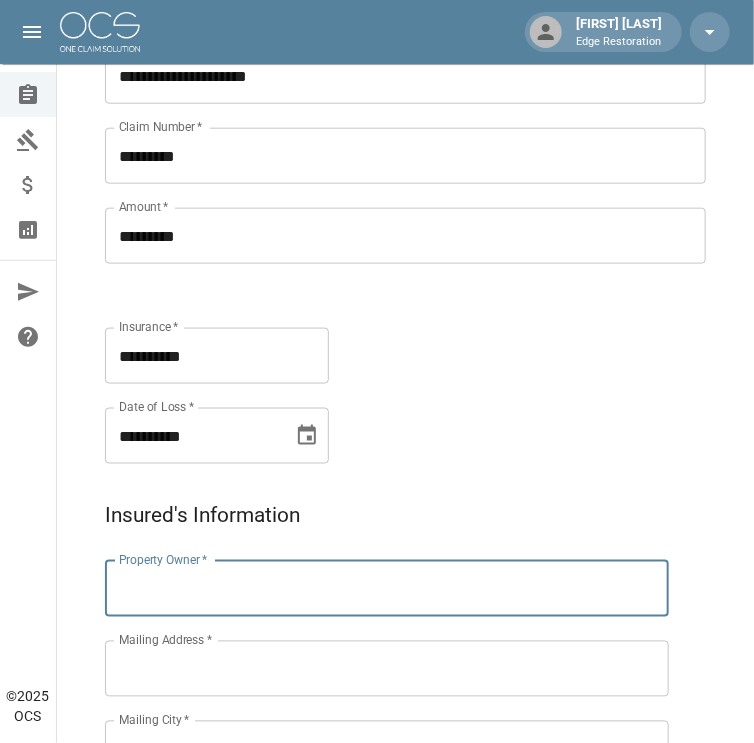 click on "Property Owner   *" at bounding box center [387, 589] 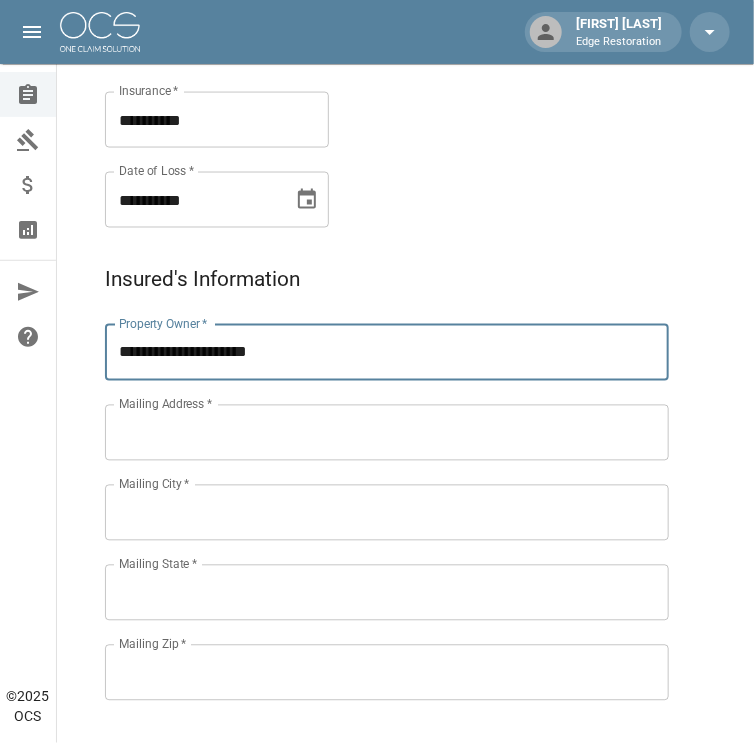 scroll, scrollTop: 716, scrollLeft: 0, axis: vertical 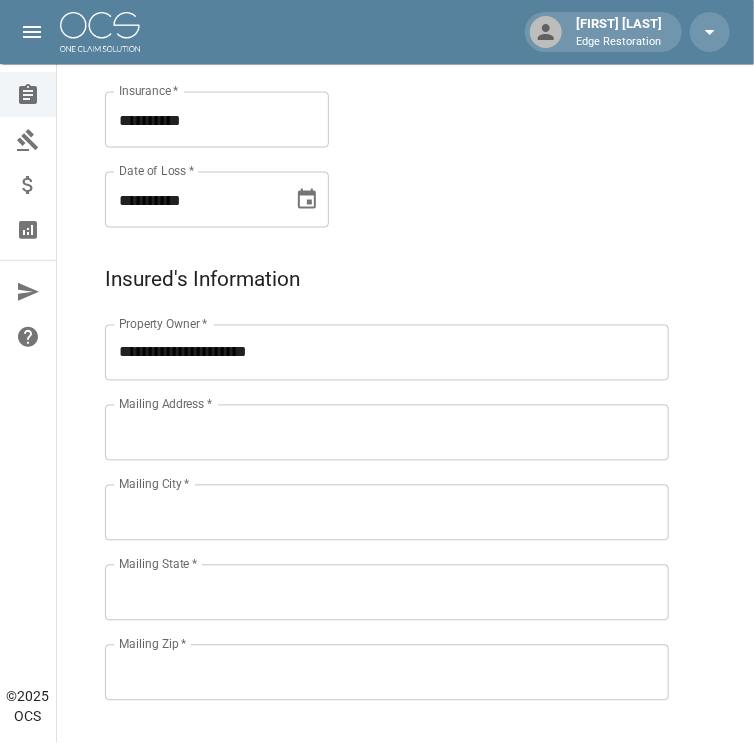 click on "Mailing Address   *" at bounding box center (387, 433) 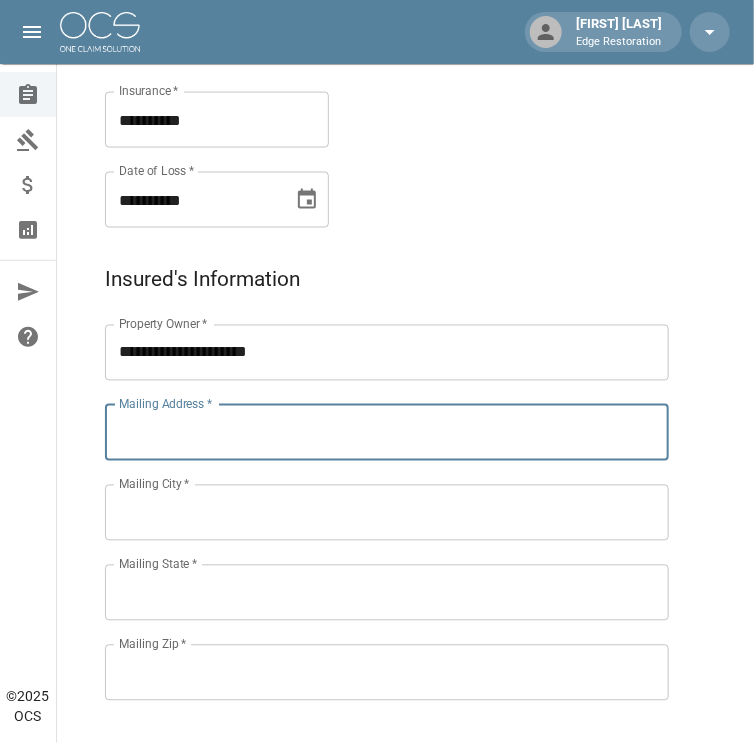 paste on "**********" 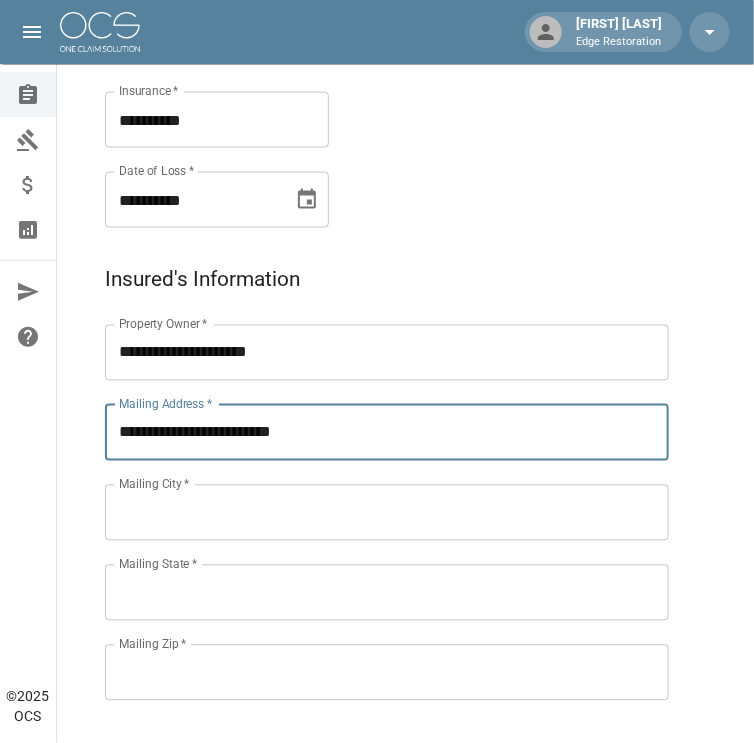 type on "**********" 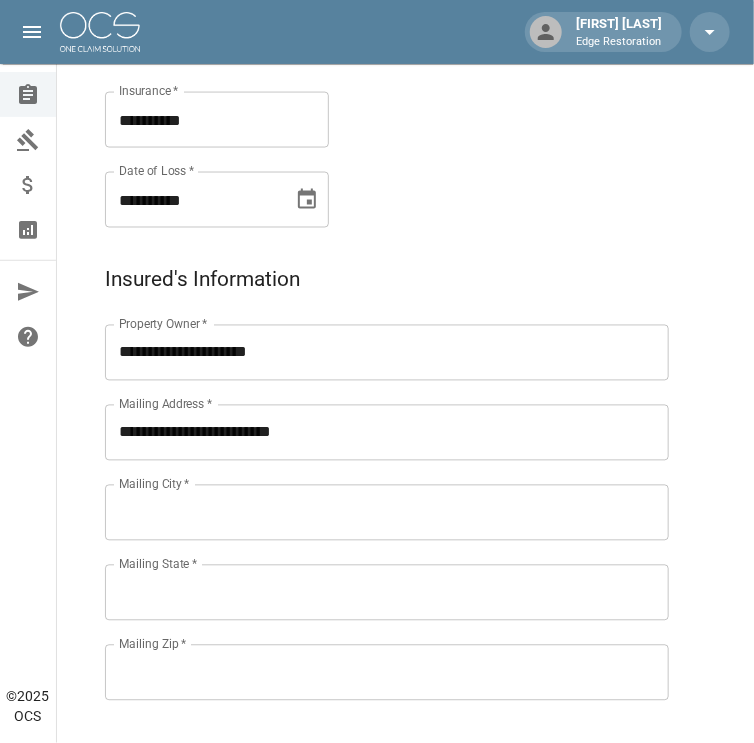 click on "Mailing City   *" at bounding box center [387, 513] 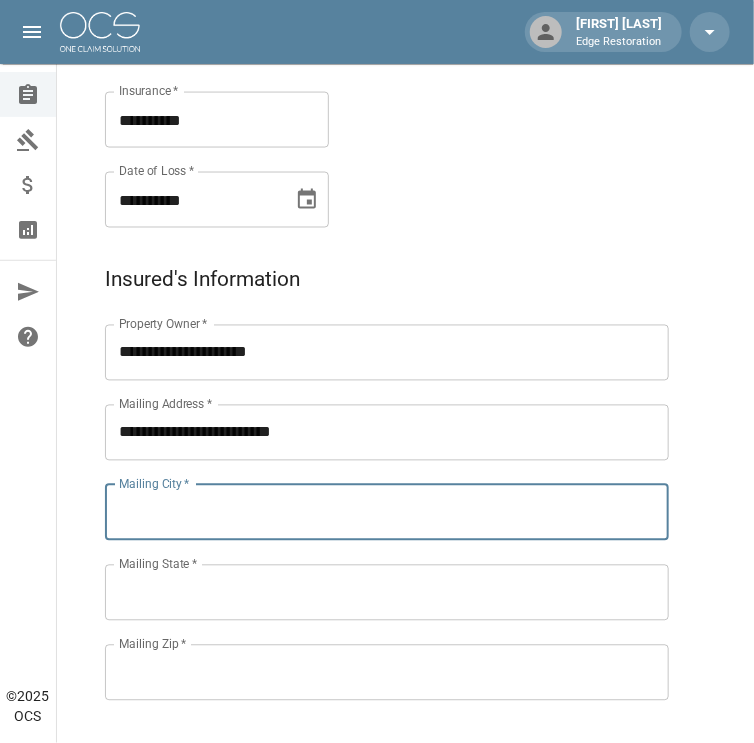 paste on "**********" 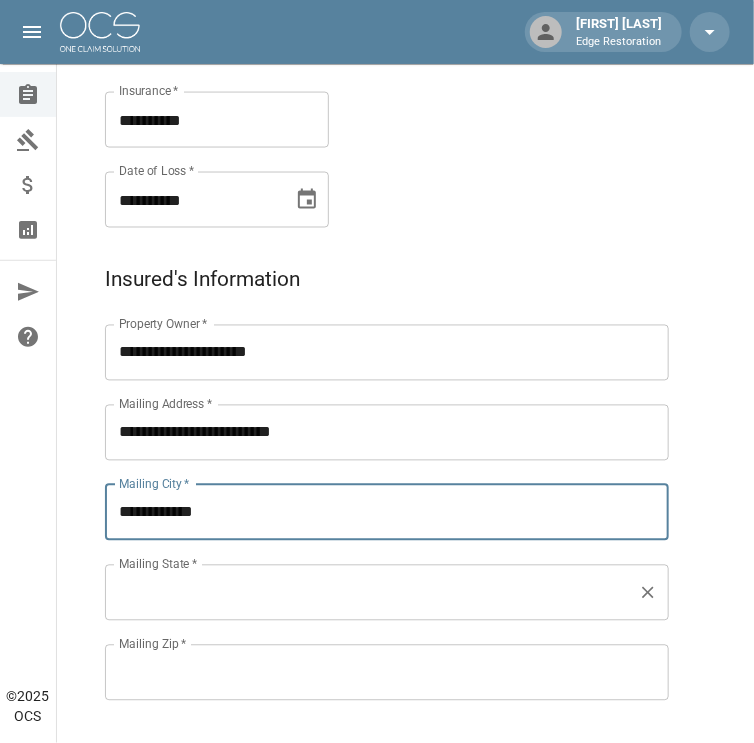 type on "**********" 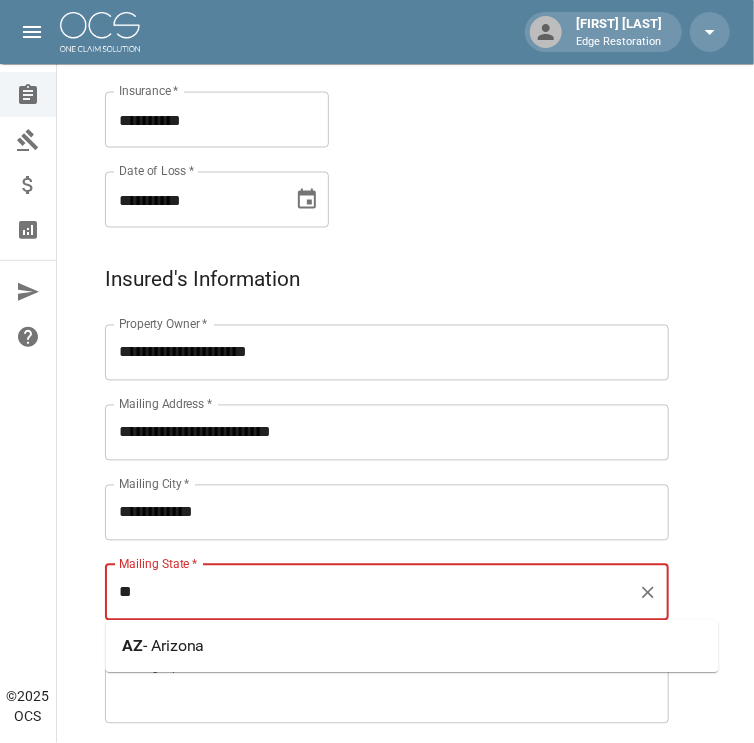 click on "[STATE] - Arizona" at bounding box center (412, 647) 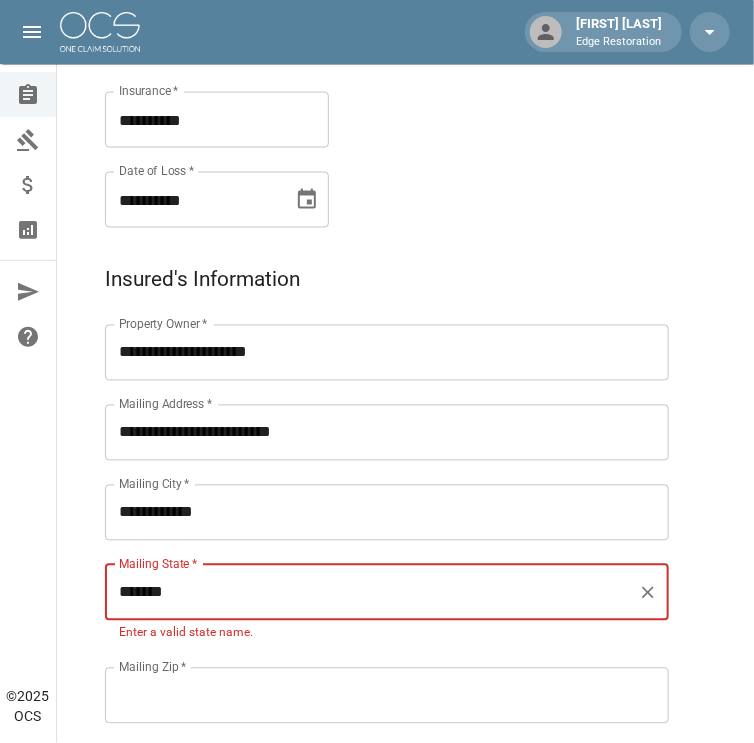 type on "*******" 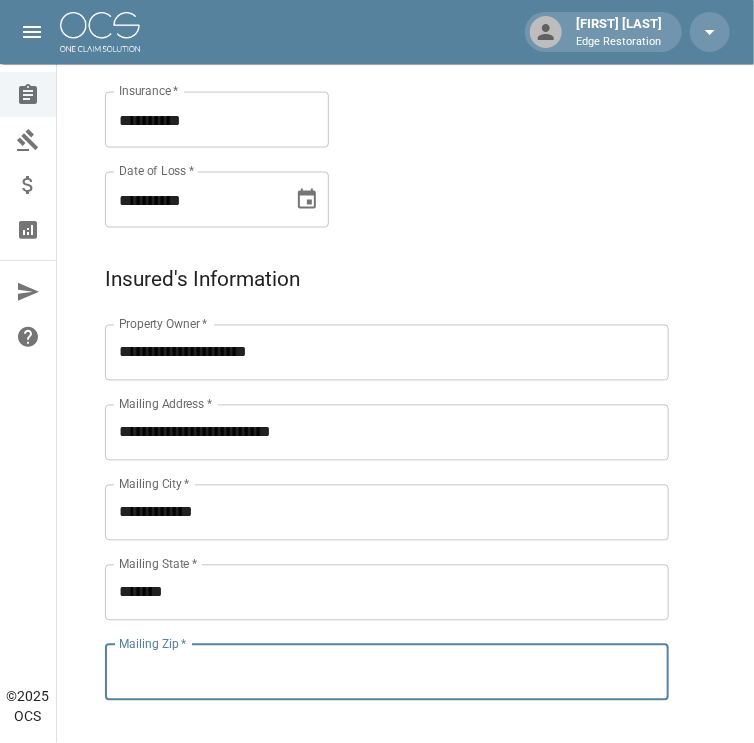 click on "Mailing Zip   *" at bounding box center (387, 673) 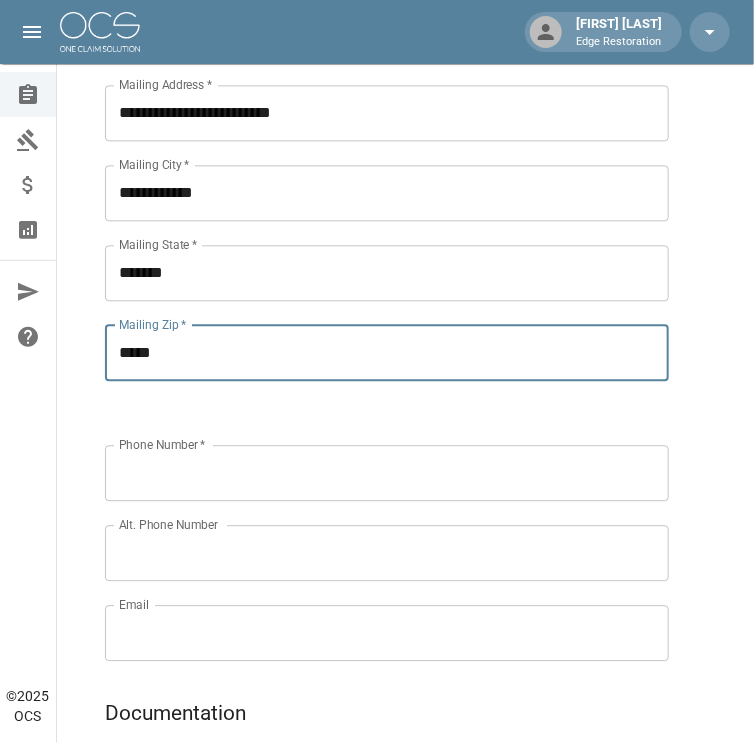 scroll, scrollTop: 1036, scrollLeft: 0, axis: vertical 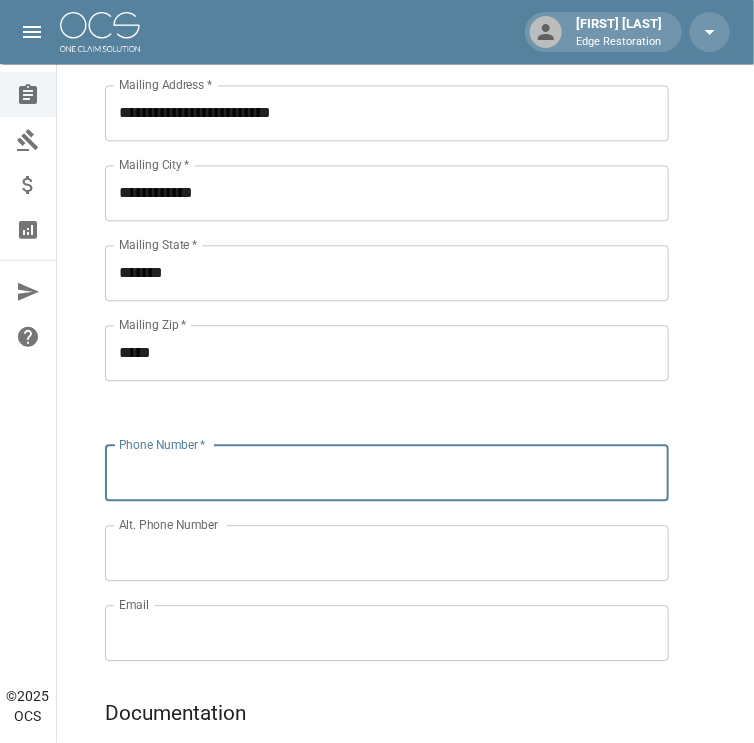 click on "Phone Number   *" at bounding box center [387, 473] 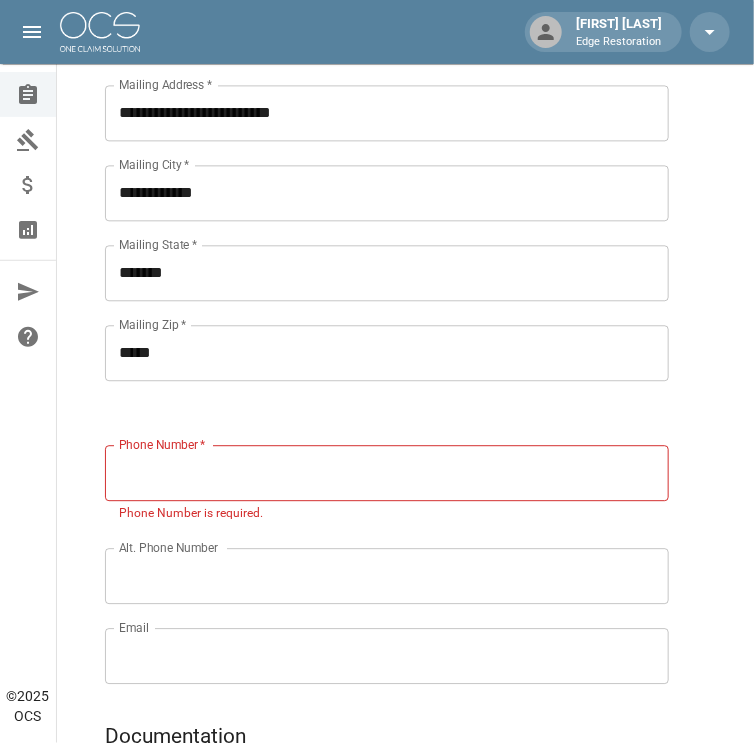 click on "Phone Number   *" at bounding box center (387, 473) 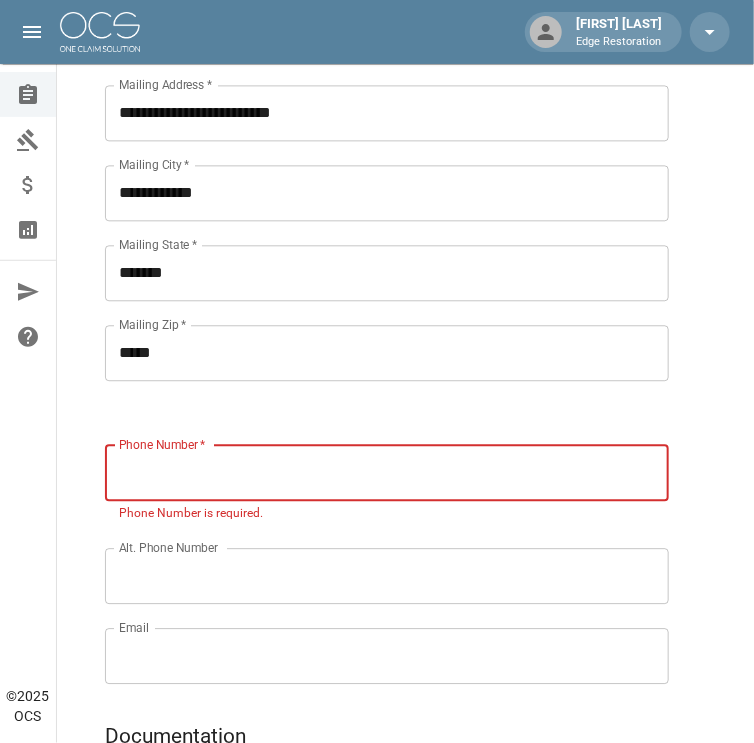 paste on "**********" 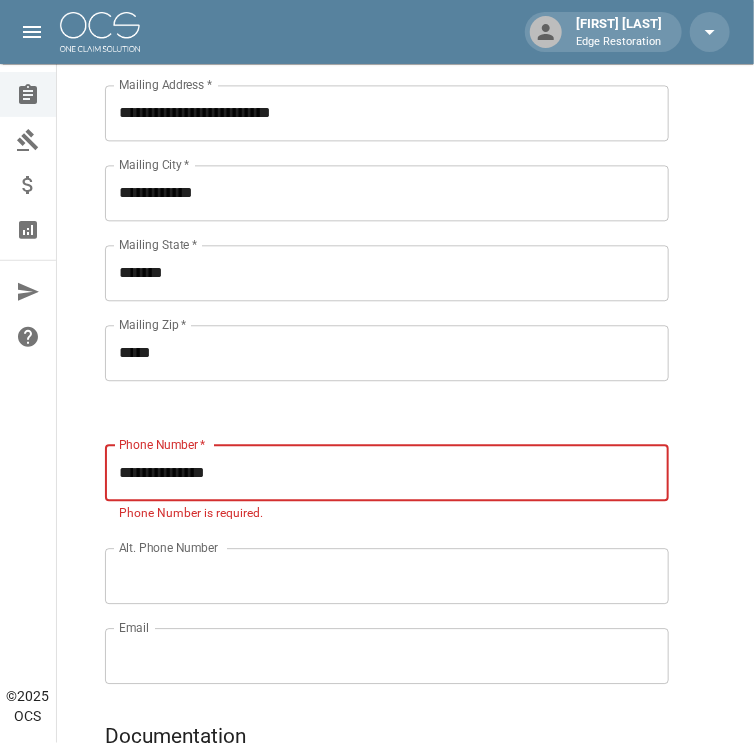 type on "**********" 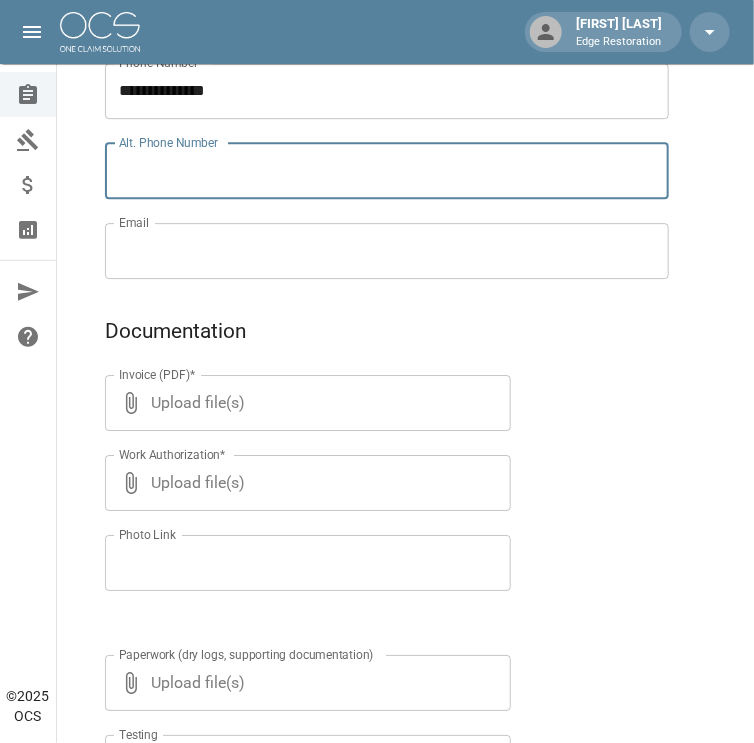 scroll, scrollTop: 1424, scrollLeft: 0, axis: vertical 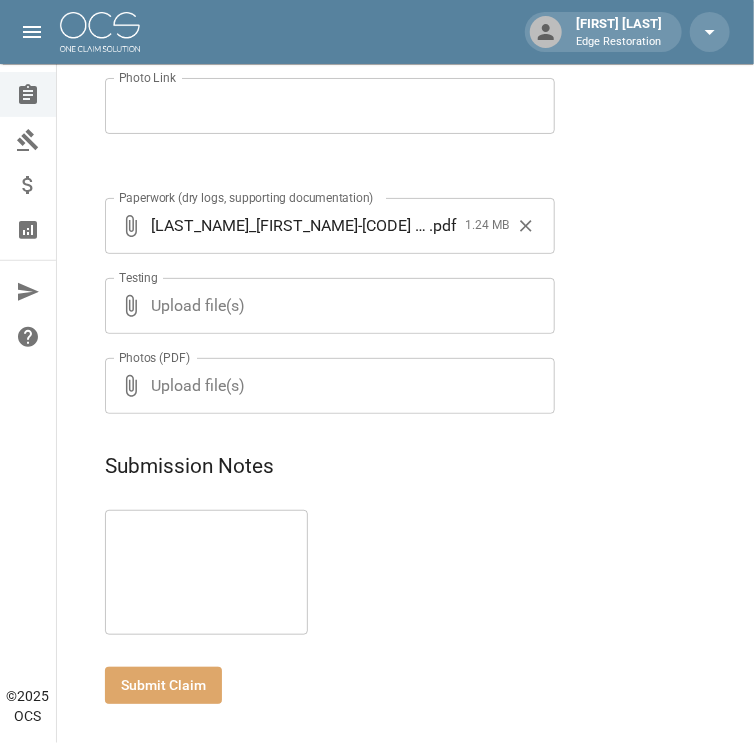 click on "Submit Claim" at bounding box center (163, 685) 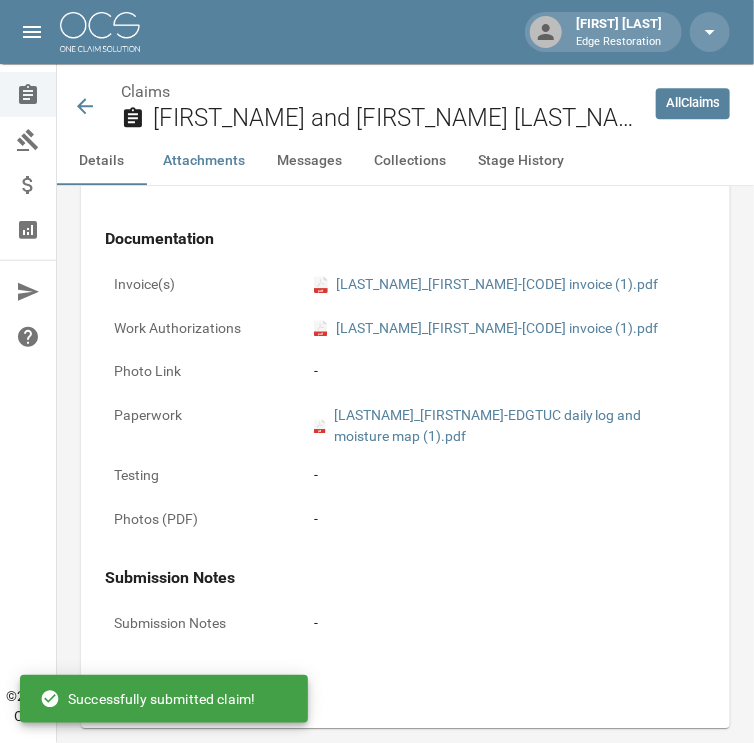 scroll, scrollTop: 1875, scrollLeft: 0, axis: vertical 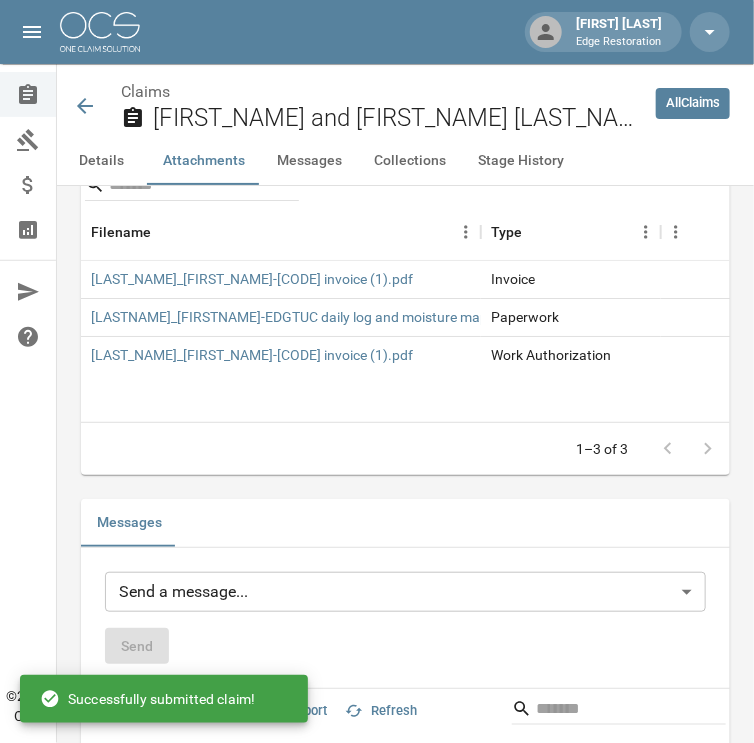 click 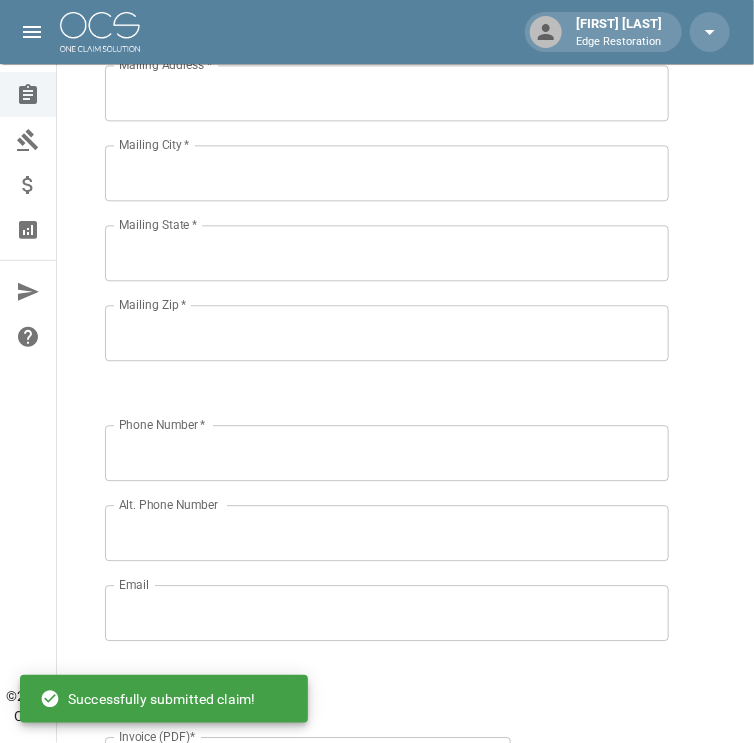 scroll, scrollTop: 1054, scrollLeft: 0, axis: vertical 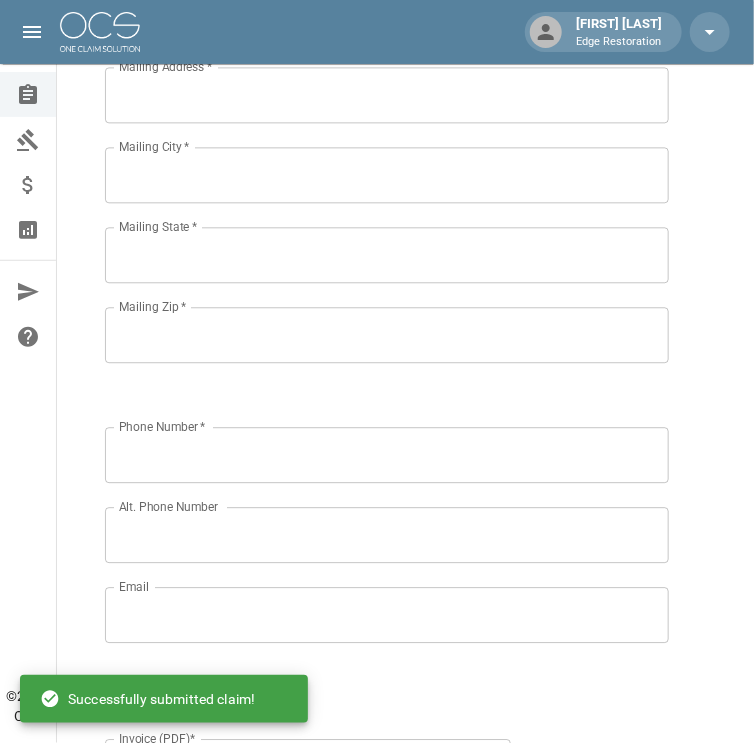 click at bounding box center [100, 32] 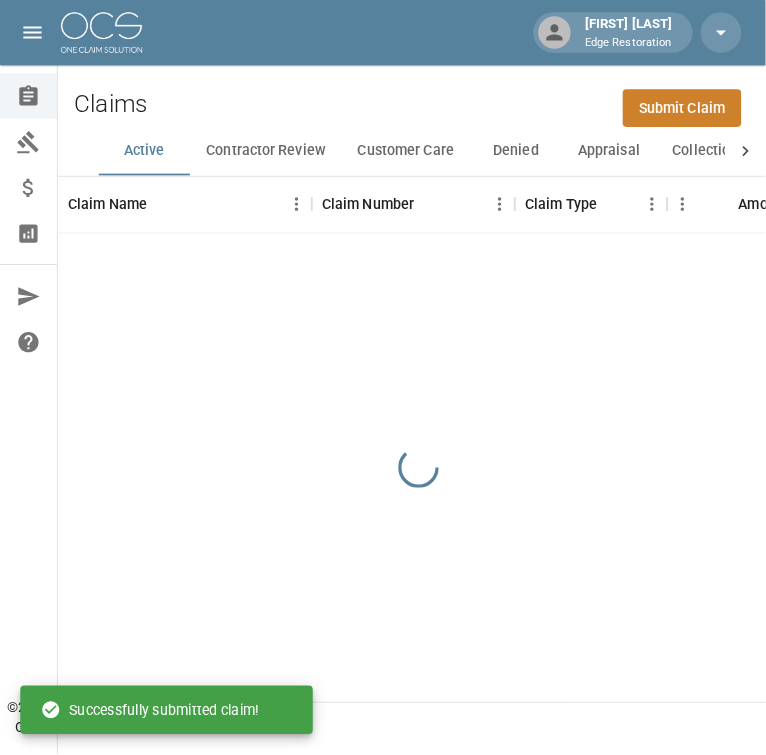 scroll, scrollTop: 0, scrollLeft: 0, axis: both 